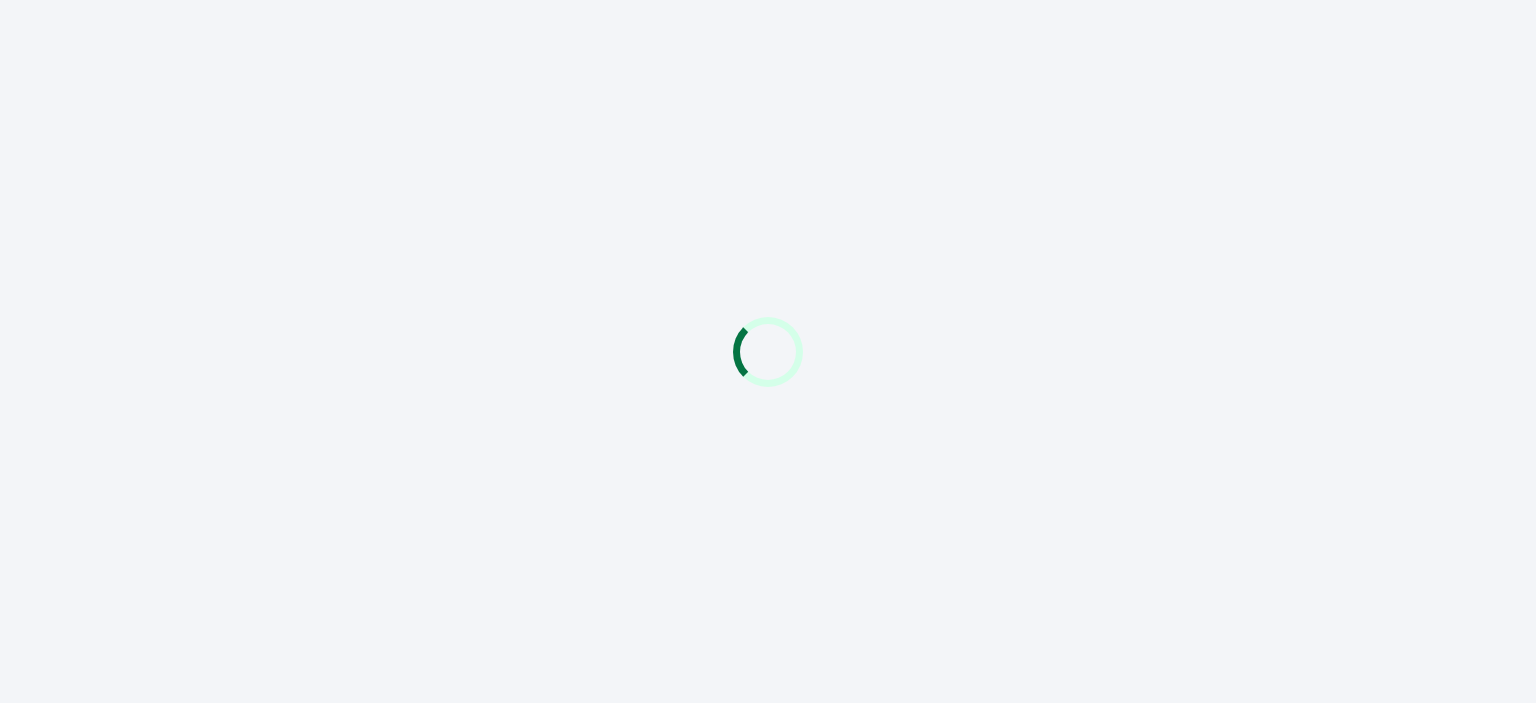 scroll, scrollTop: 0, scrollLeft: 0, axis: both 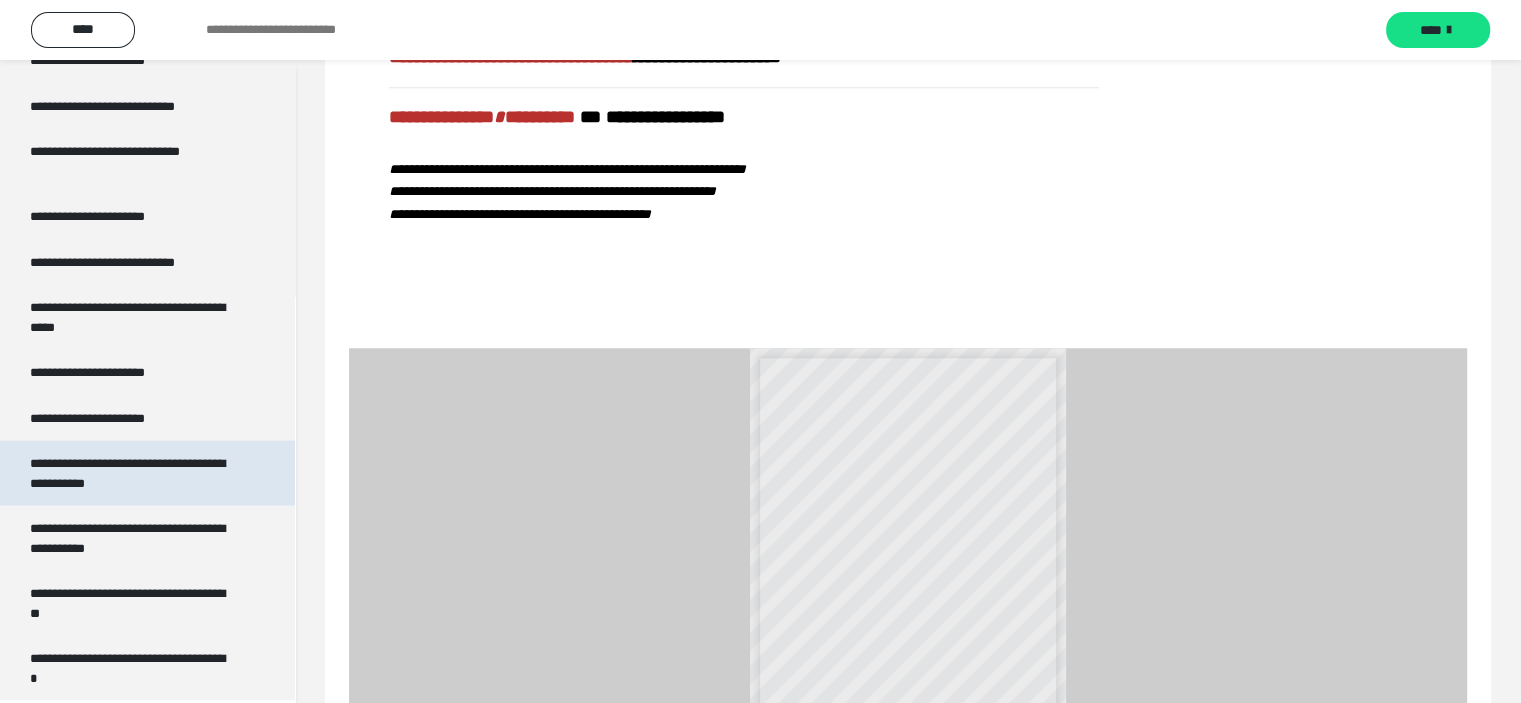 drag, startPoint x: 126, startPoint y: 462, endPoint x: 165, endPoint y: 484, distance: 44.777225 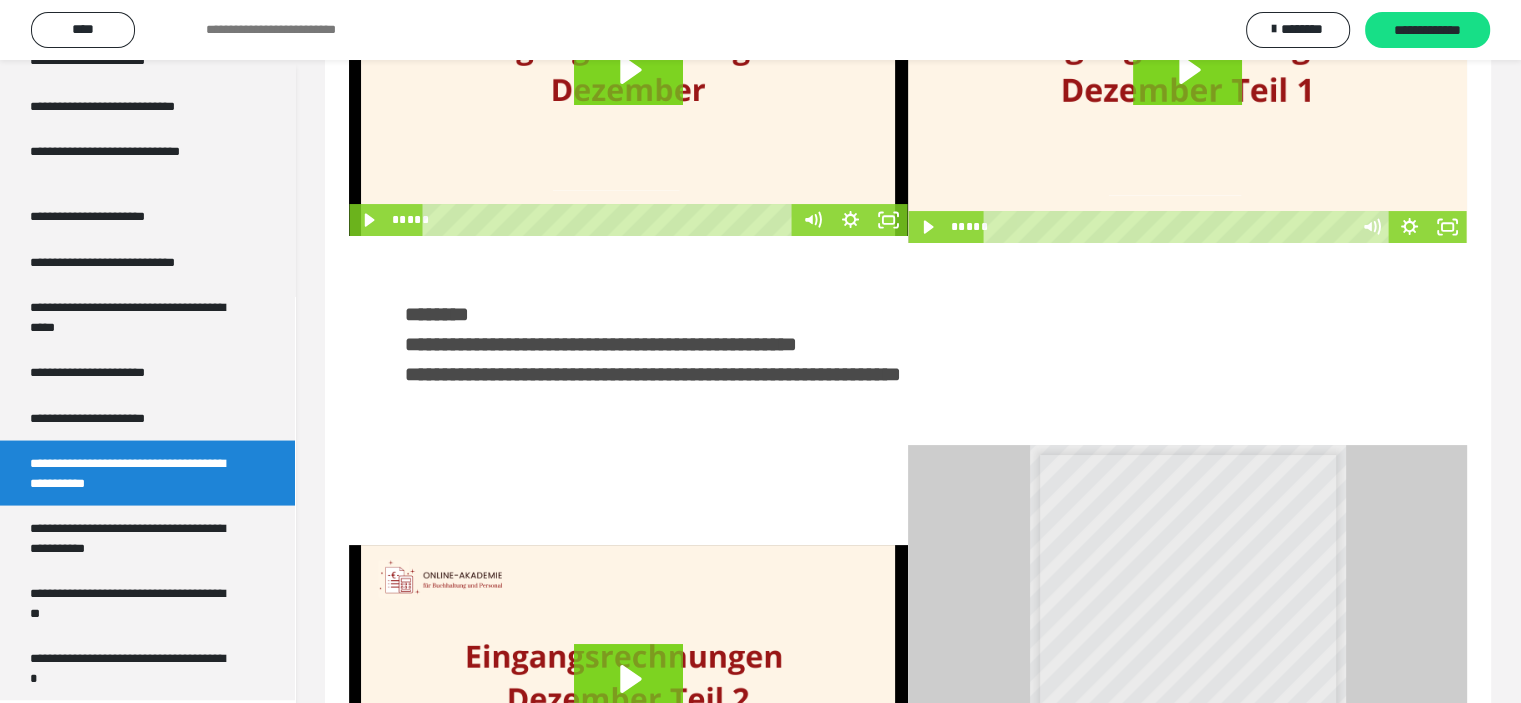 scroll, scrollTop: 508, scrollLeft: 0, axis: vertical 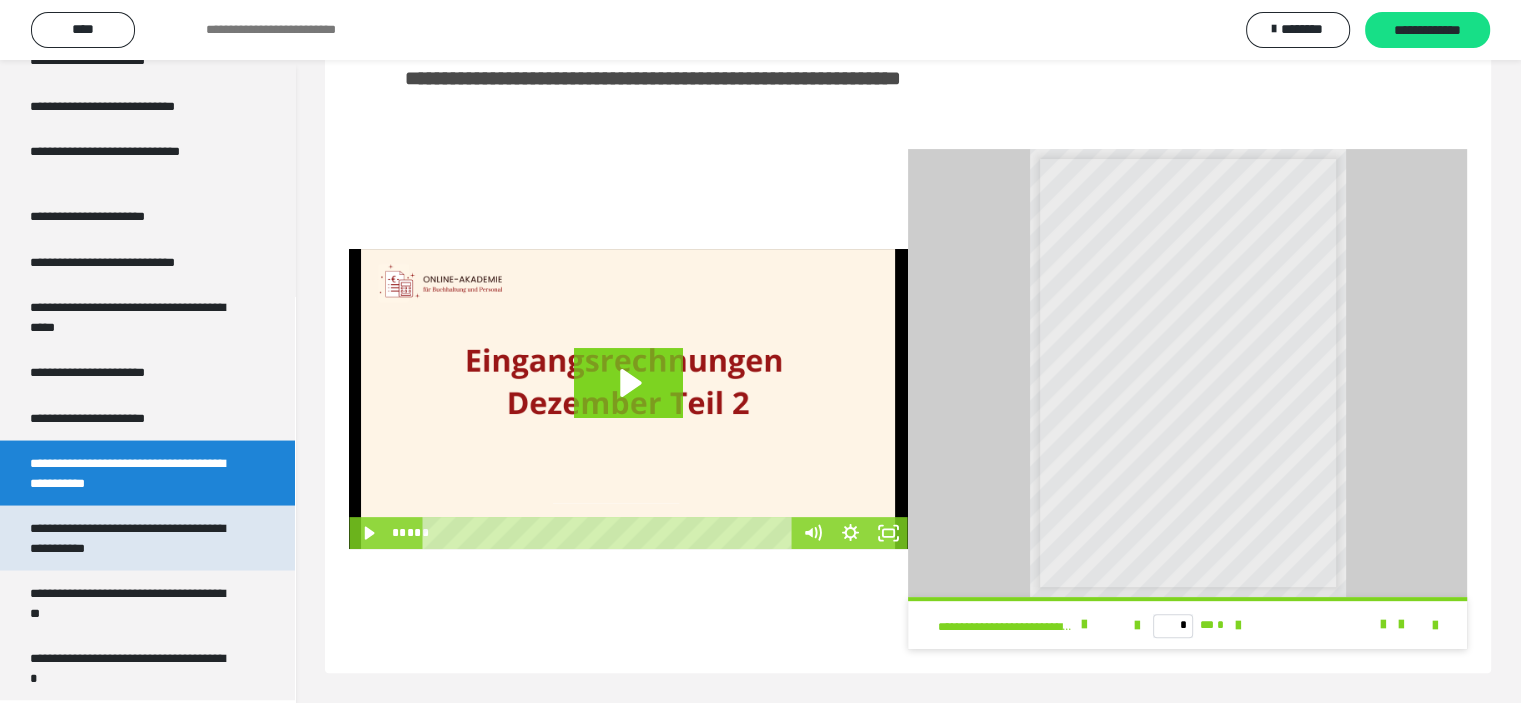 click on "**********" at bounding box center (132, 537) 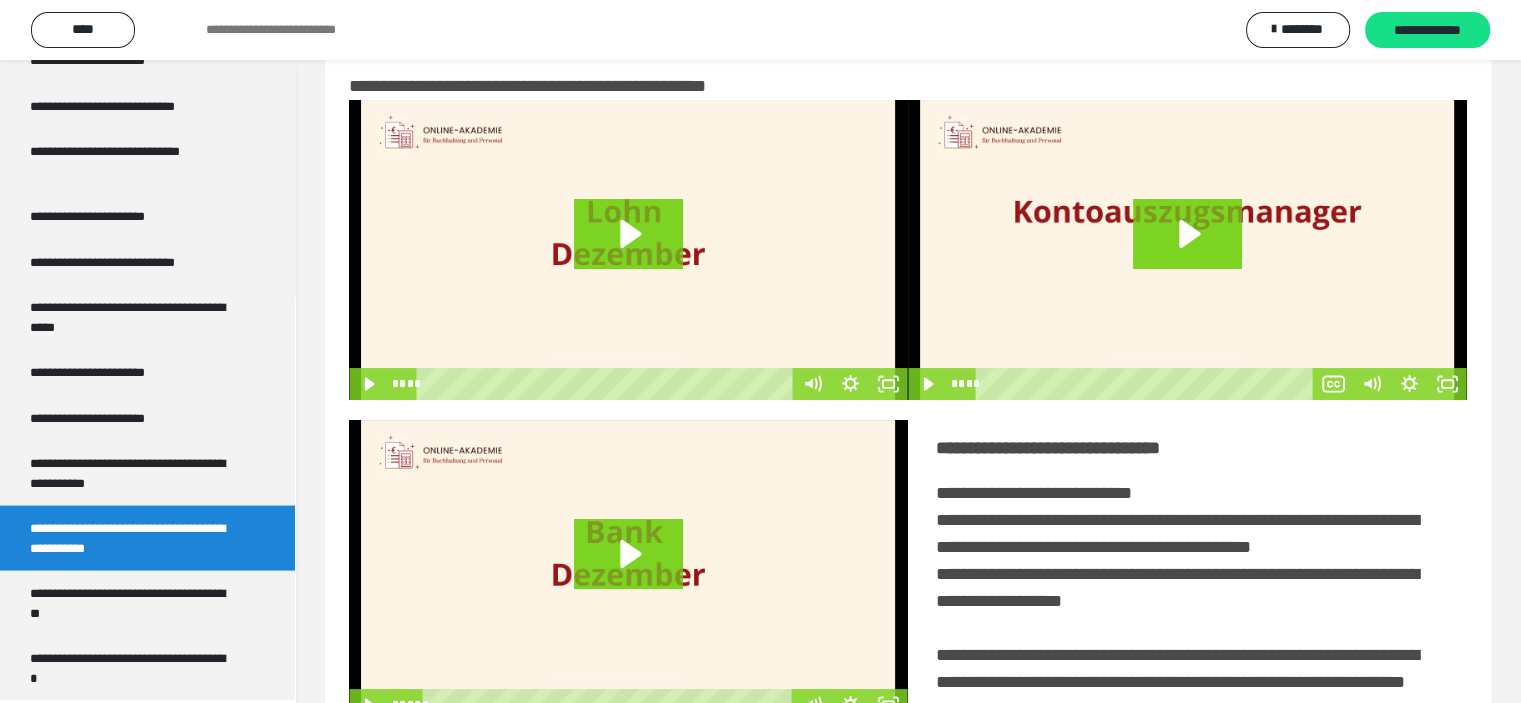 scroll, scrollTop: 0, scrollLeft: 0, axis: both 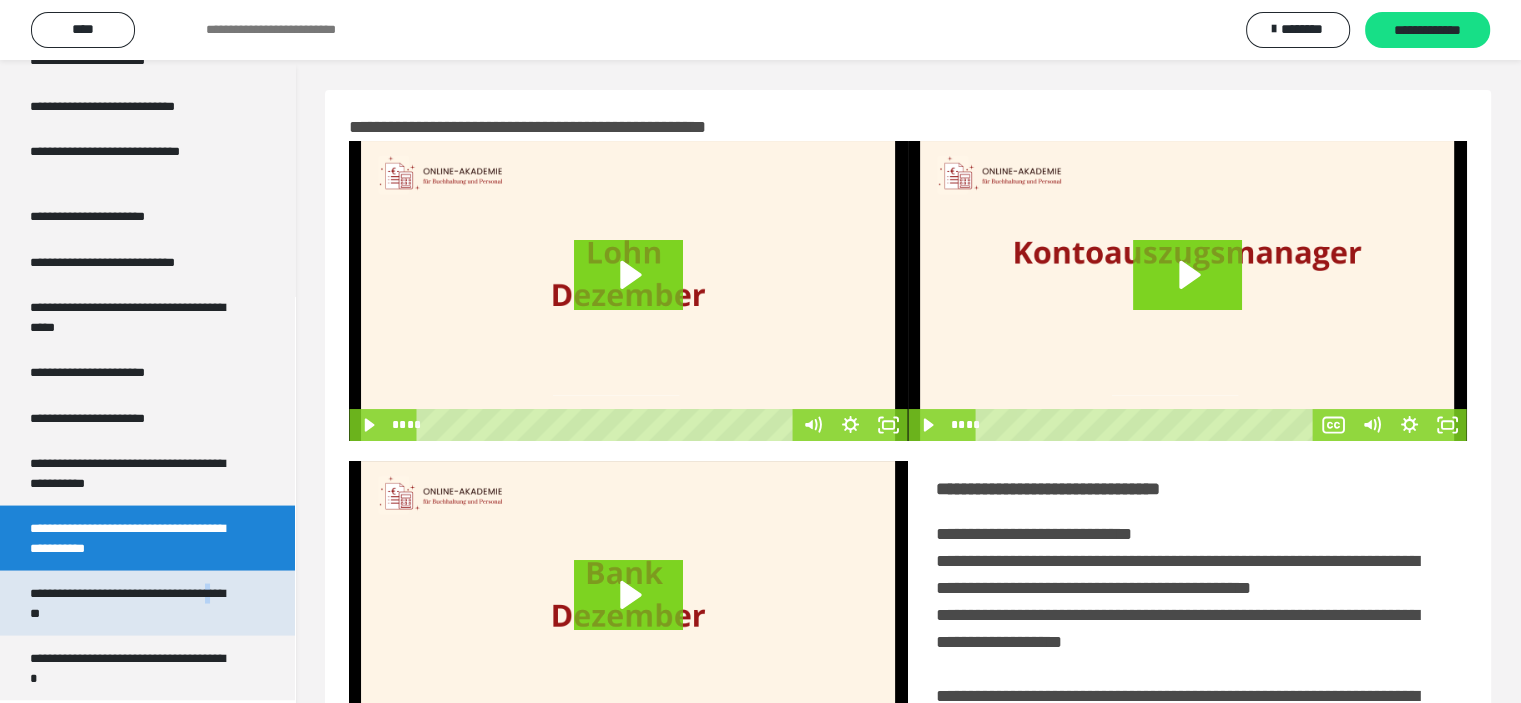 drag, startPoint x: 102, startPoint y: 606, endPoint x: 601, endPoint y: 655, distance: 501.40005 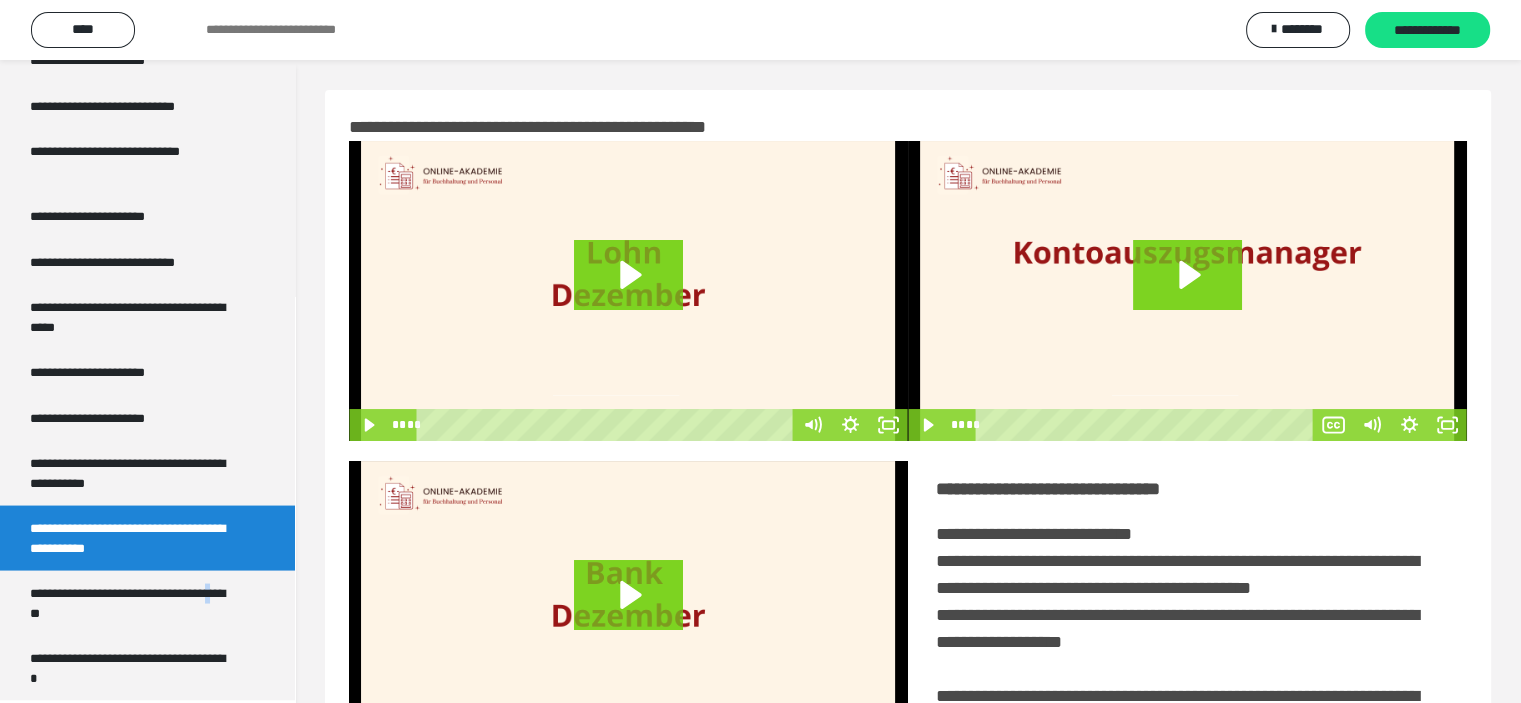 click on "**********" at bounding box center [132, 602] 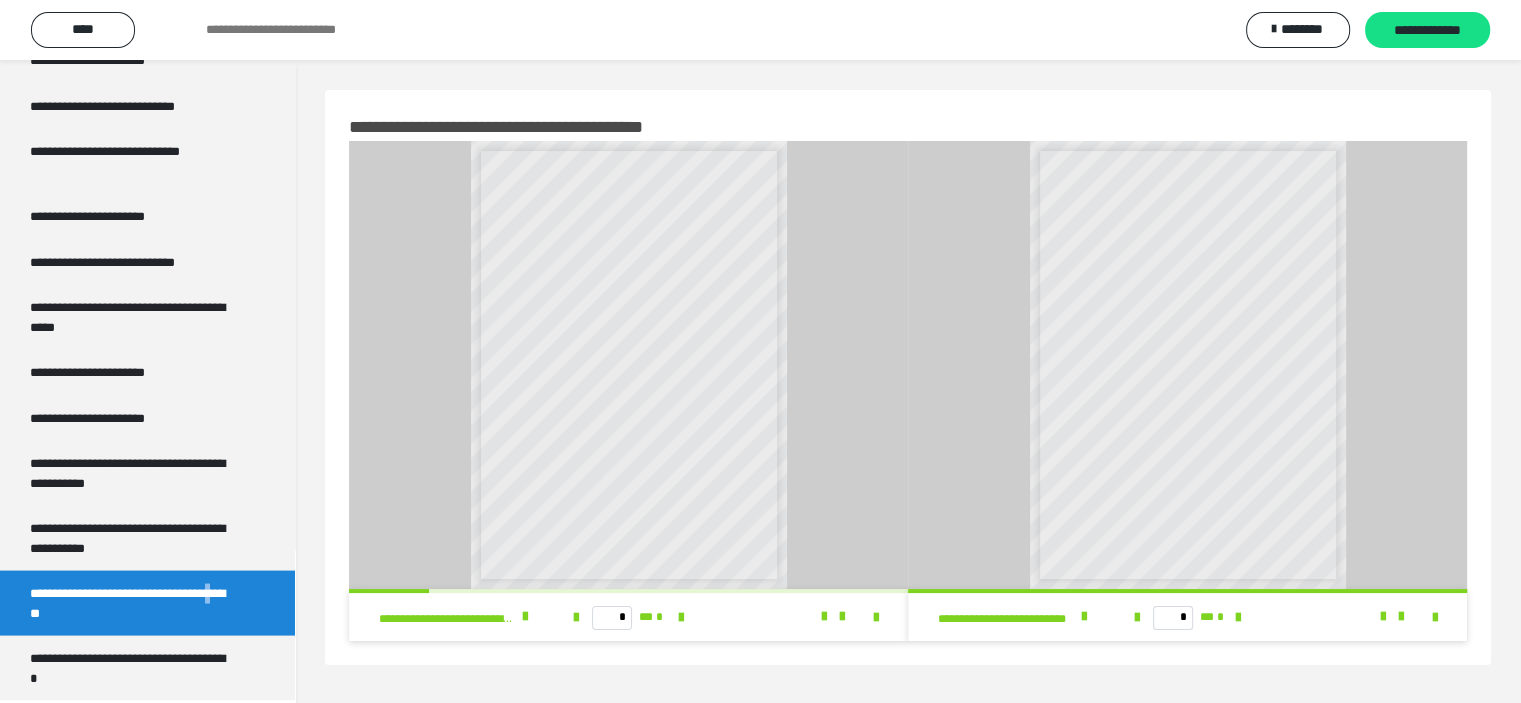 scroll, scrollTop: 60, scrollLeft: 0, axis: vertical 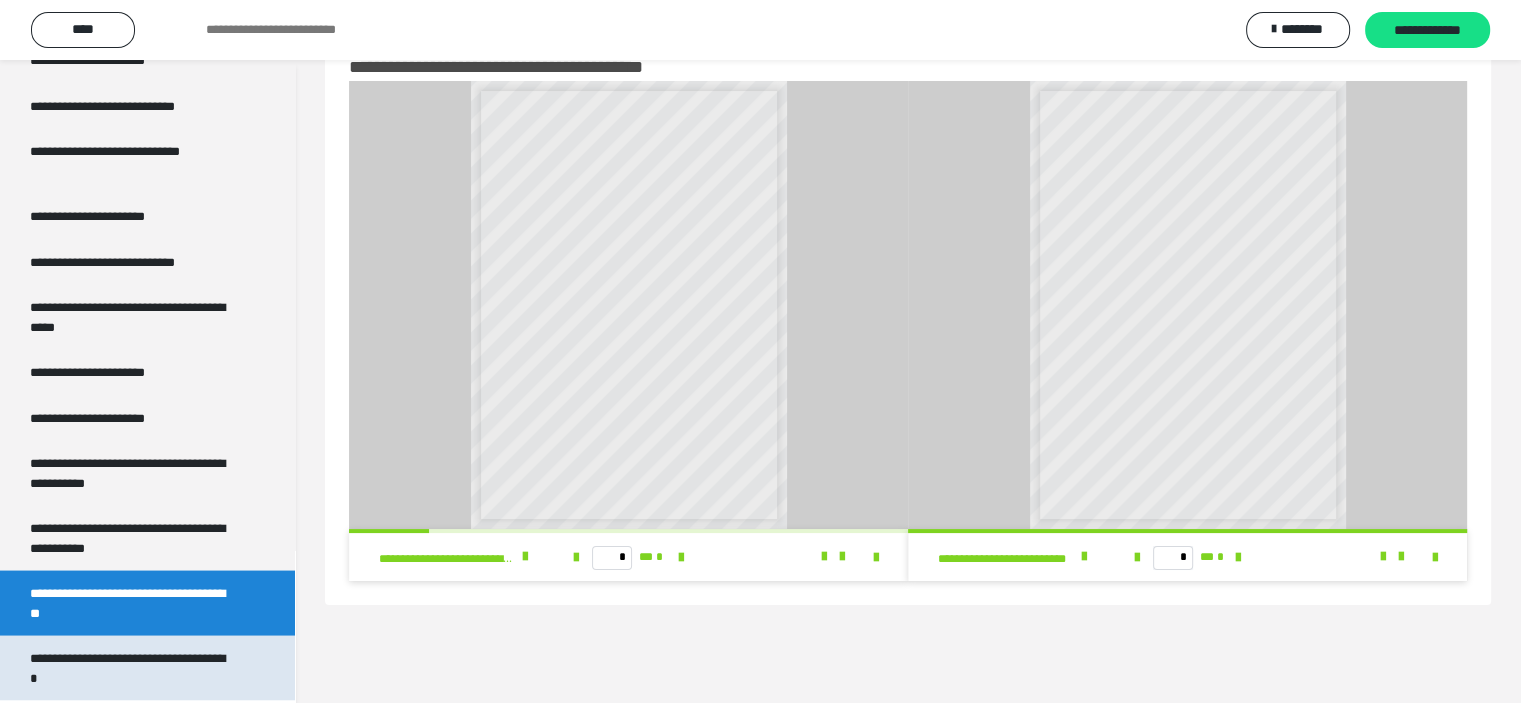click on "**********" at bounding box center [132, 667] 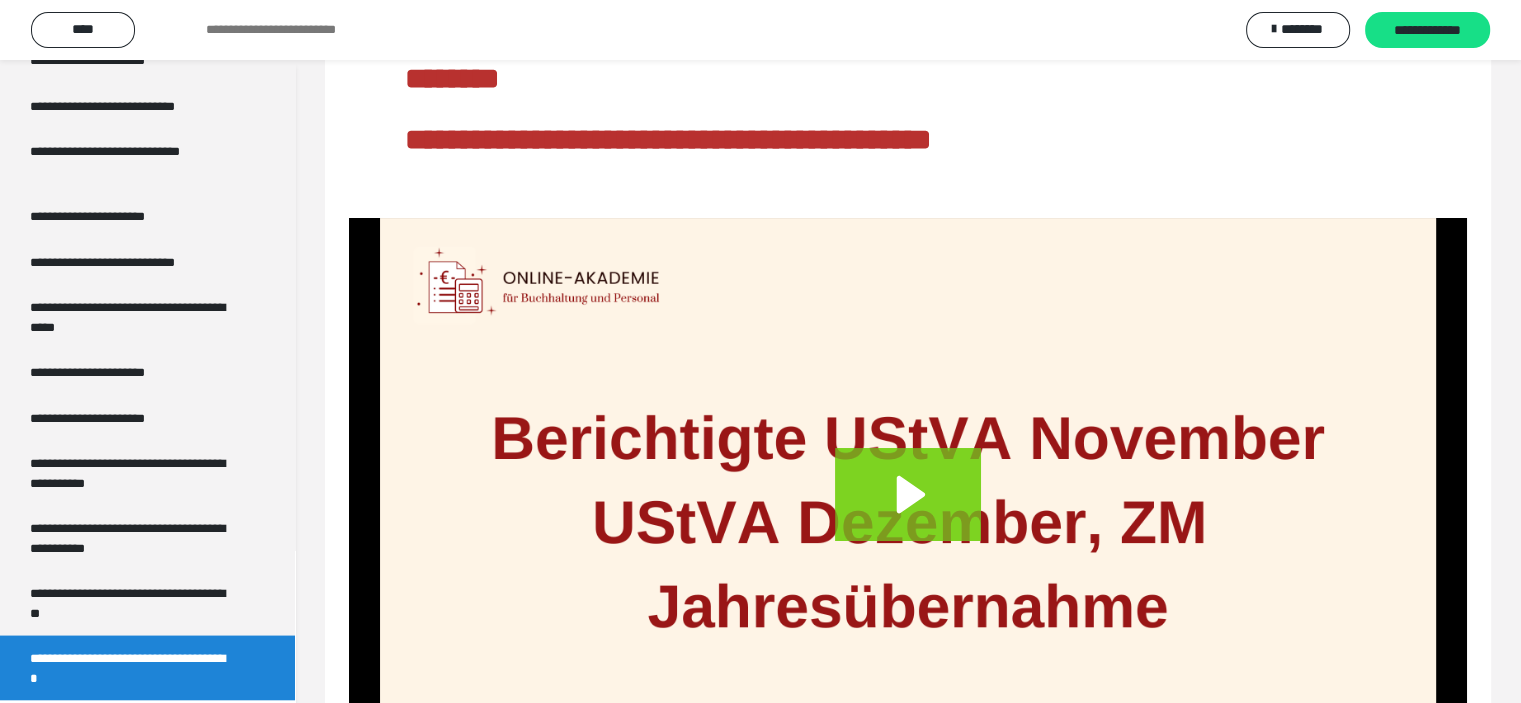 scroll, scrollTop: 0, scrollLeft: 0, axis: both 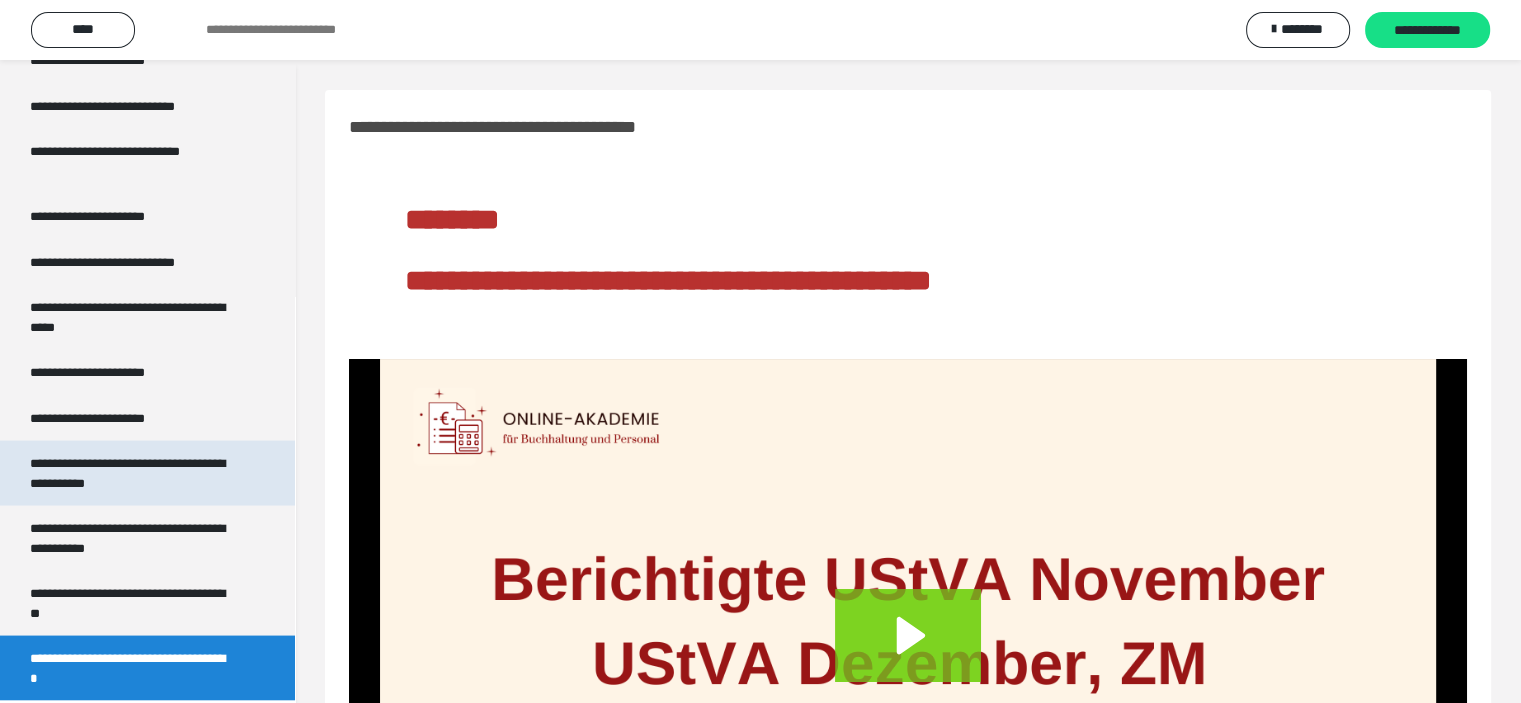 click on "**********" at bounding box center (132, 472) 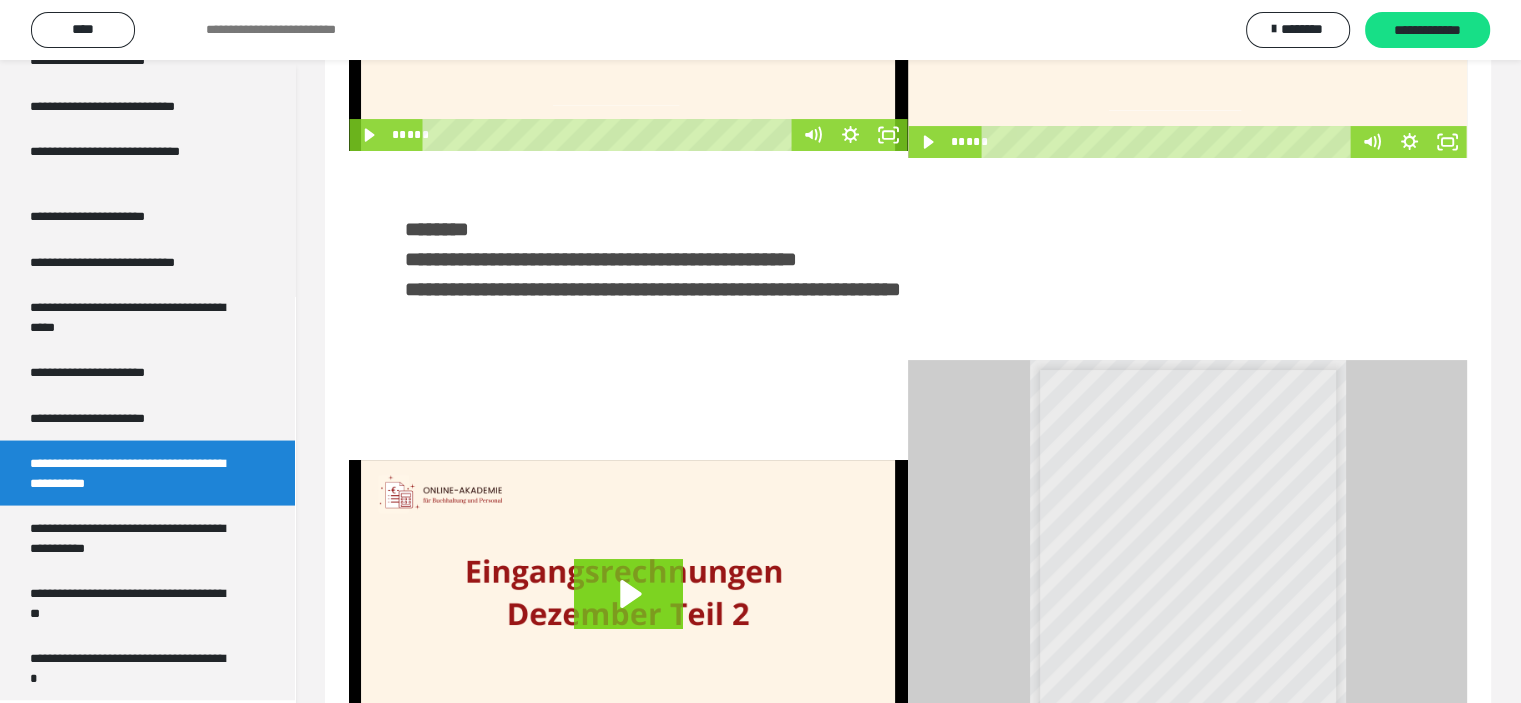 scroll, scrollTop: 108, scrollLeft: 0, axis: vertical 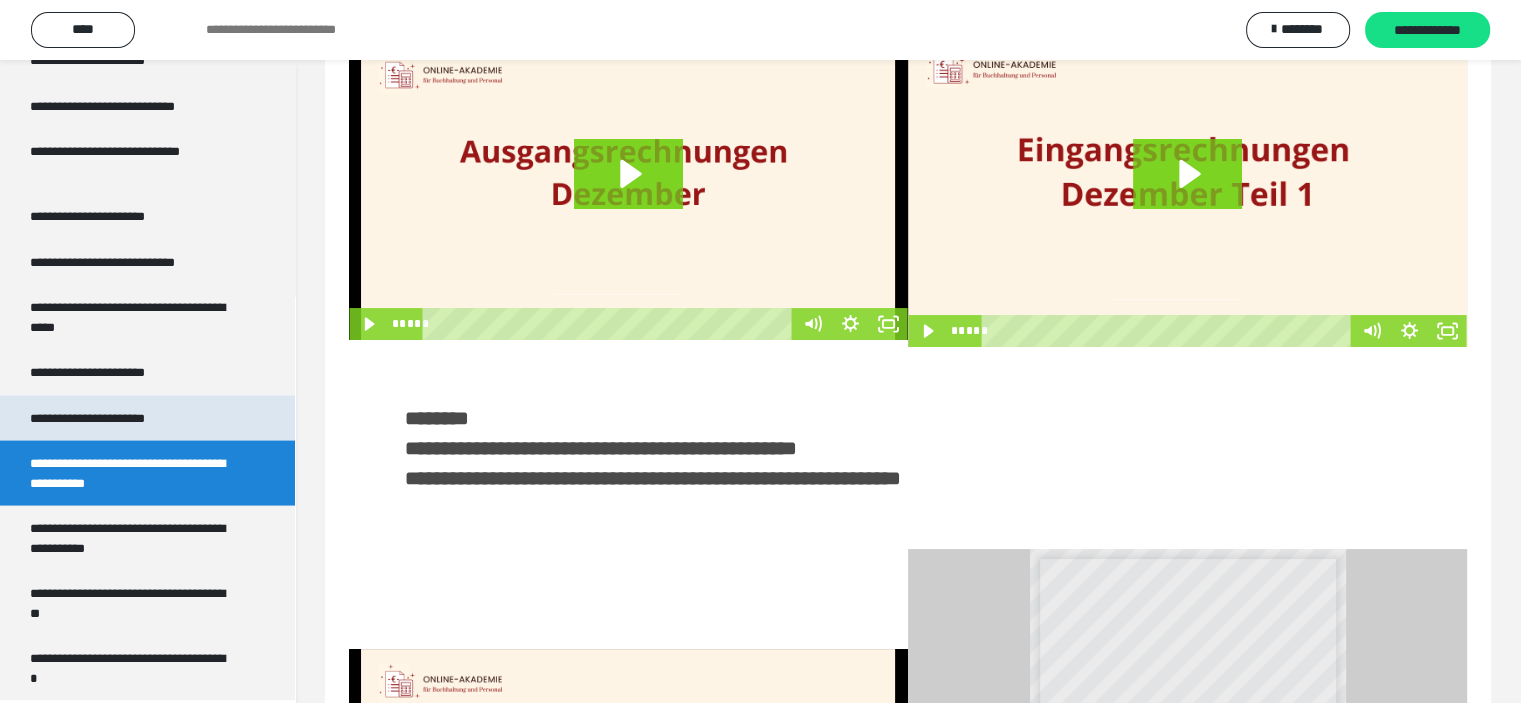 click on "**********" at bounding box center [111, 418] 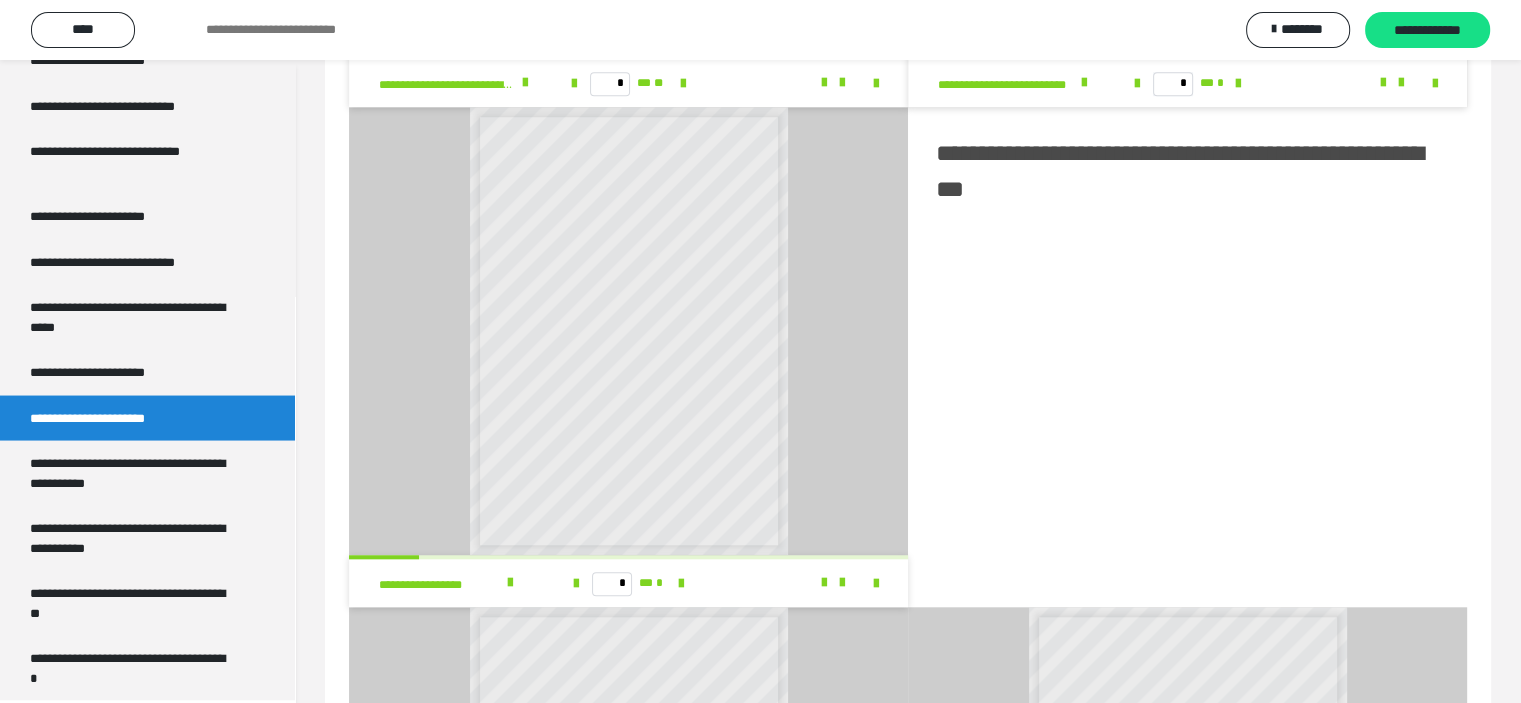 scroll, scrollTop: 1302, scrollLeft: 0, axis: vertical 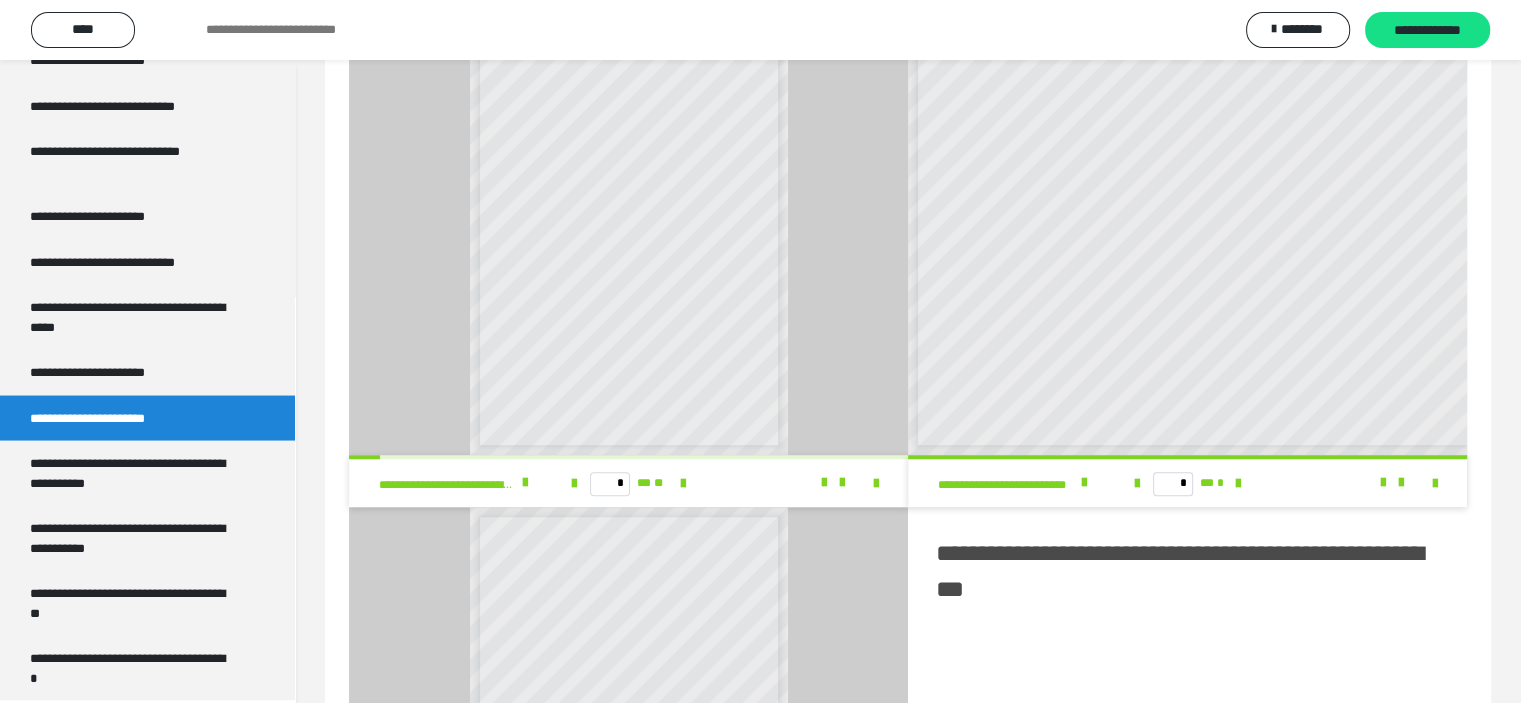 drag, startPoint x: 150, startPoint y: 368, endPoint x: 372, endPoint y: 415, distance: 226.92068 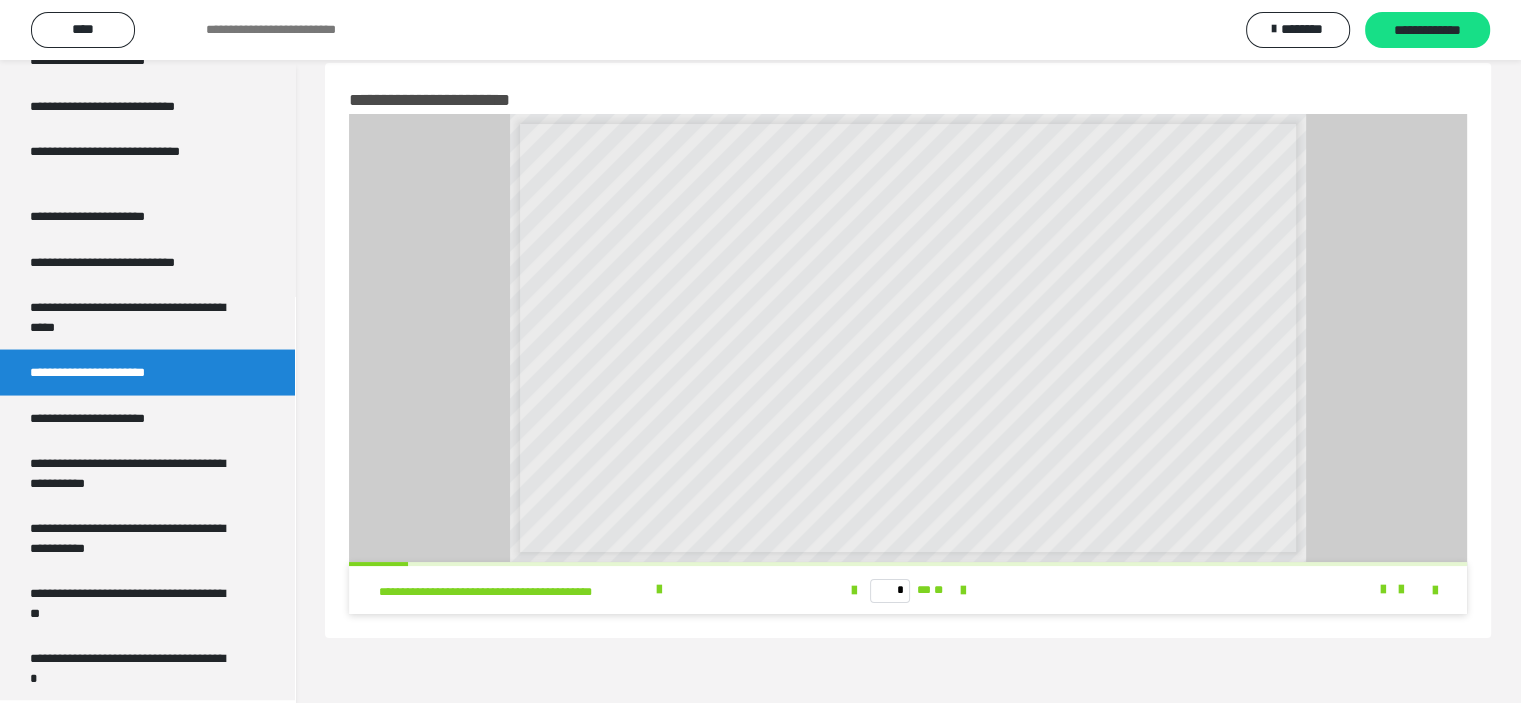 scroll, scrollTop: 0, scrollLeft: 0, axis: both 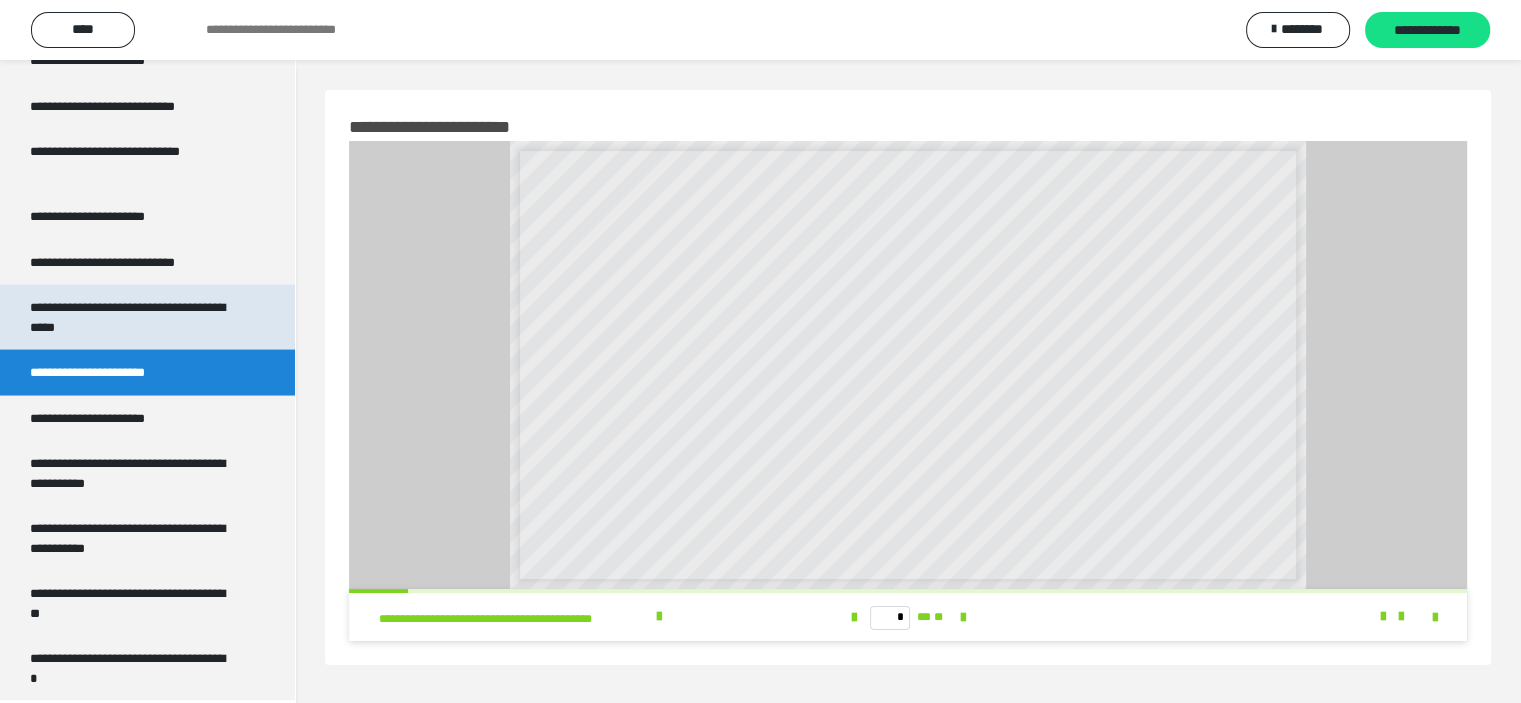 drag, startPoint x: 140, startPoint y: 303, endPoint x: 154, endPoint y: 345, distance: 44.27189 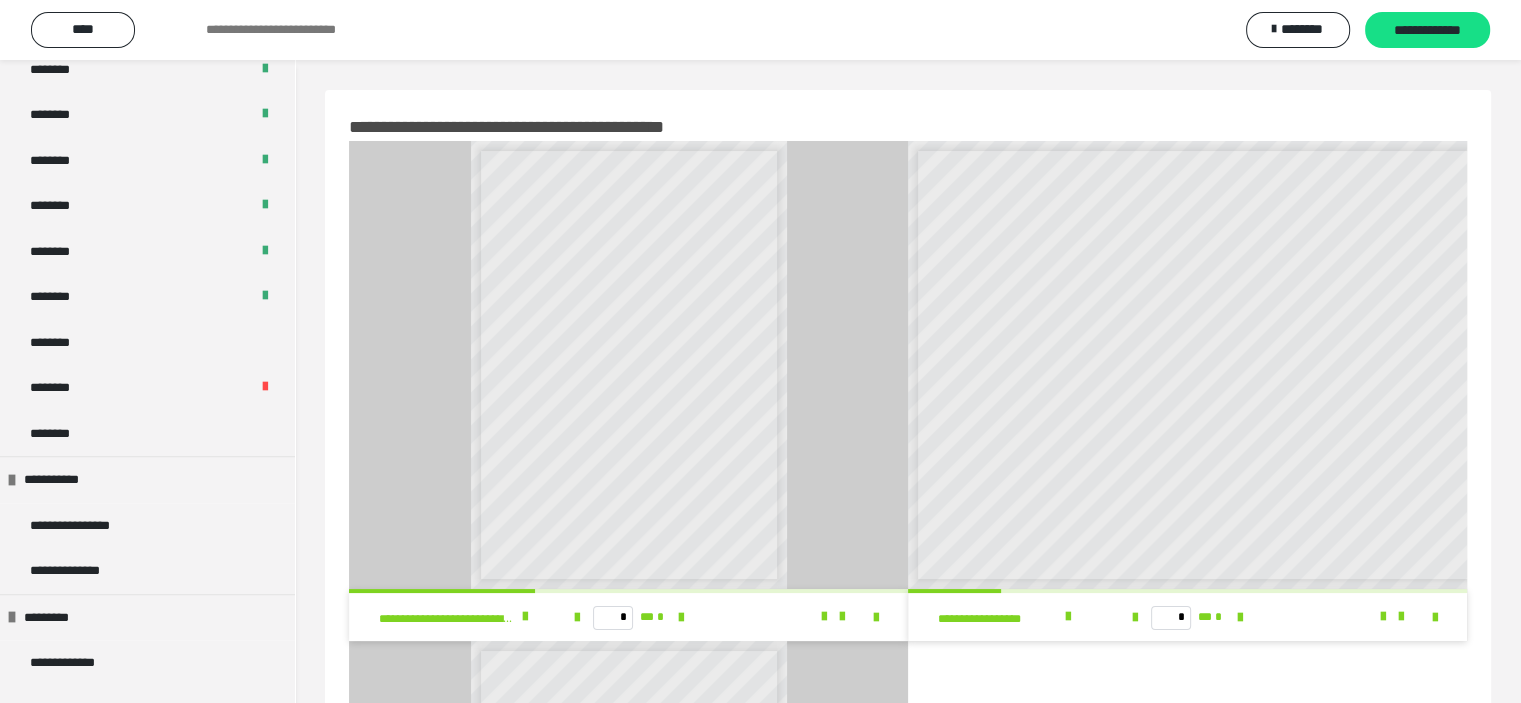 scroll, scrollTop: 828, scrollLeft: 0, axis: vertical 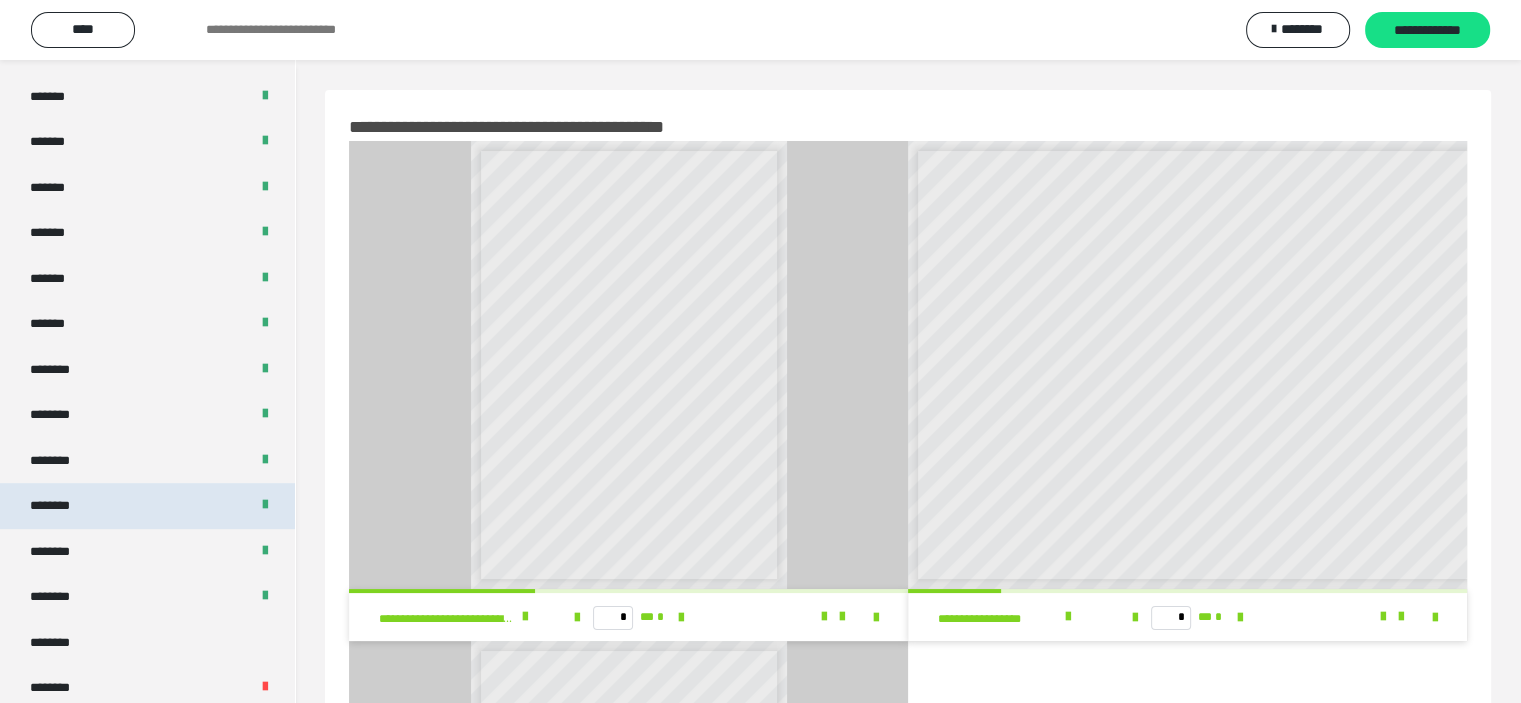 drag, startPoint x: 88, startPoint y: 454, endPoint x: 163, endPoint y: 519, distance: 99.24717 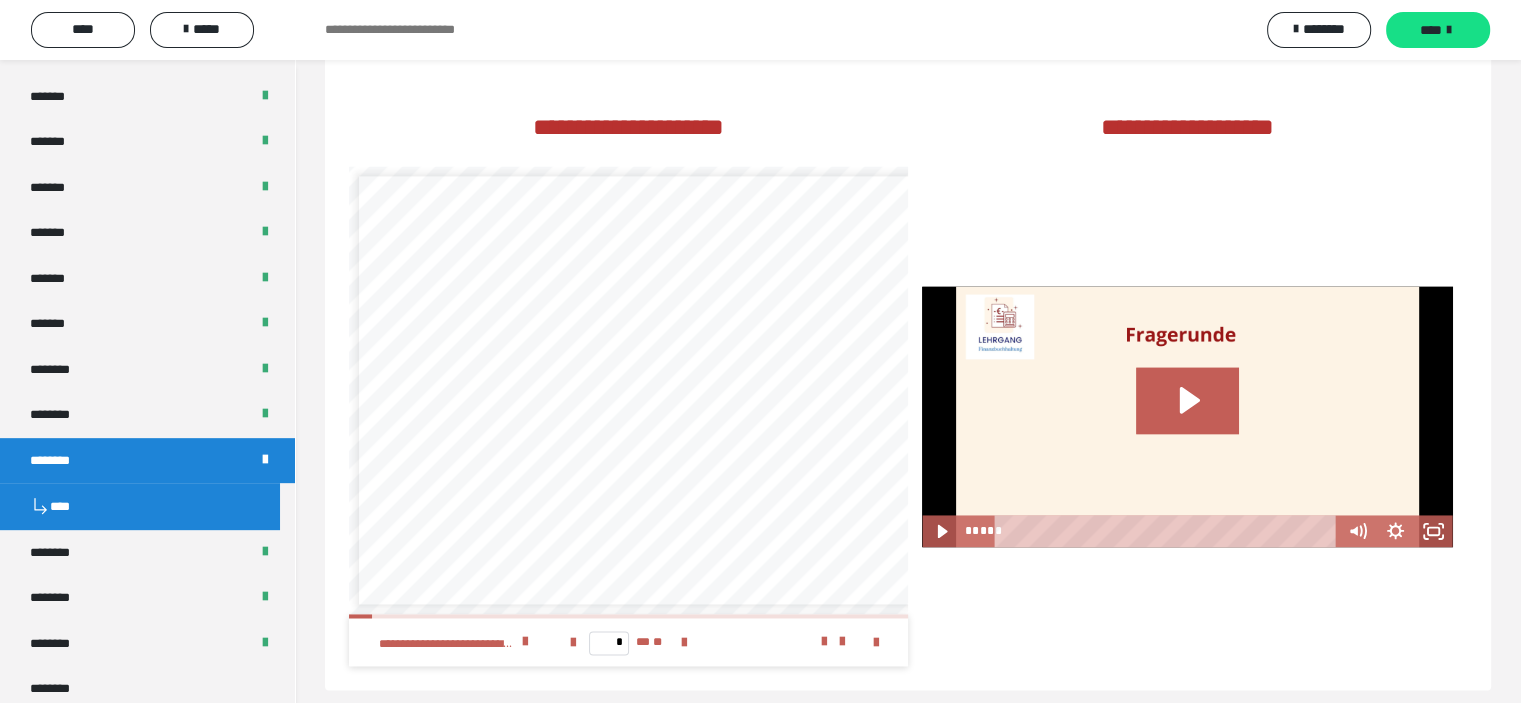 scroll, scrollTop: 2959, scrollLeft: 0, axis: vertical 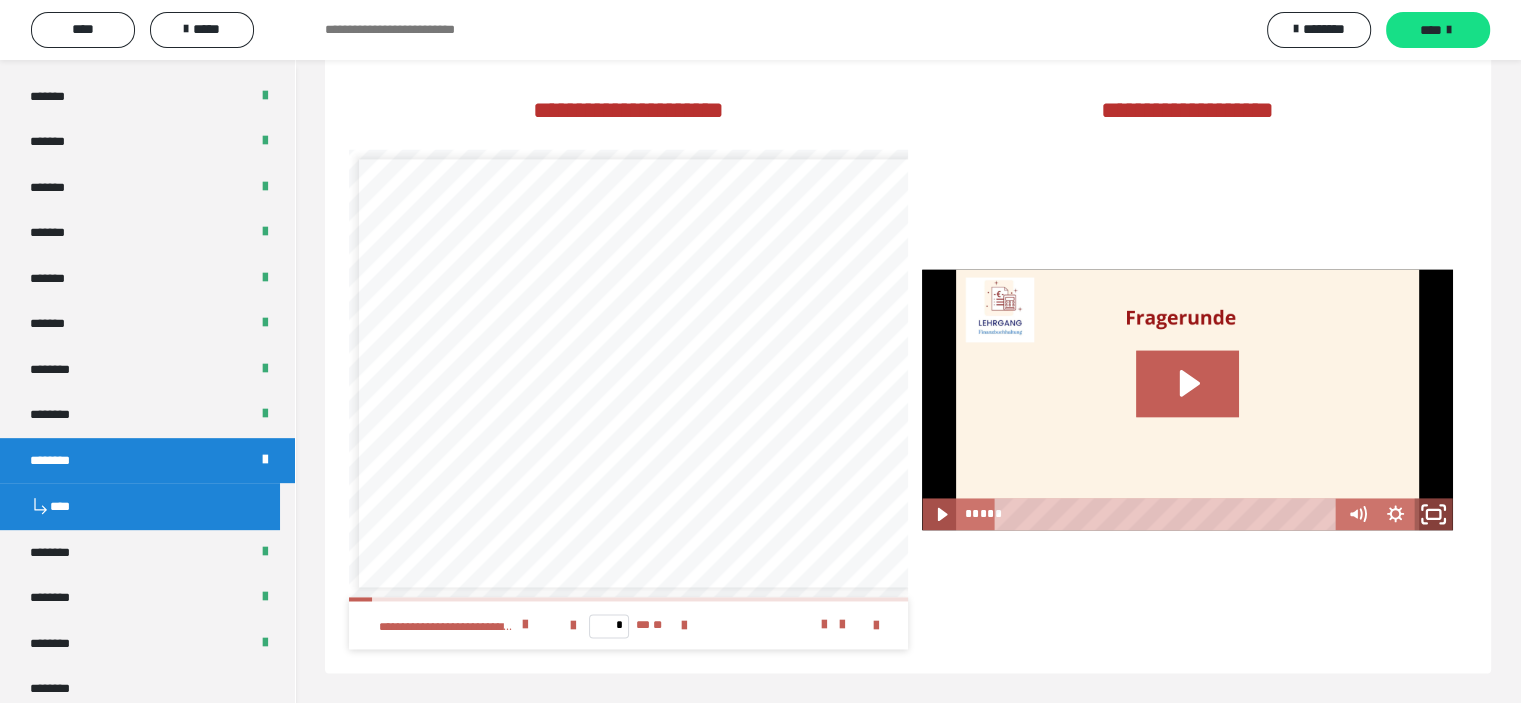 click 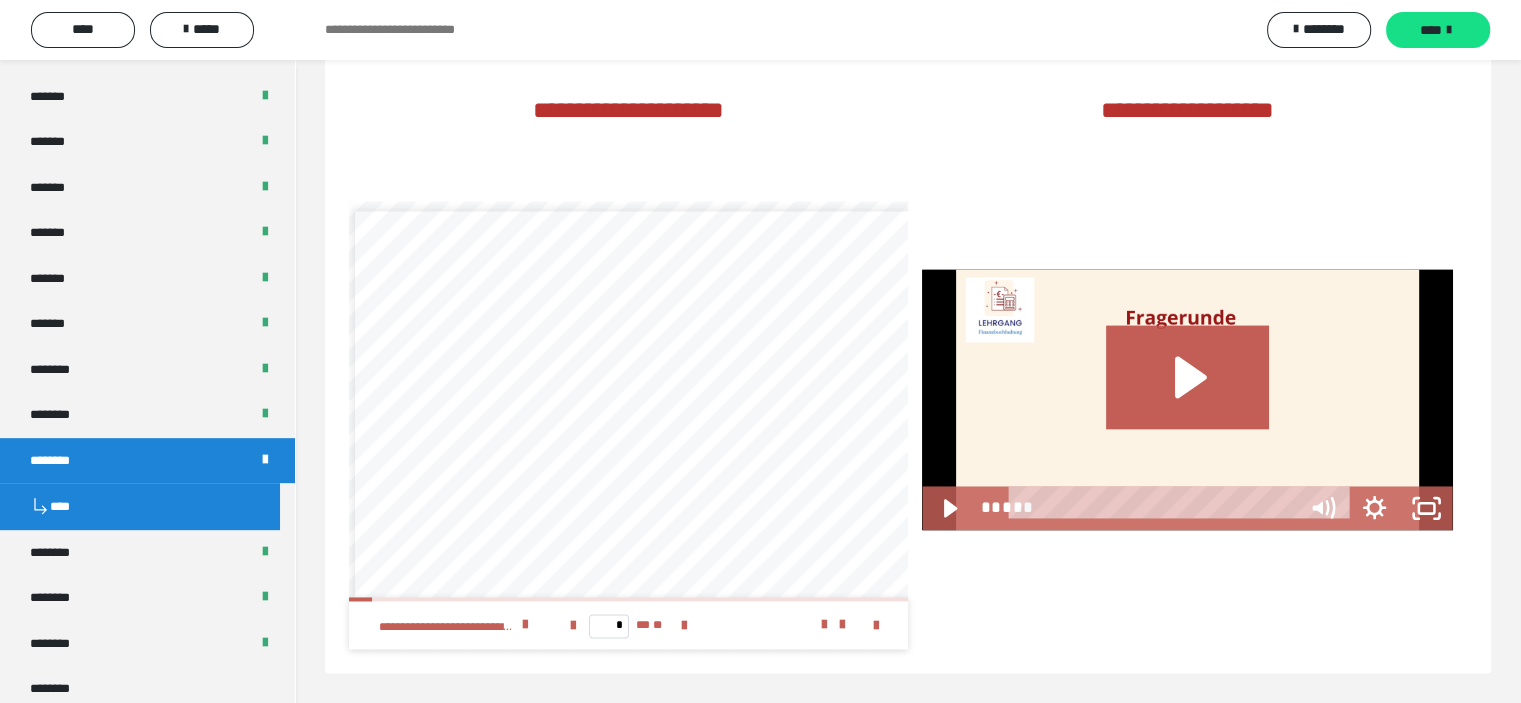 scroll, scrollTop: 2808, scrollLeft: 0, axis: vertical 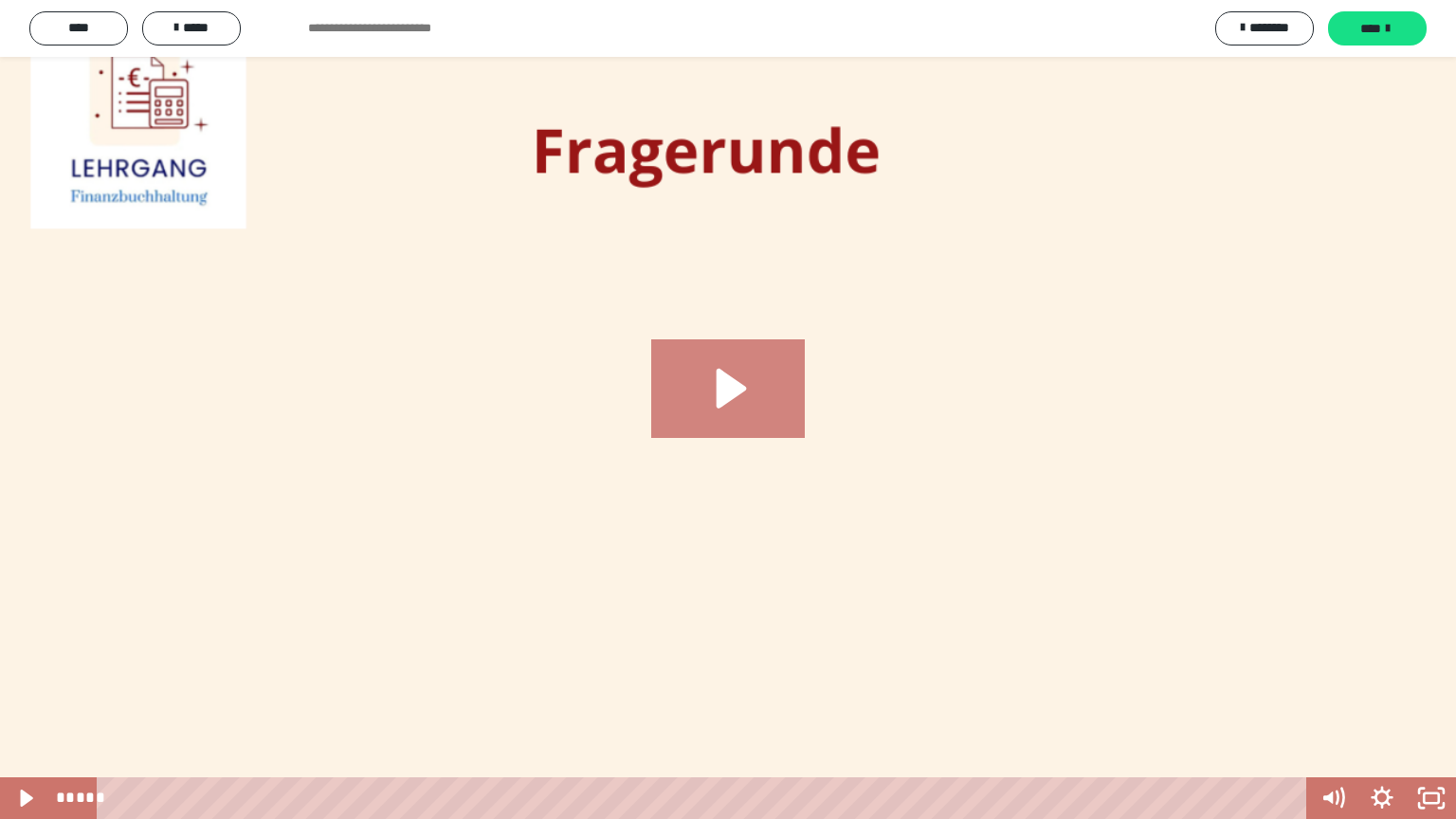 click 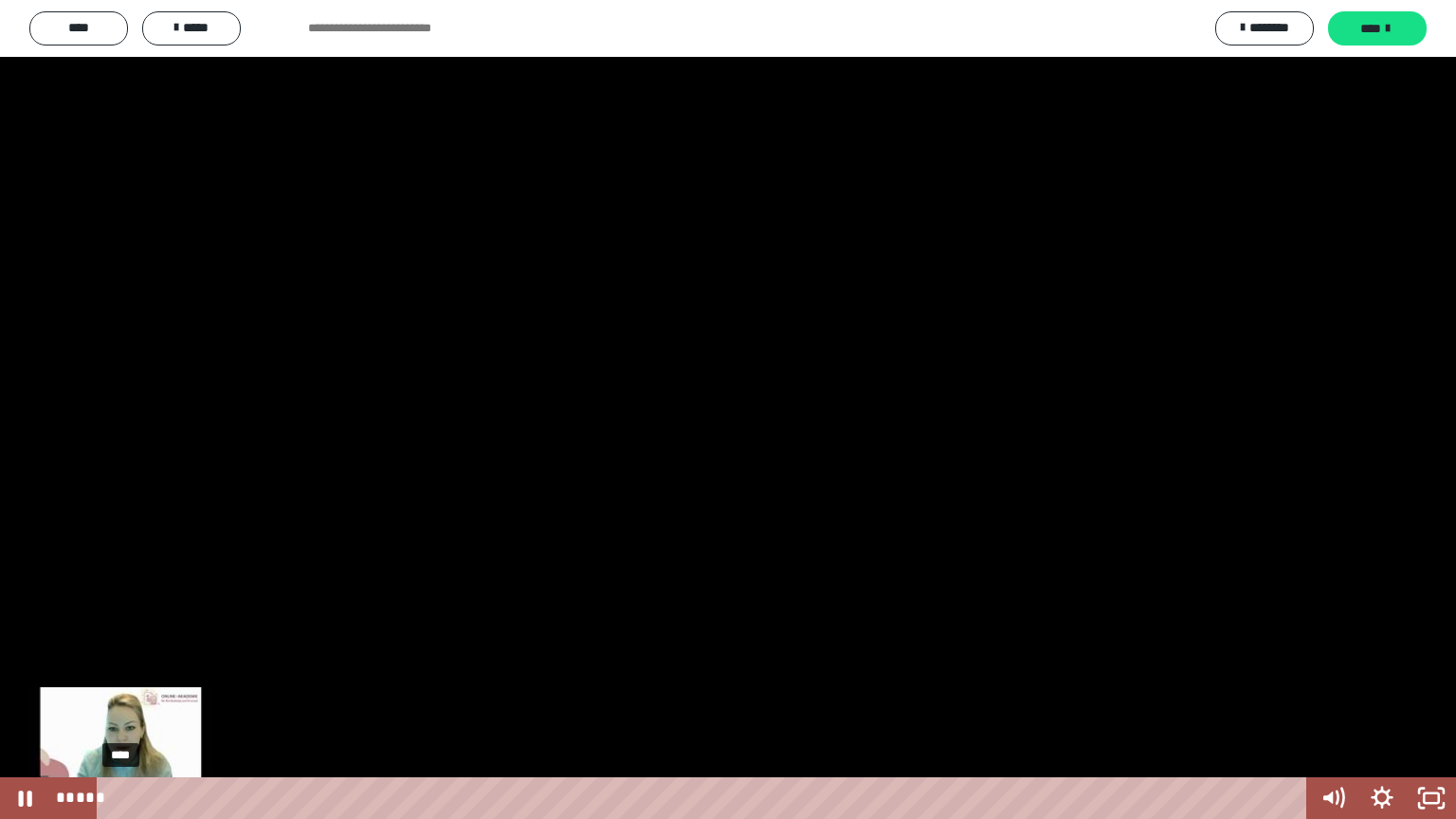 click on "****" at bounding box center [705, 798] 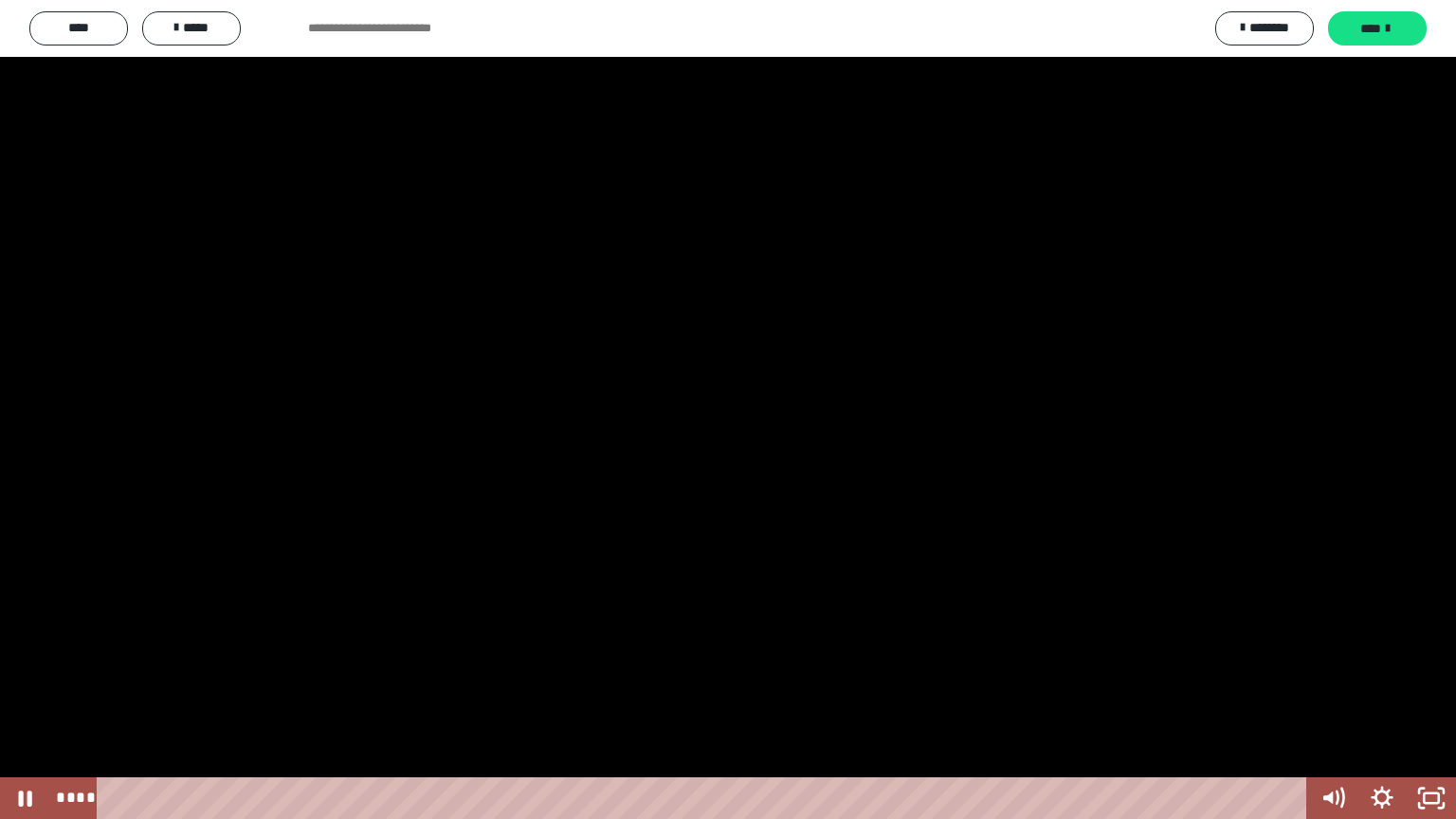 click at bounding box center (728, 410) 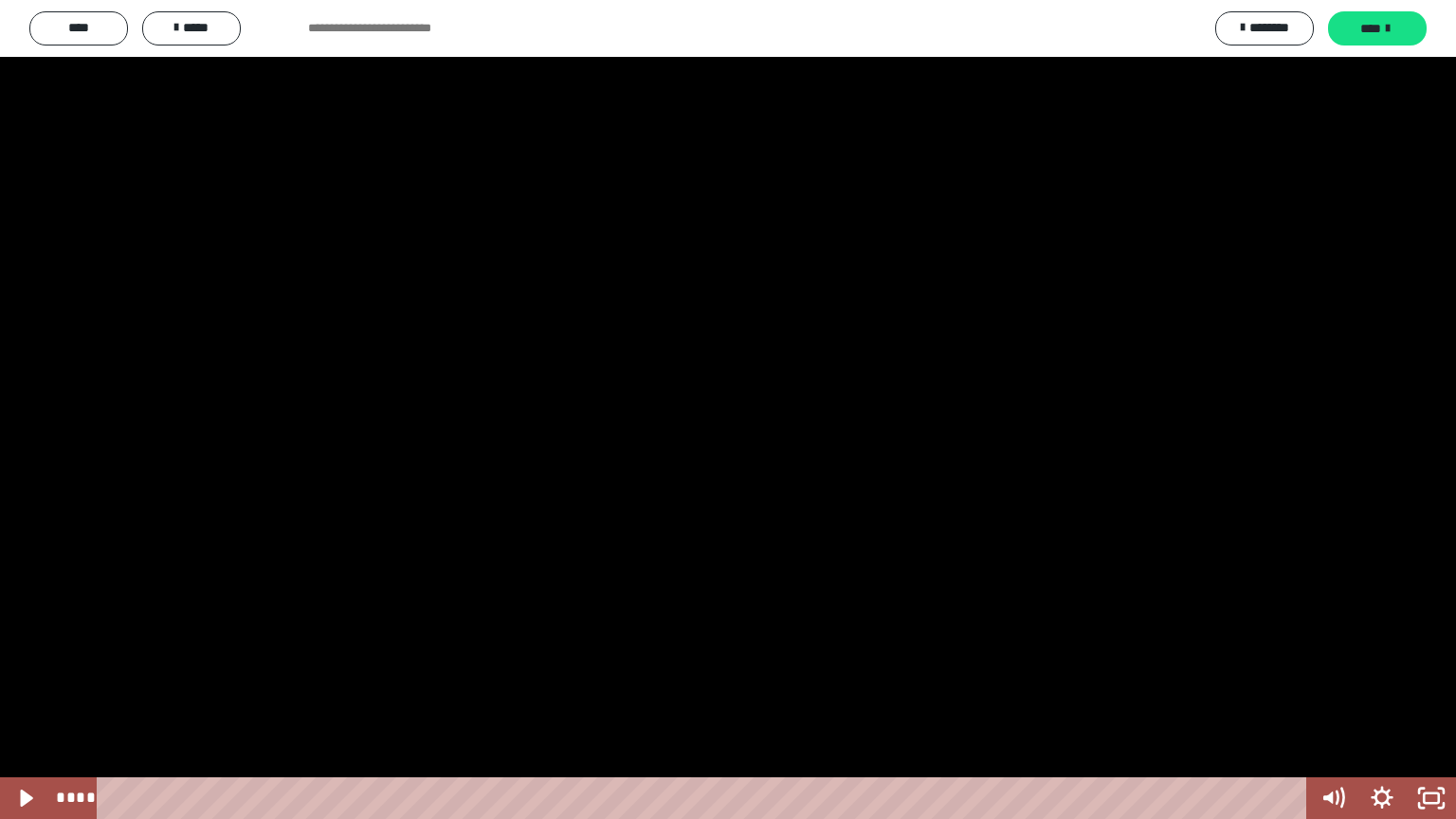 click at bounding box center [728, 410] 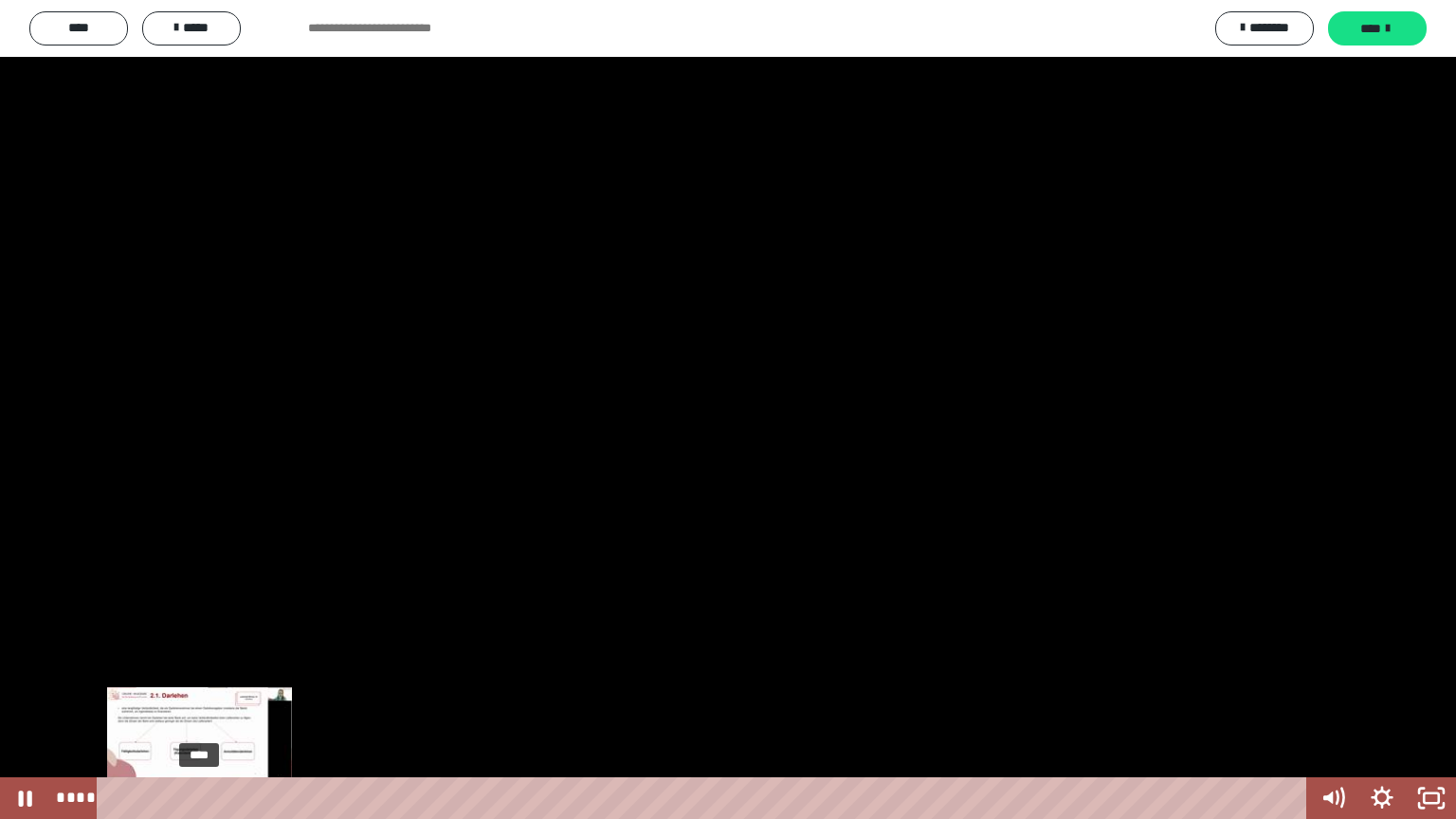 click on "****" at bounding box center [705, 798] 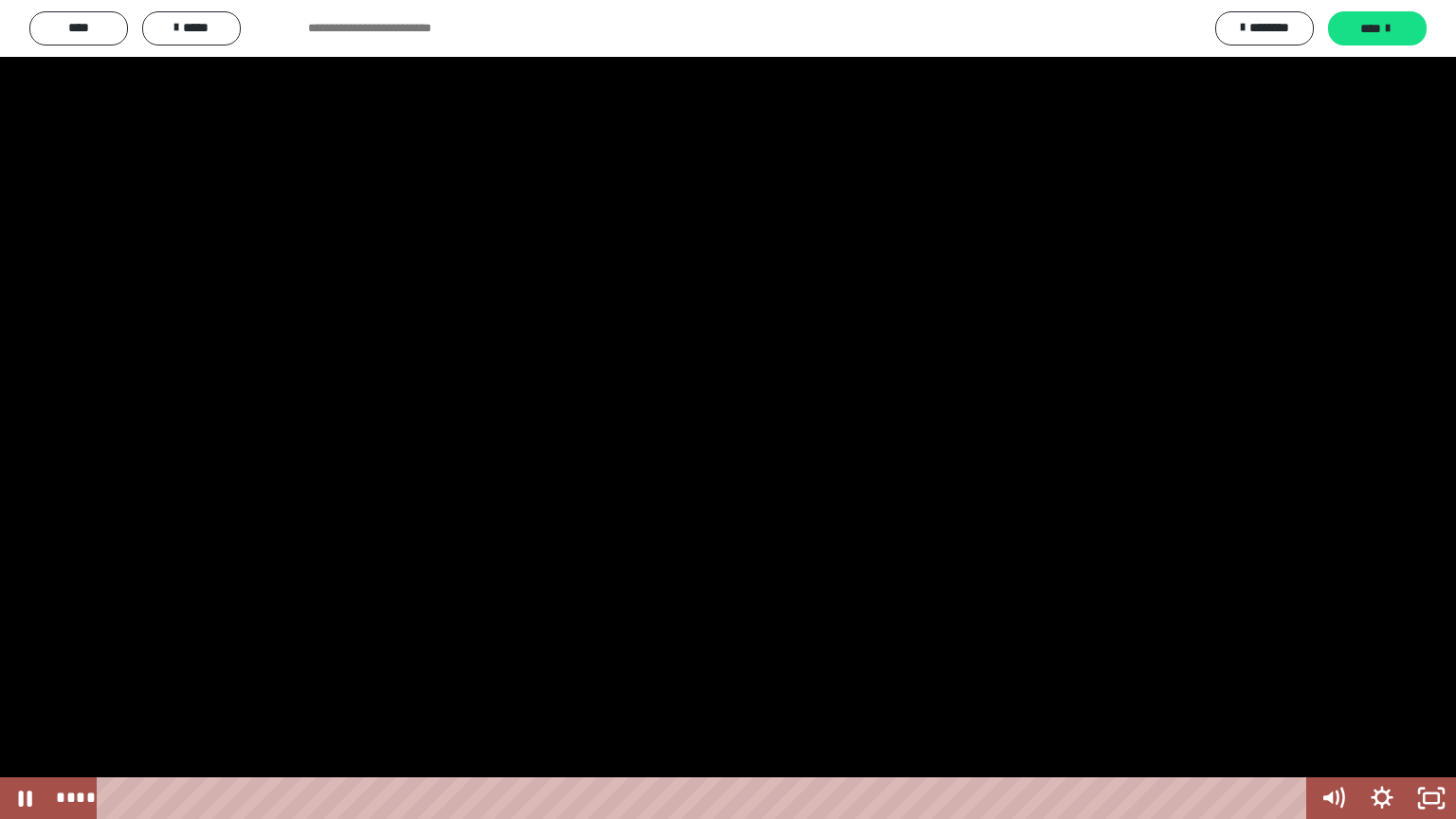 click at bounding box center (728, 410) 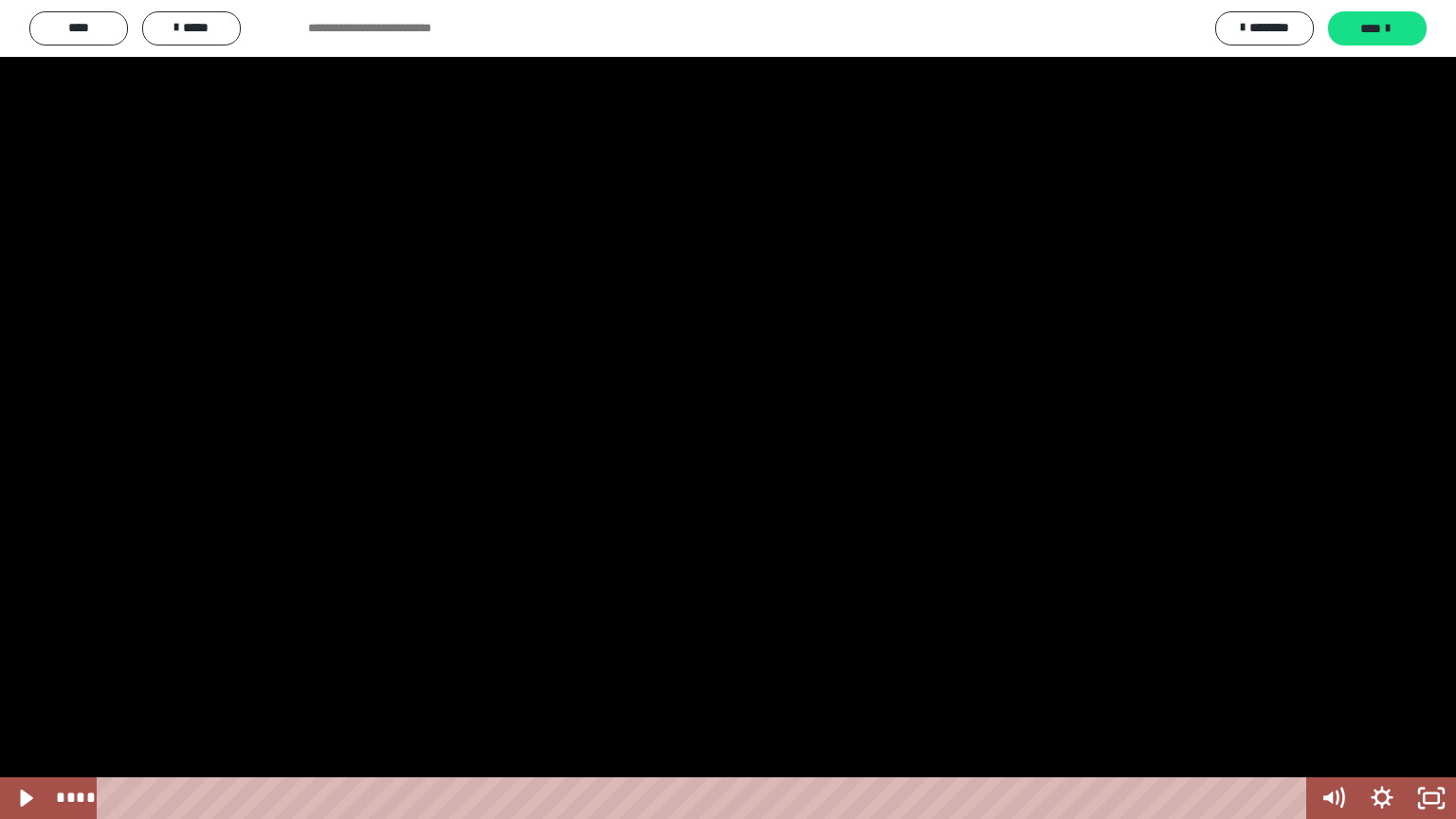 click at bounding box center [728, 410] 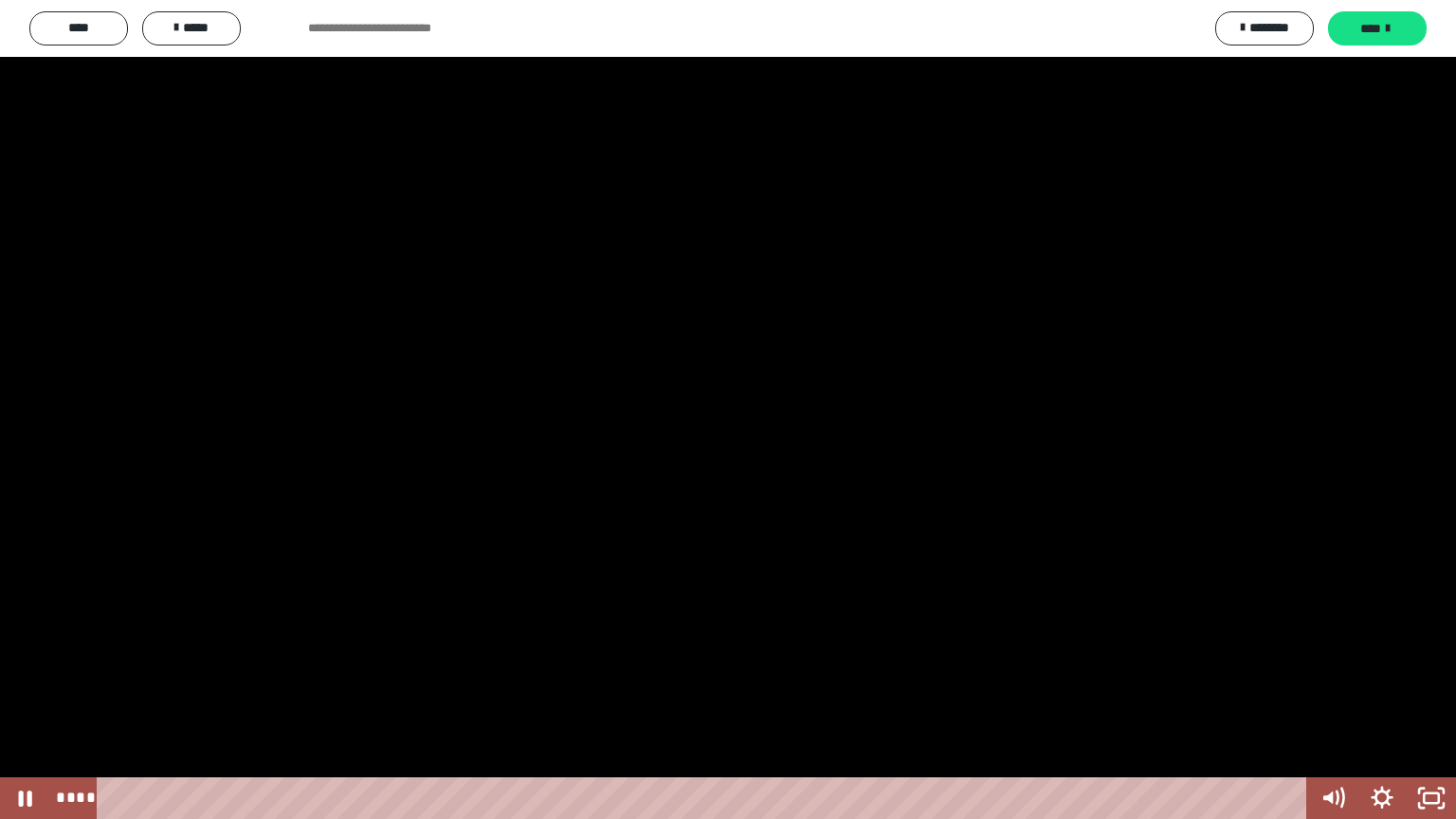 click at bounding box center [728, 410] 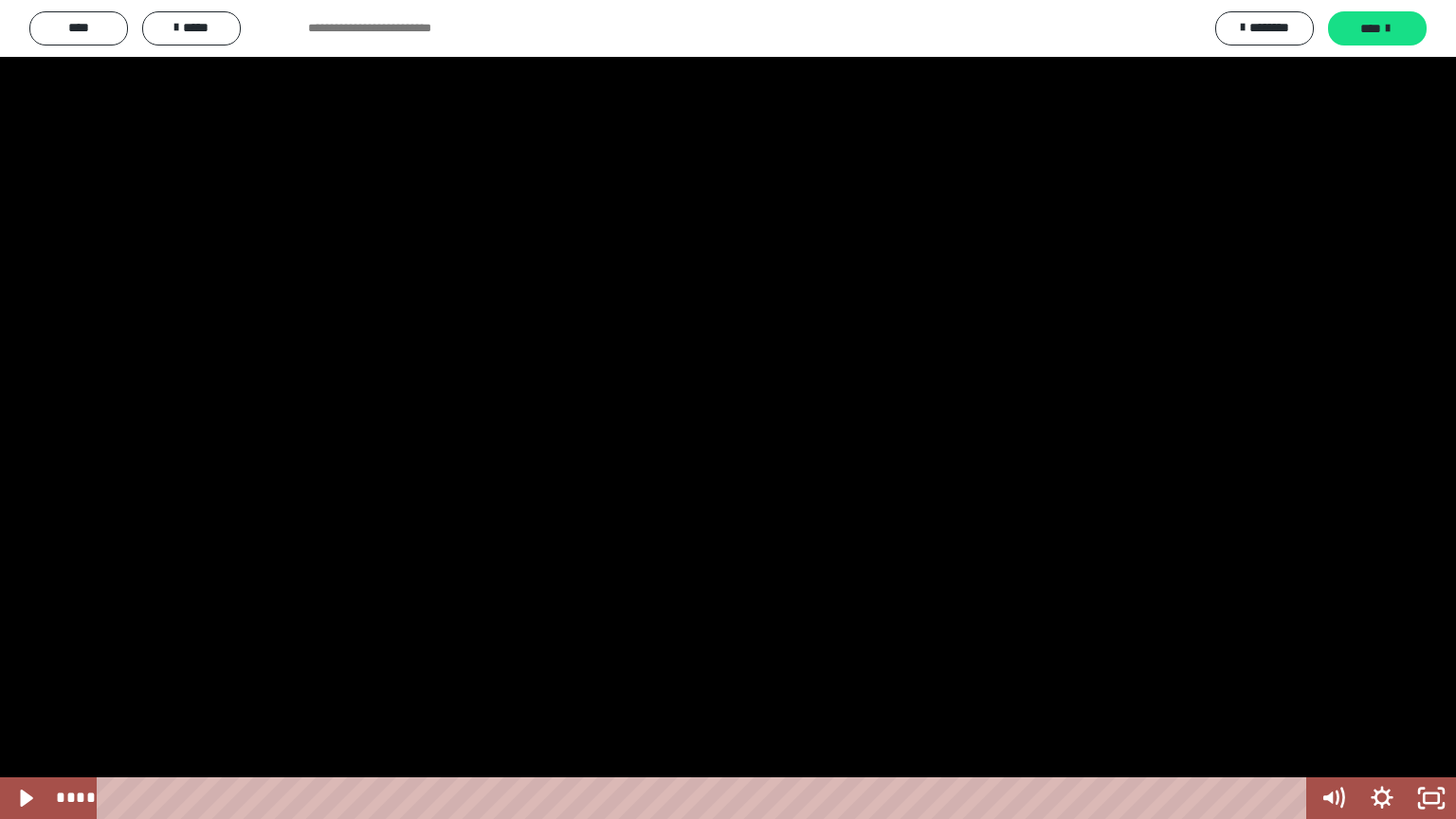 click at bounding box center [728, 410] 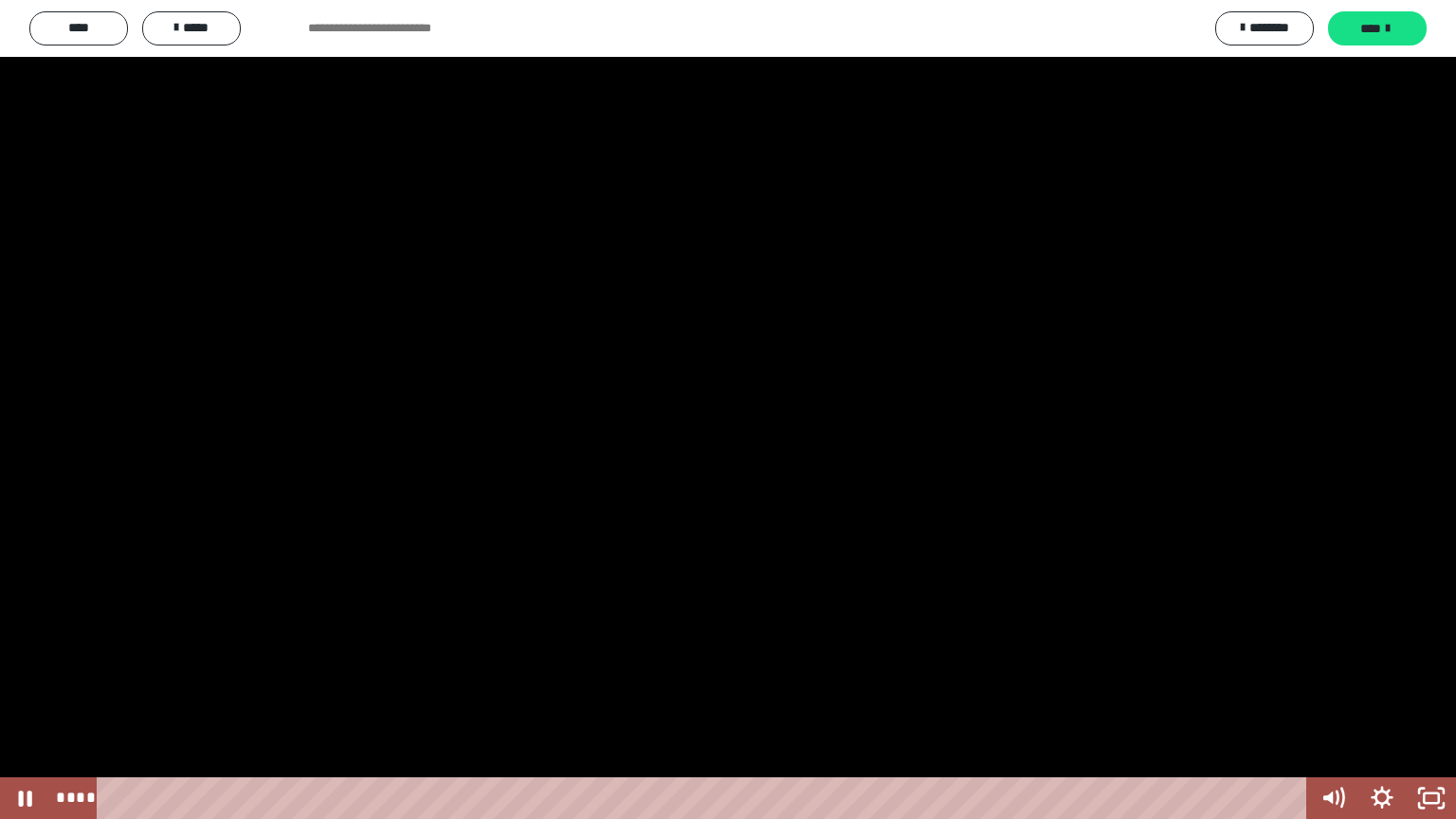 click at bounding box center (728, 410) 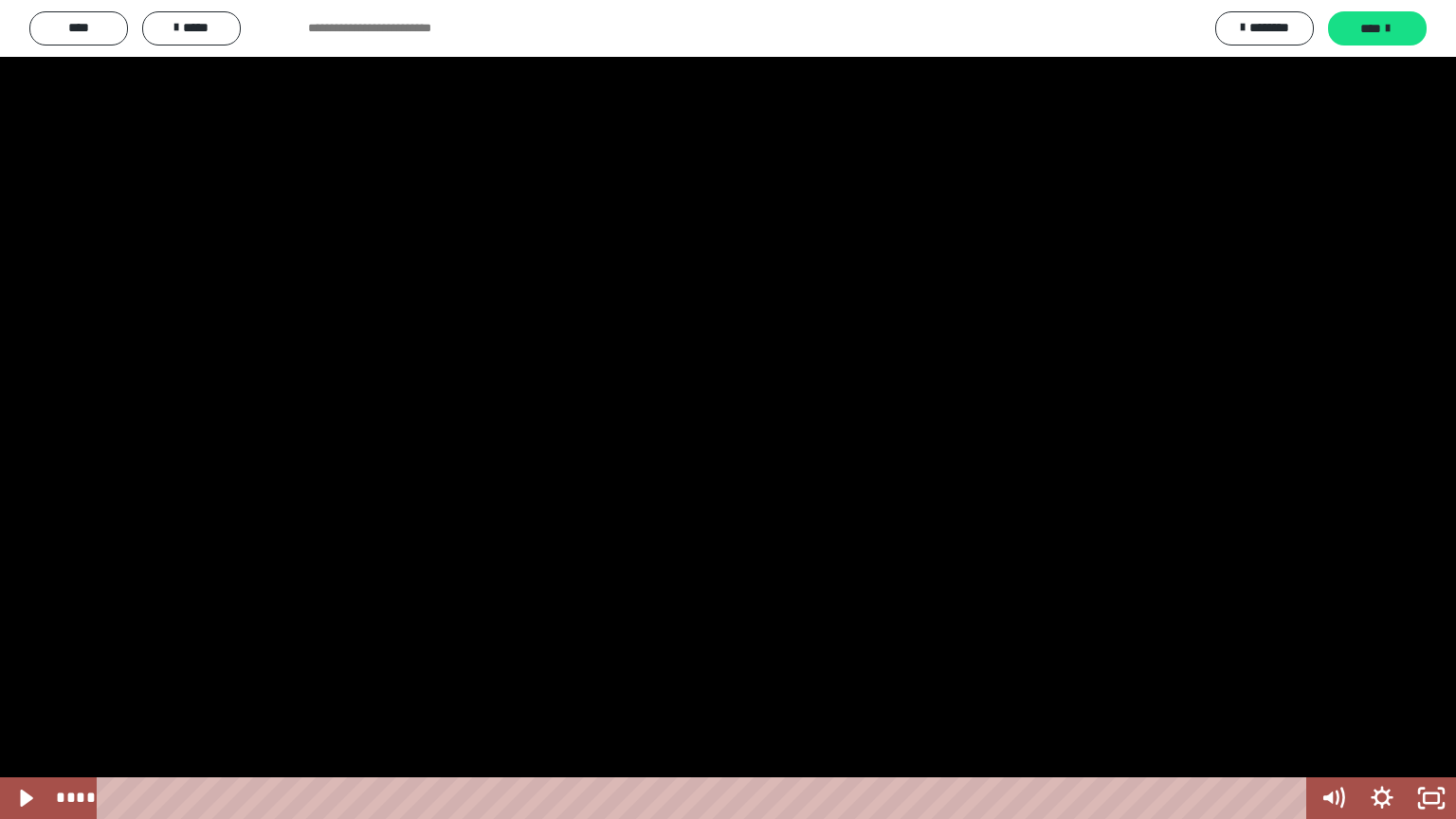 click at bounding box center (728, 410) 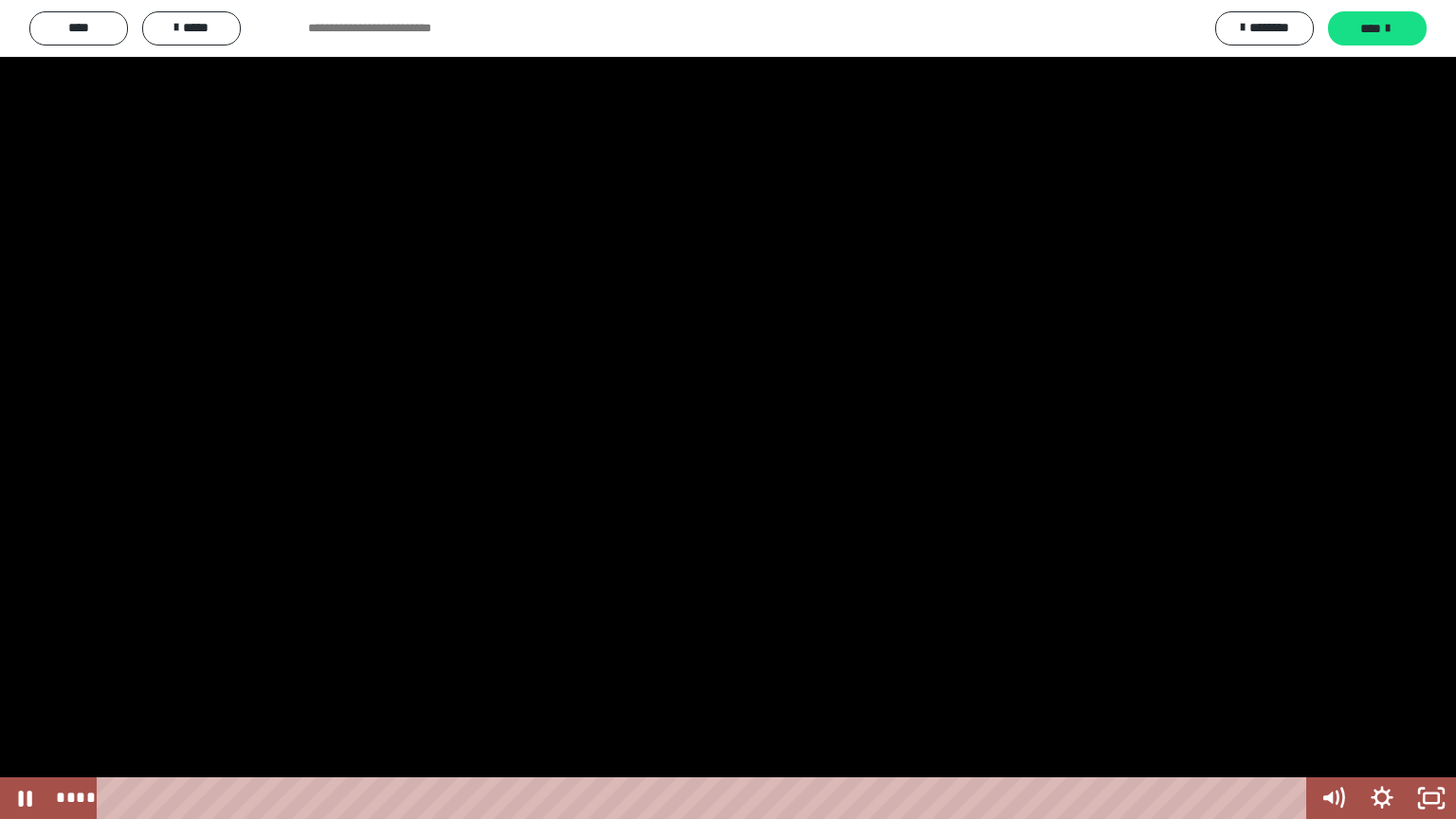 click at bounding box center (728, 410) 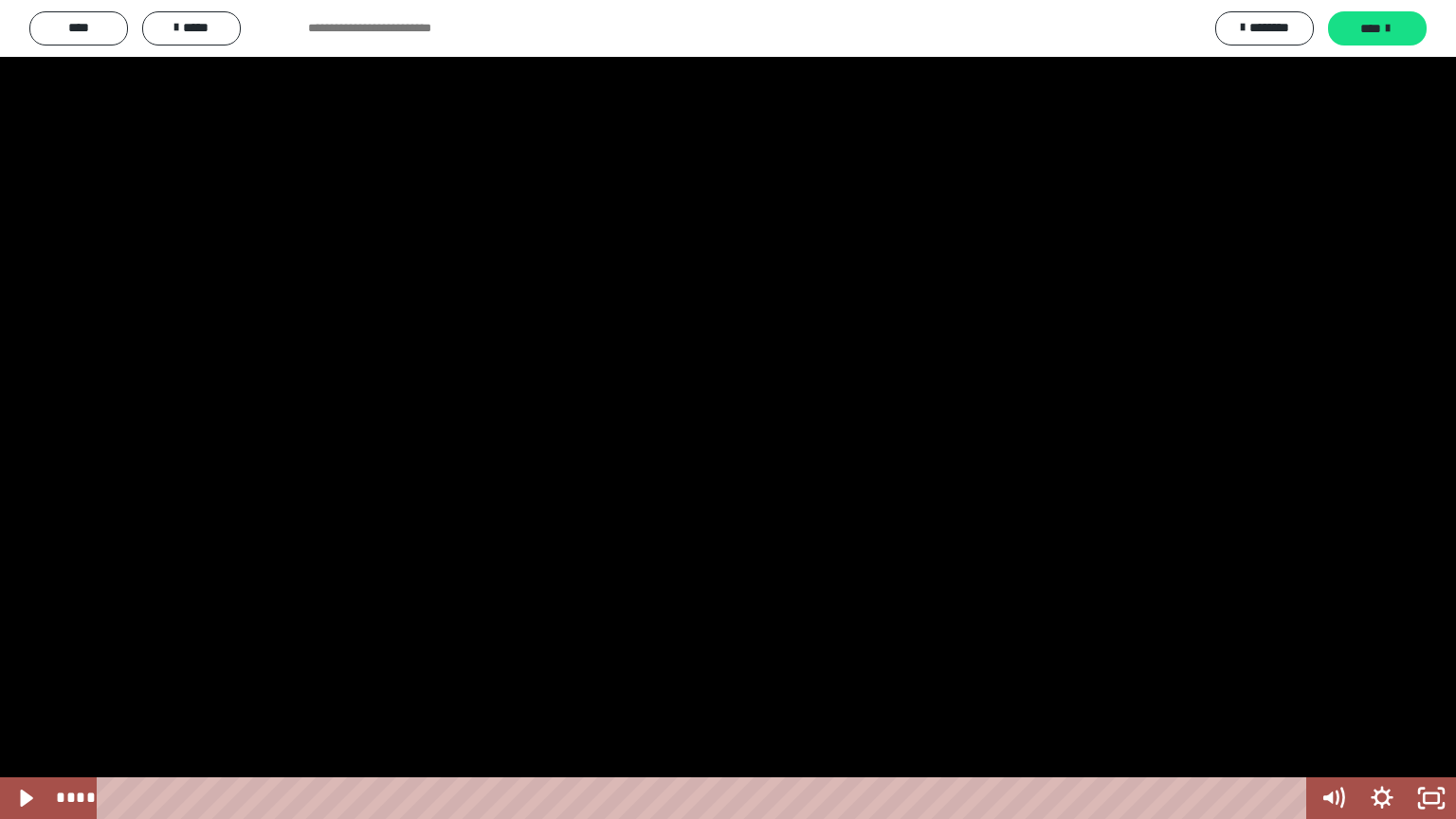click at bounding box center [728, 410] 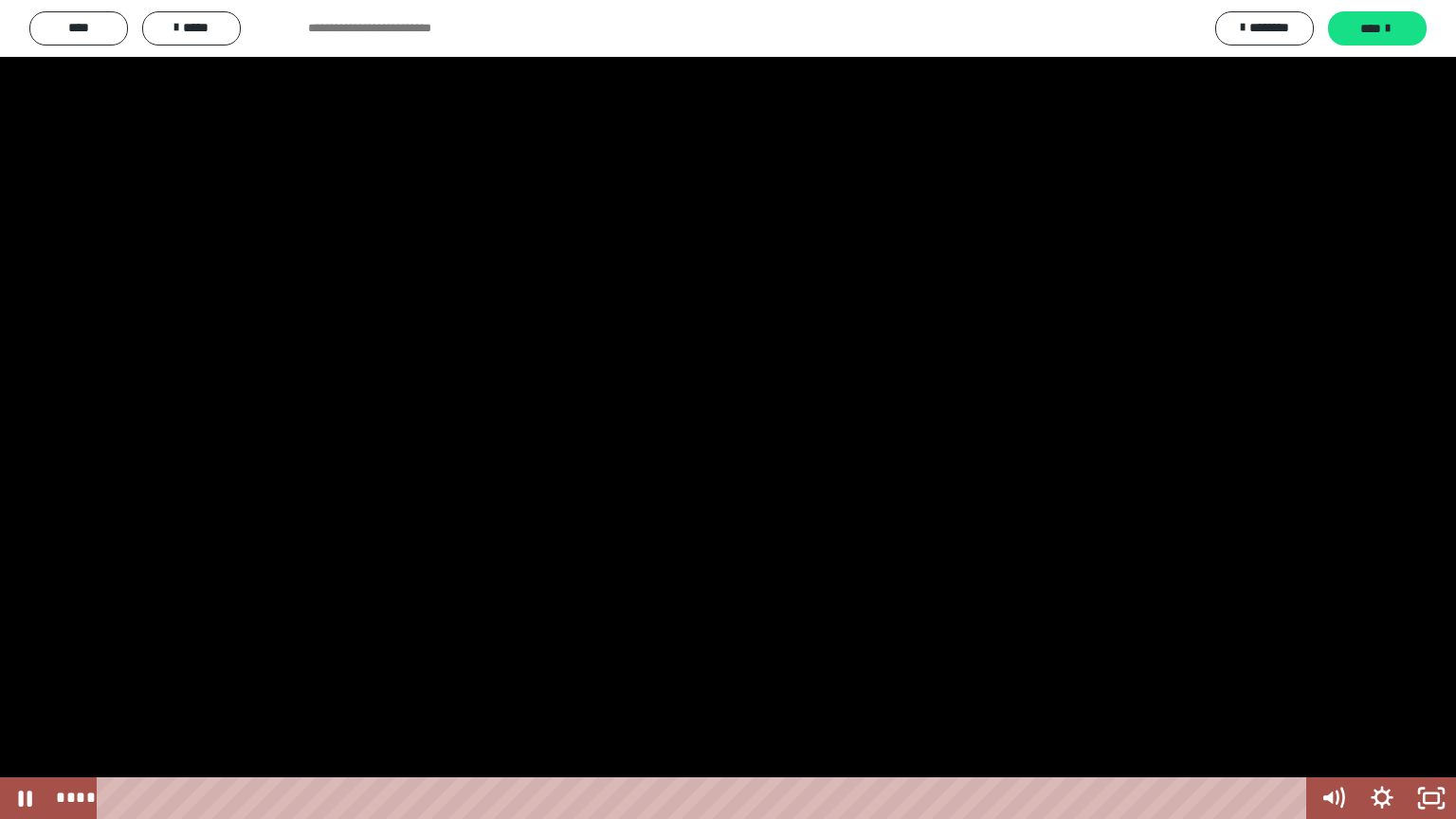 click at bounding box center (728, 410) 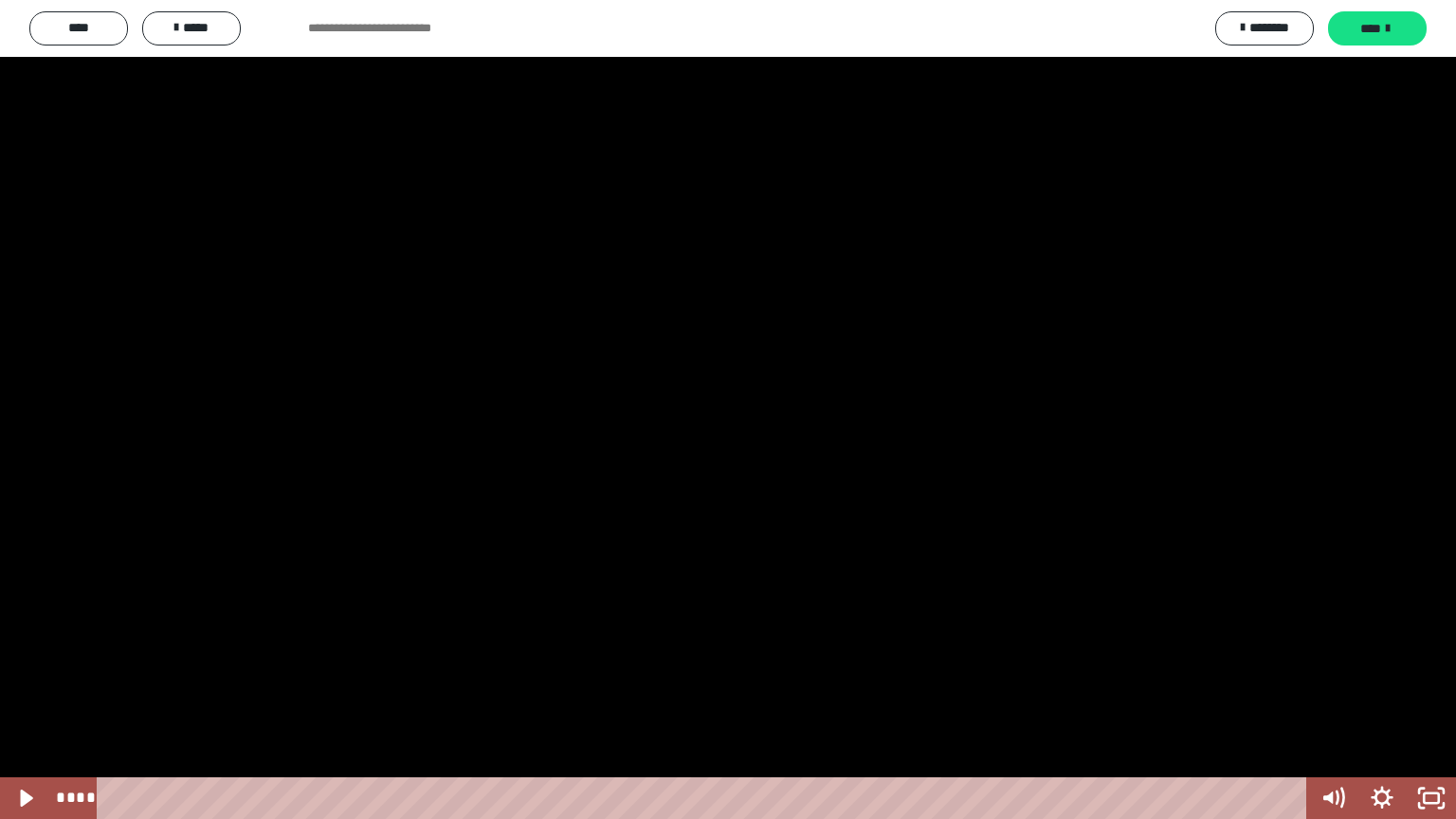 click at bounding box center (728, 410) 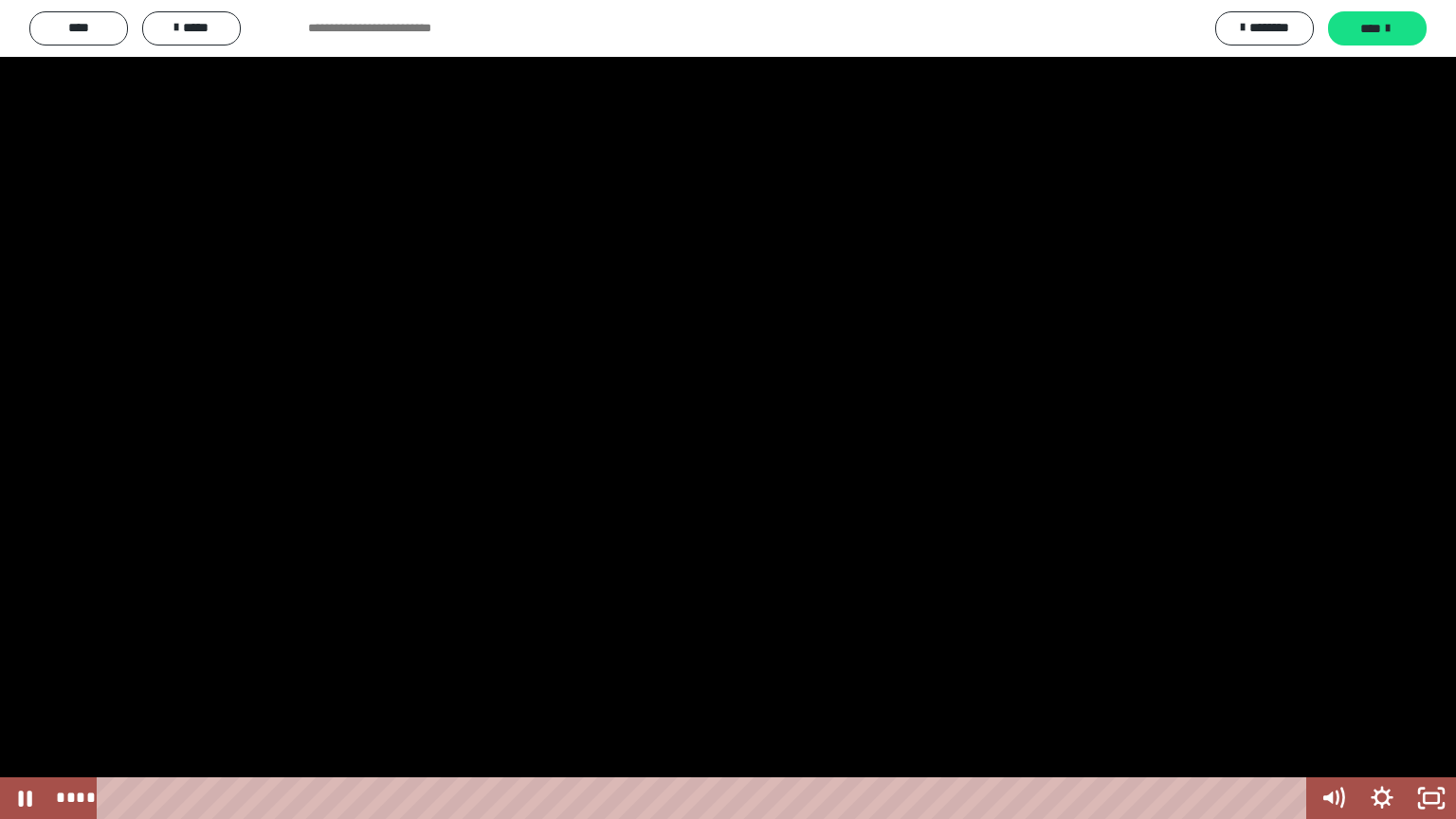 click at bounding box center [728, 410] 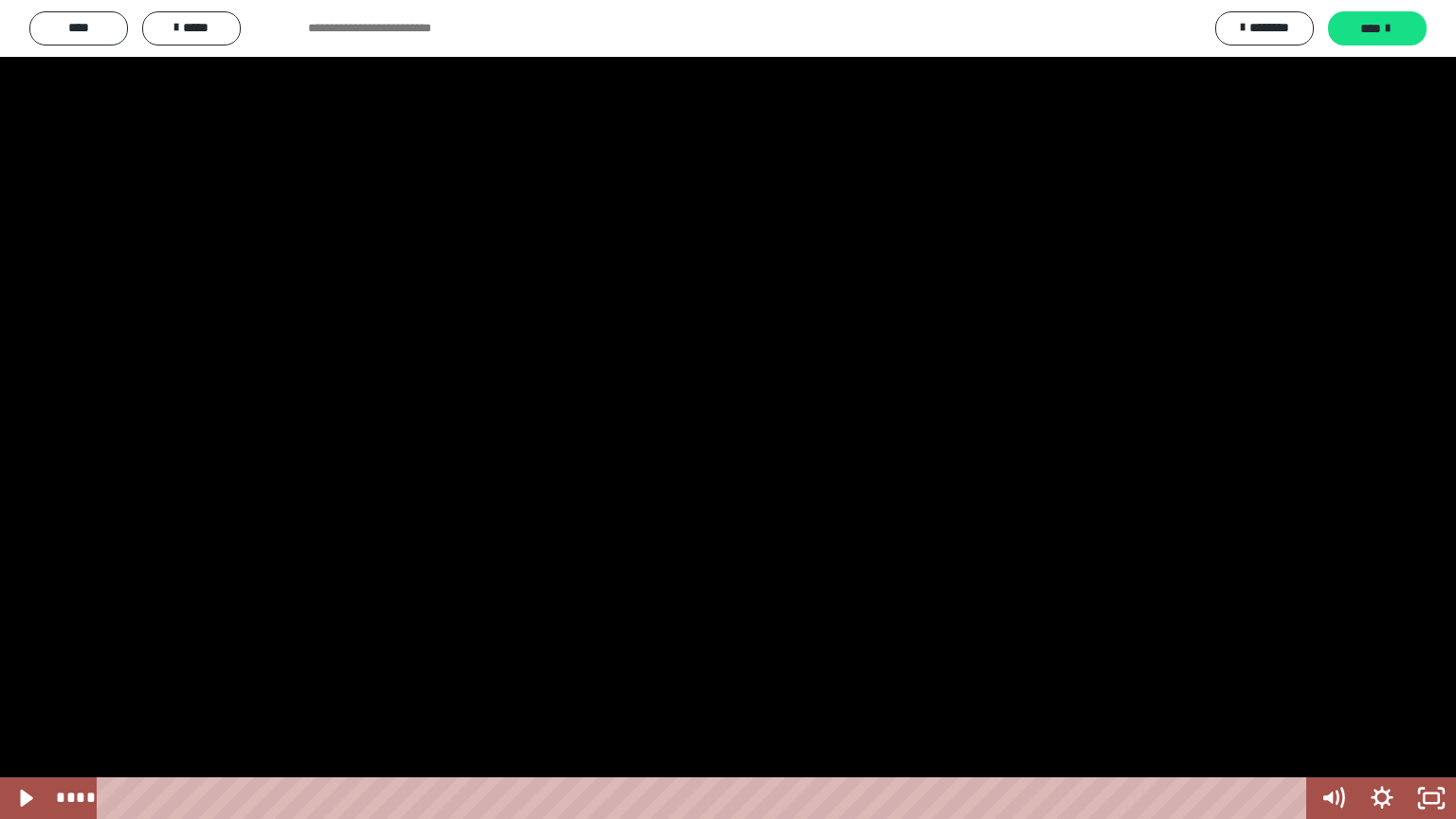 click at bounding box center [728, 410] 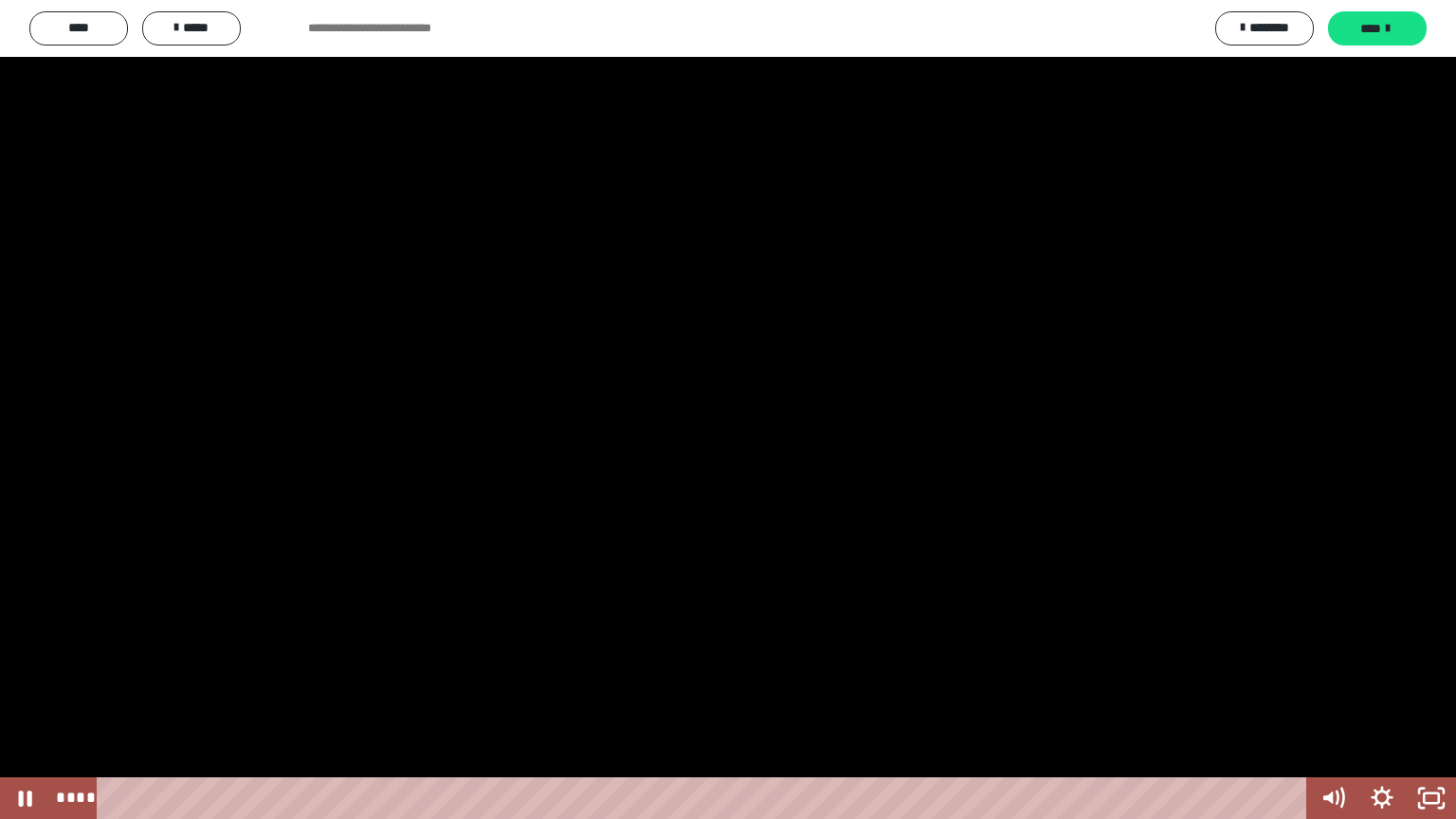 click at bounding box center [728, 410] 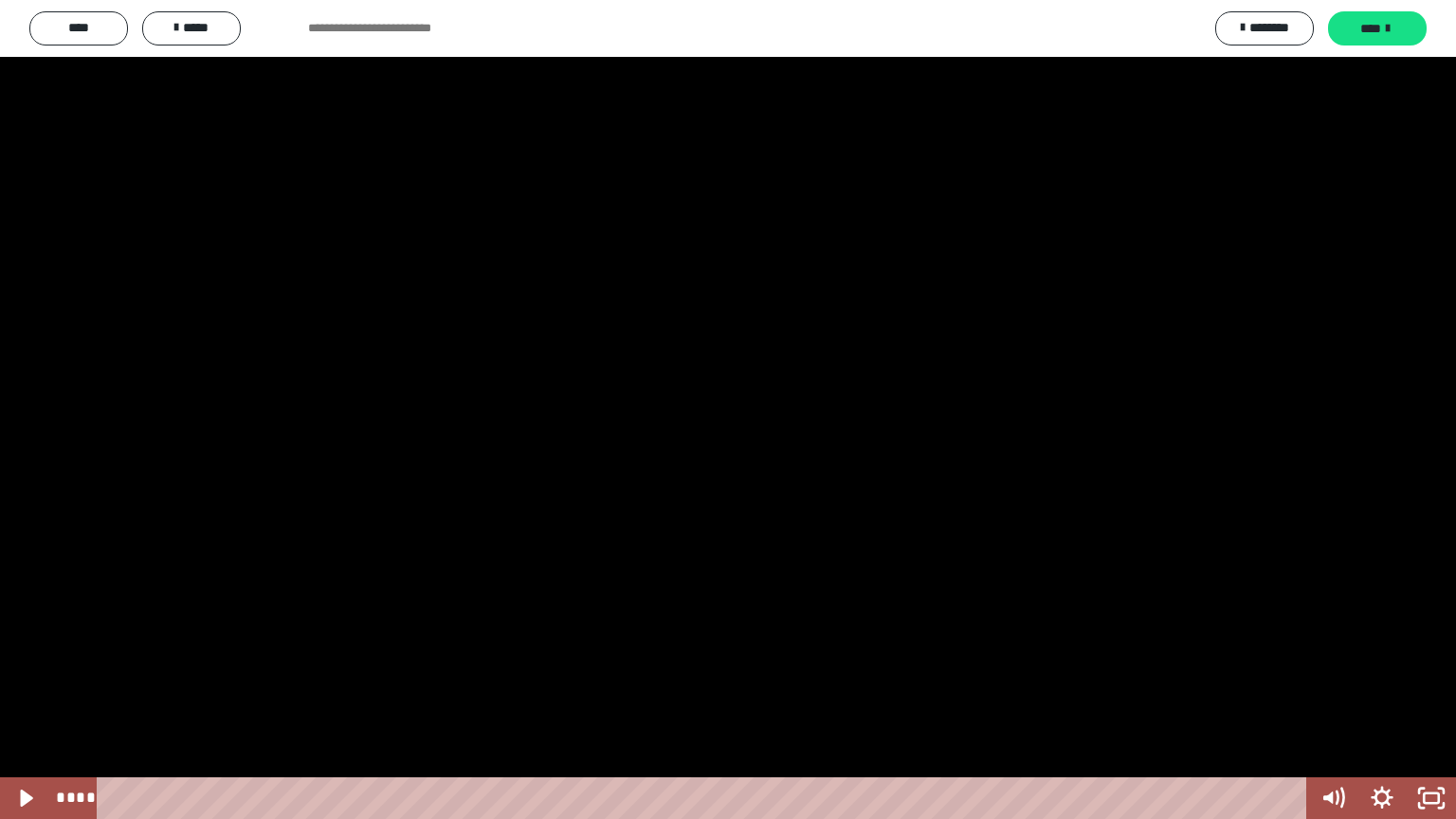 click at bounding box center [728, 410] 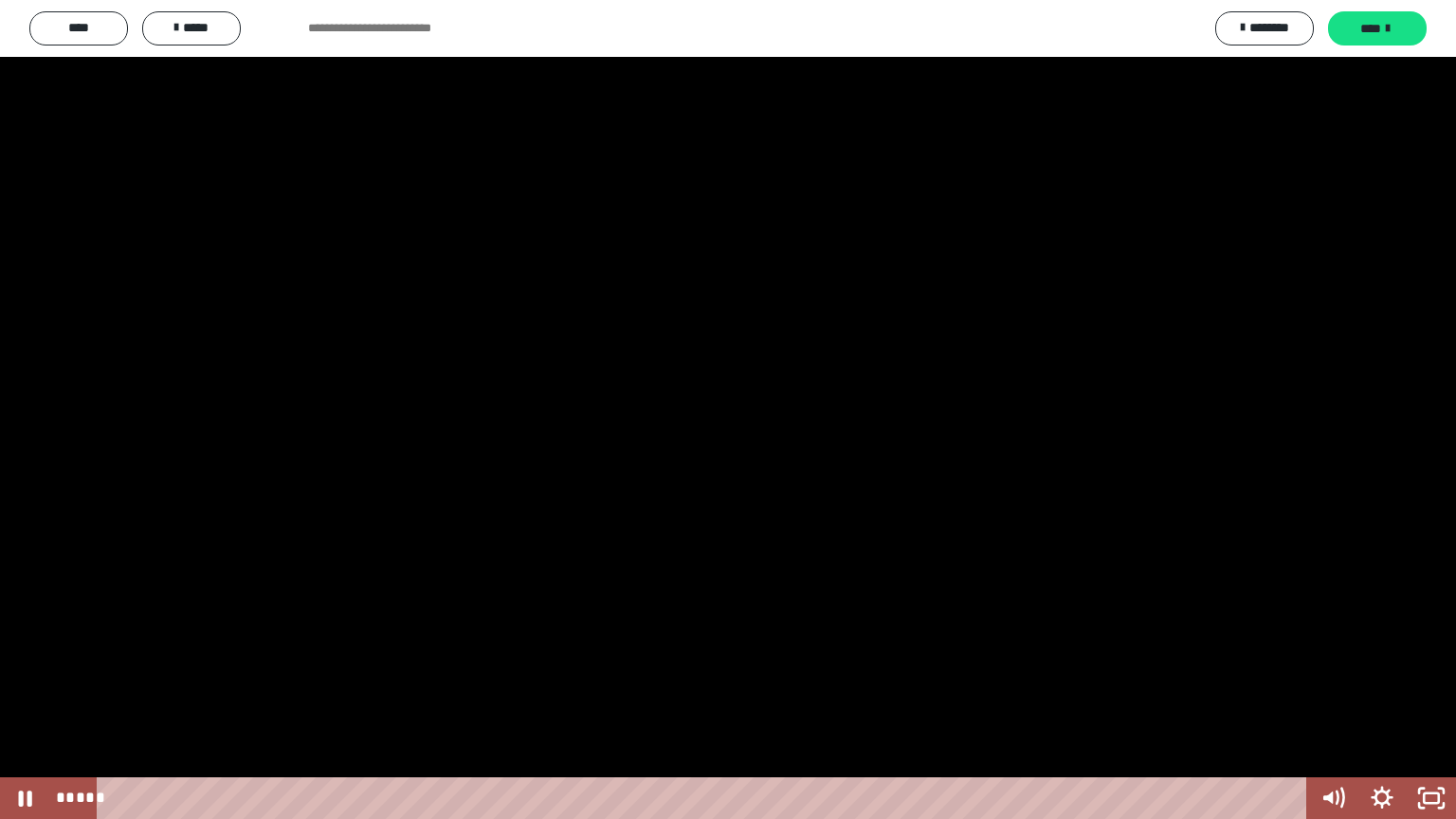 click at bounding box center (728, 410) 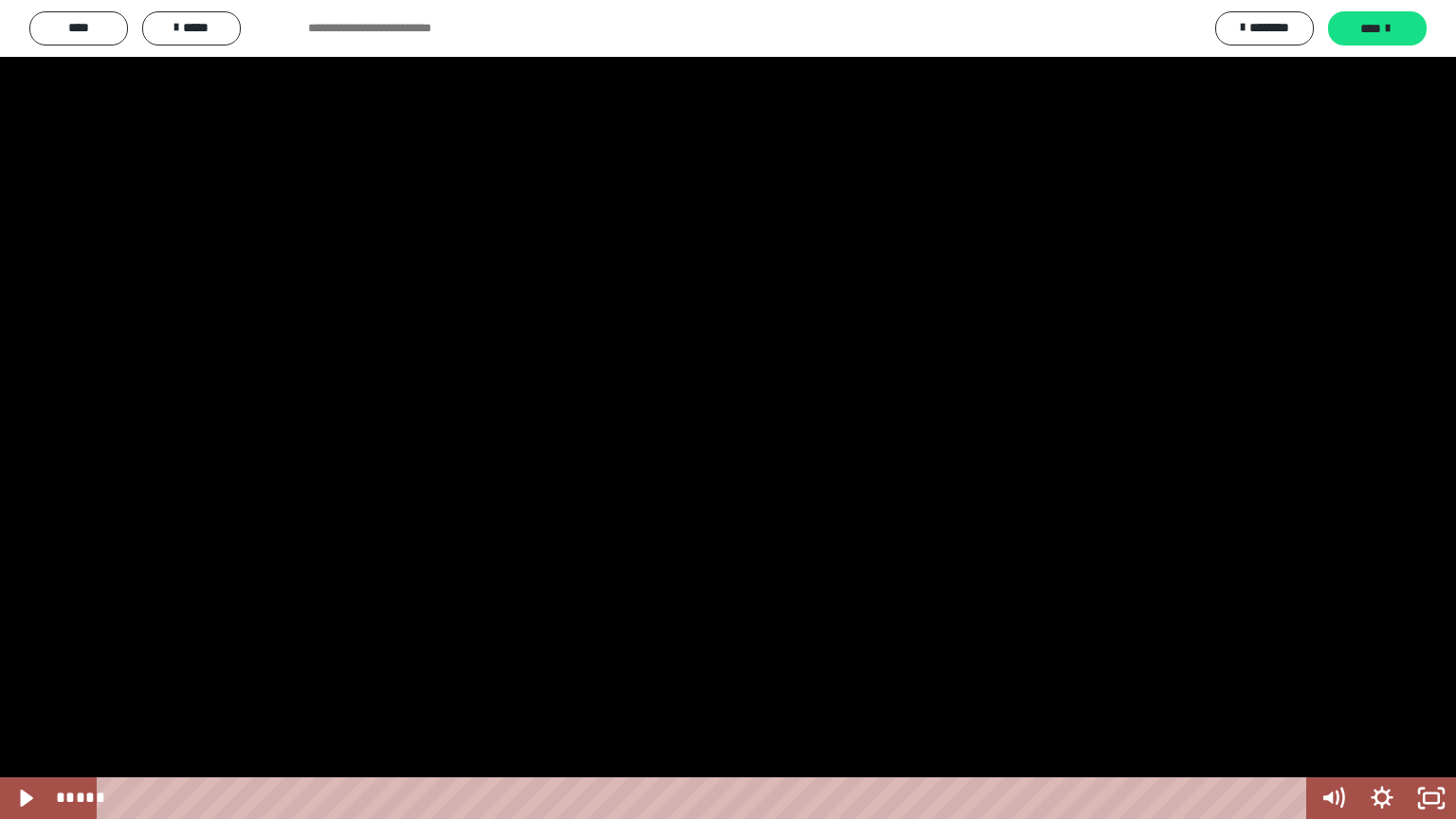 click at bounding box center [728, 410] 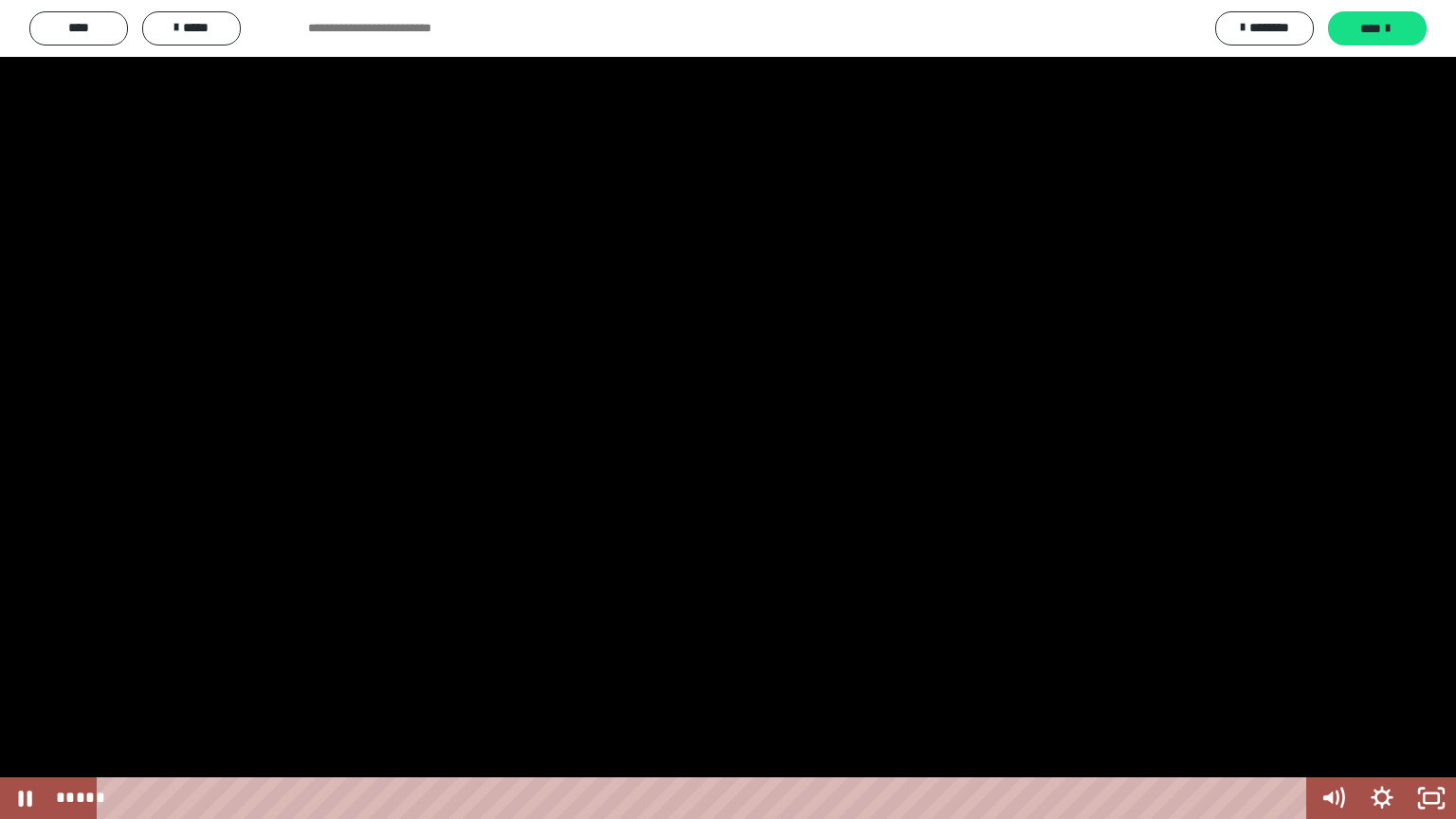click at bounding box center [728, 410] 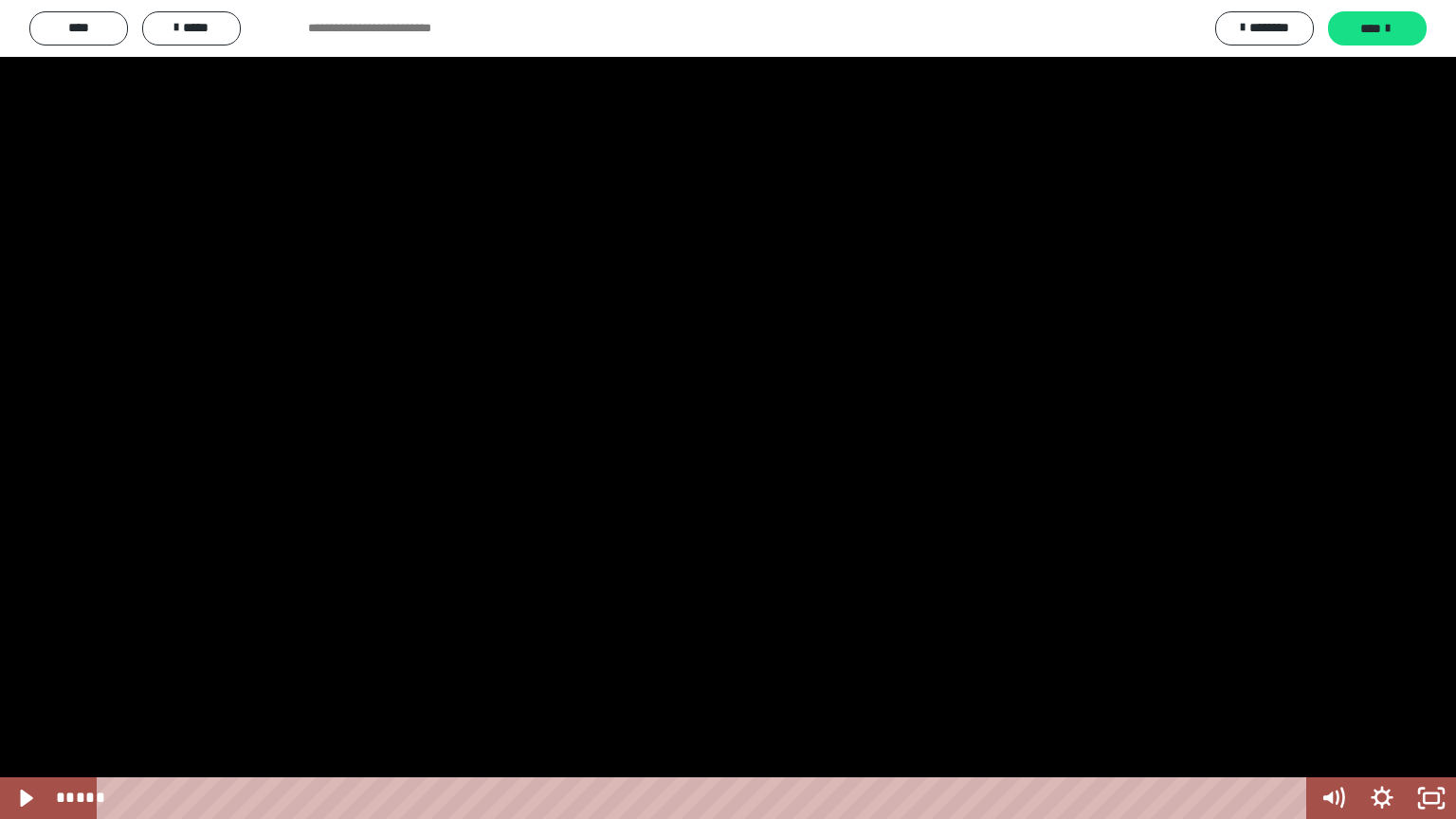 click at bounding box center [728, 410] 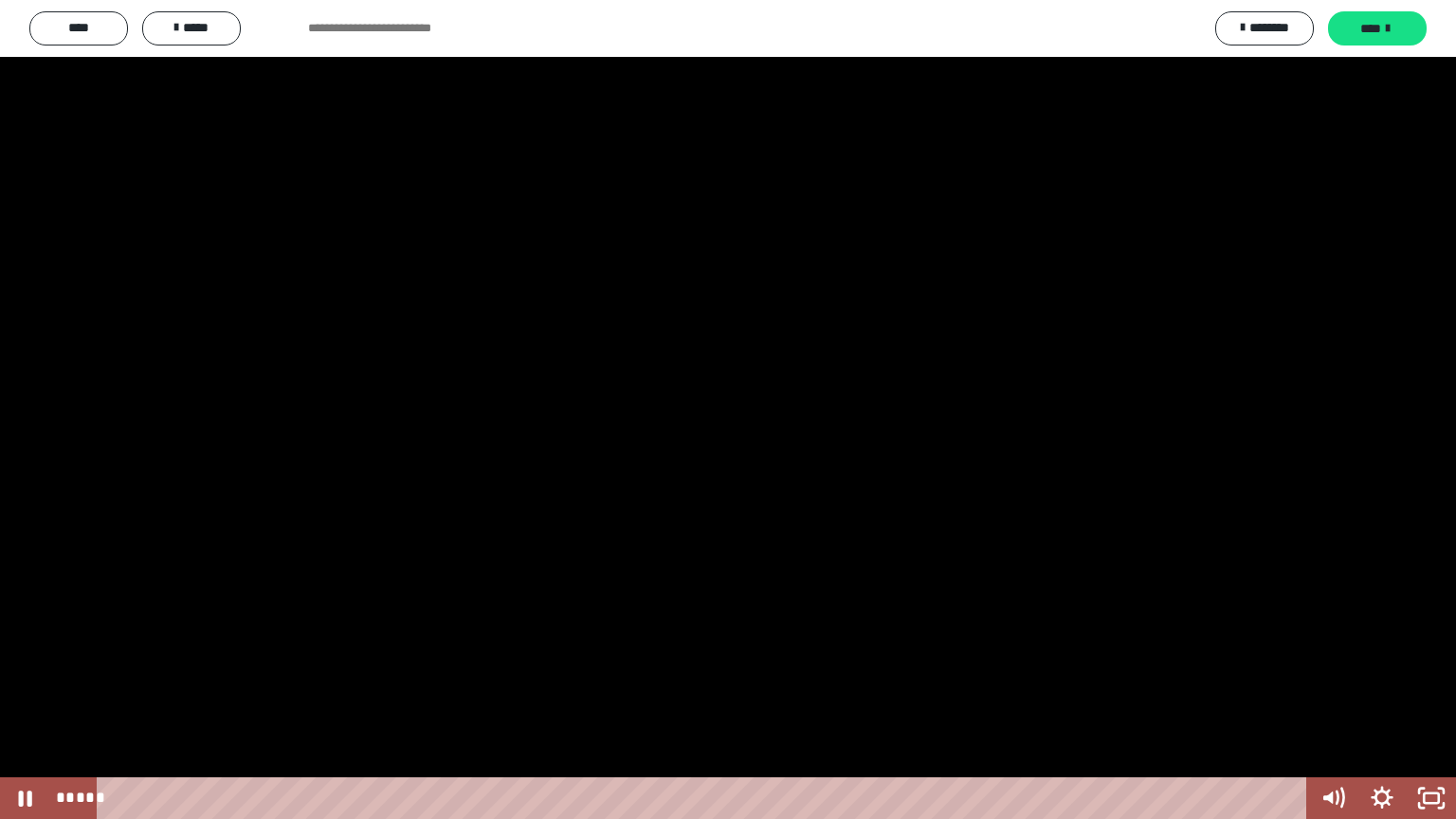 click at bounding box center [728, 410] 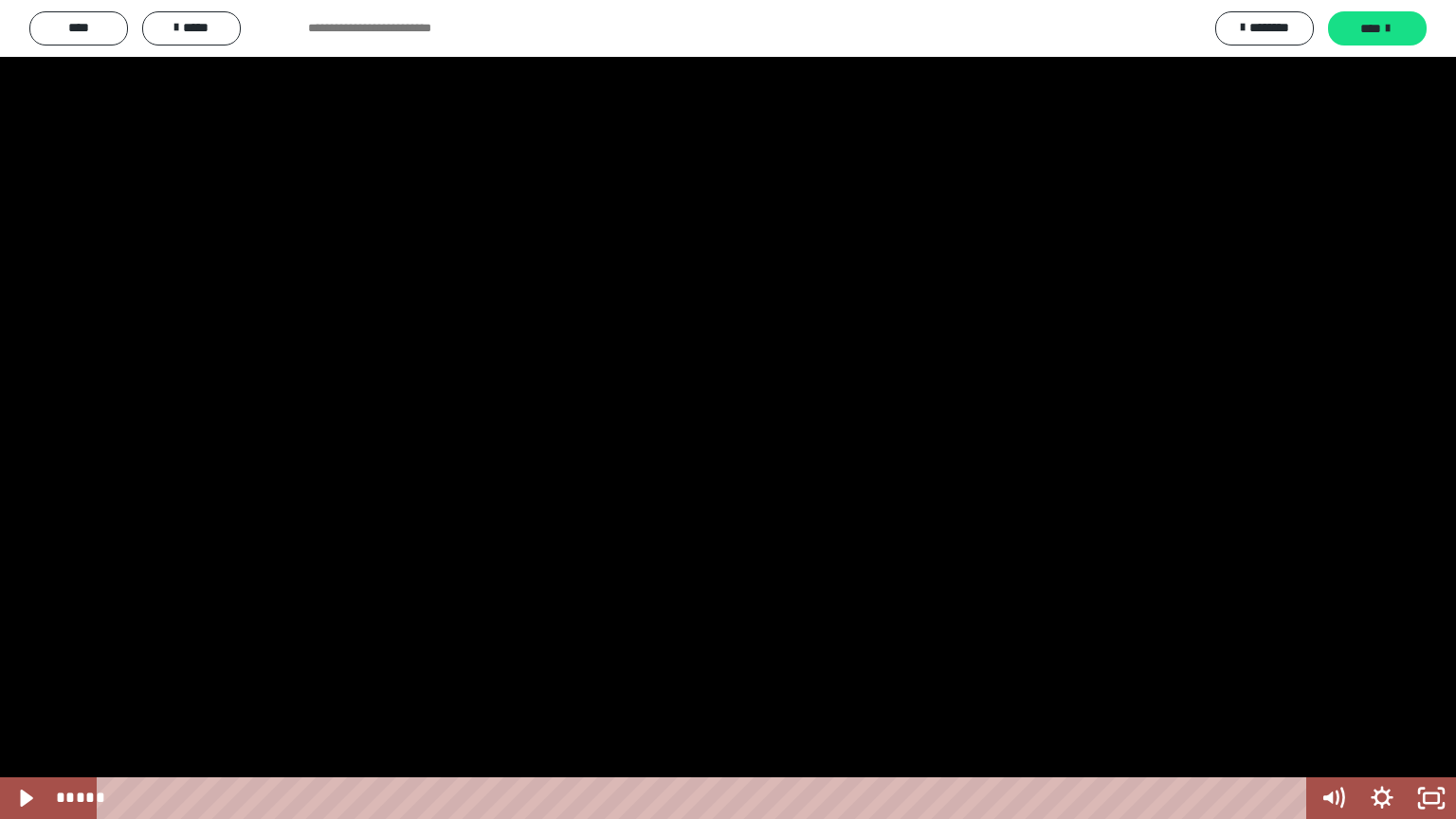 click at bounding box center [728, 410] 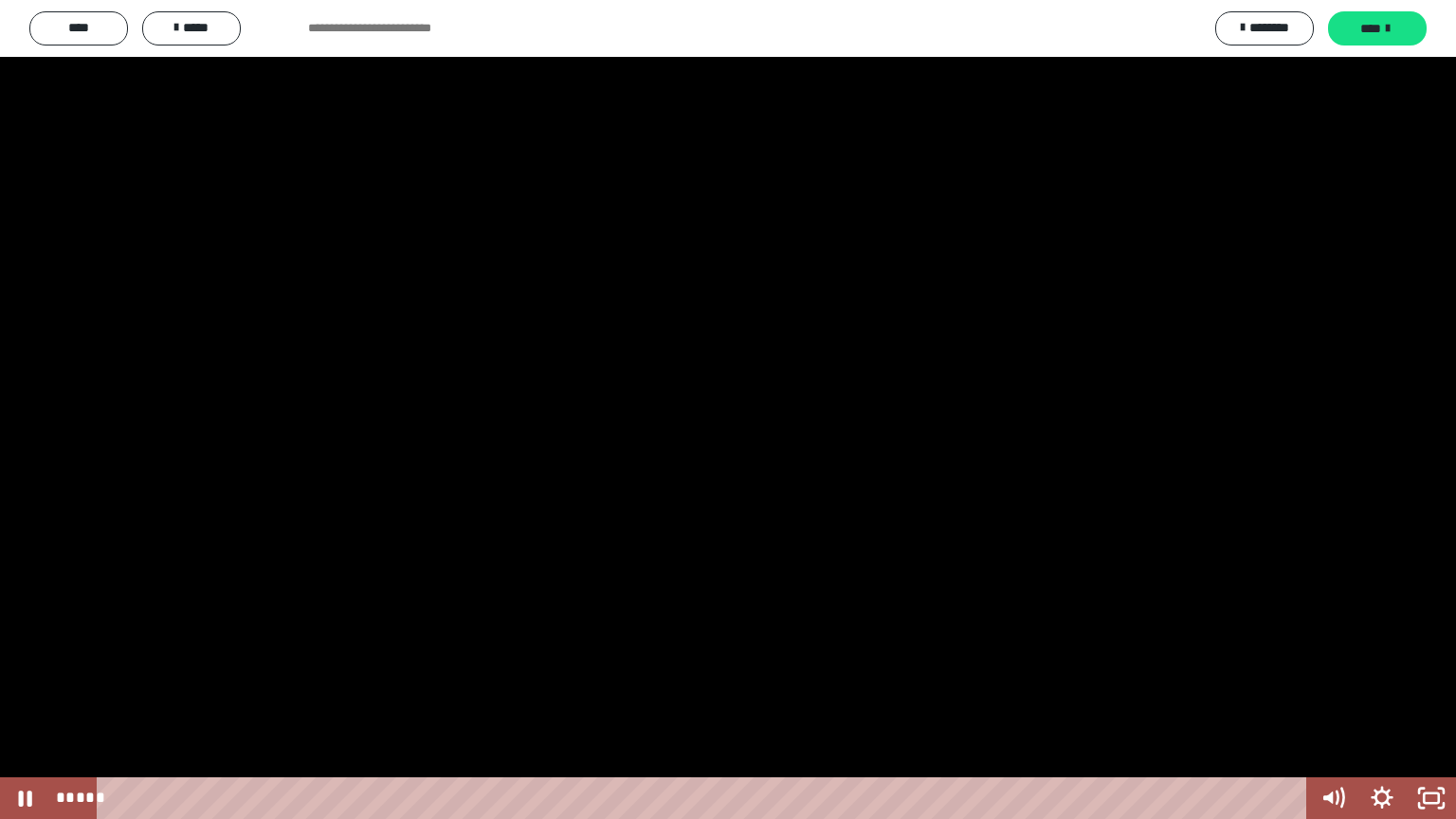 click at bounding box center [728, 410] 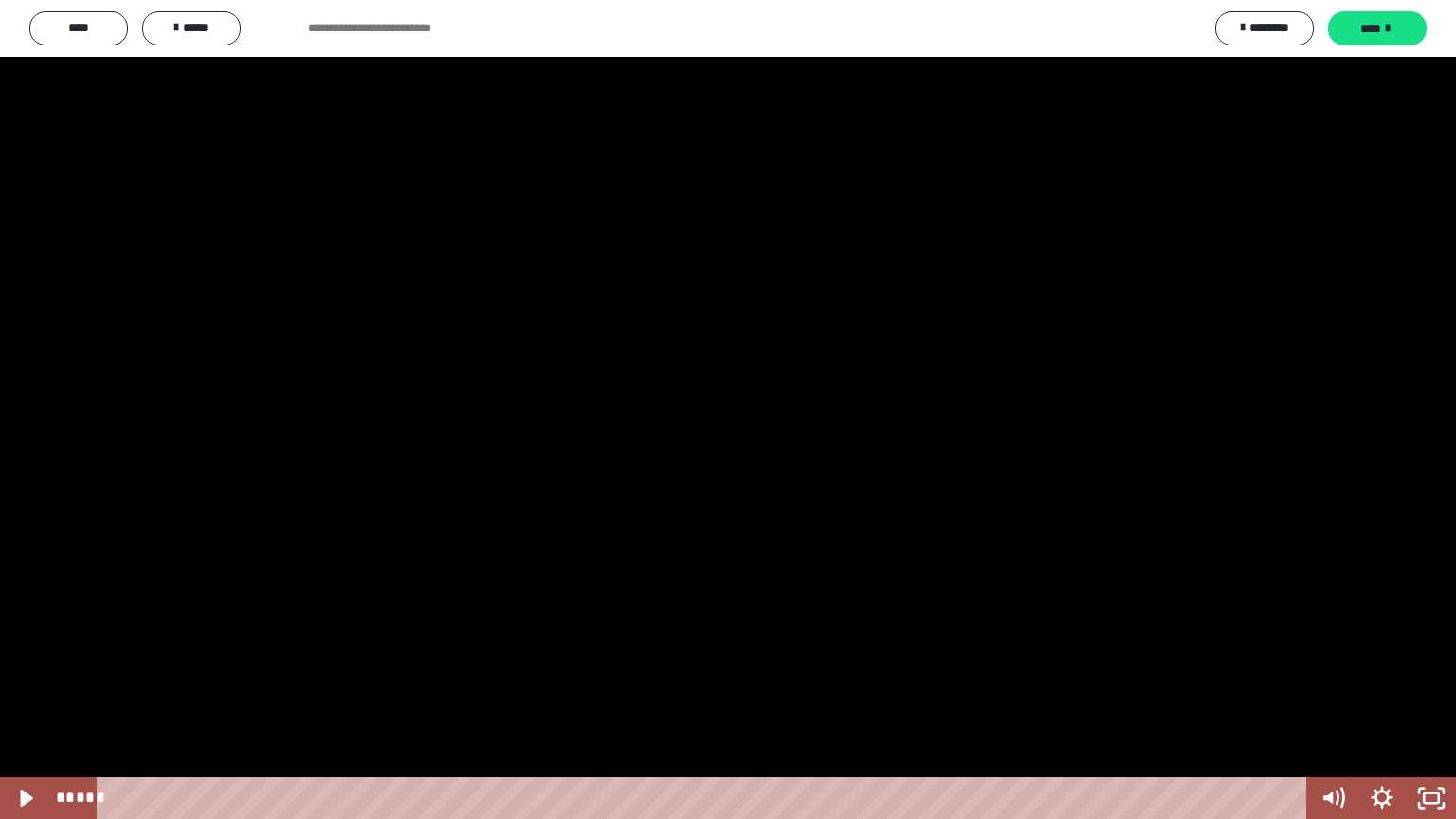 click at bounding box center [728, 410] 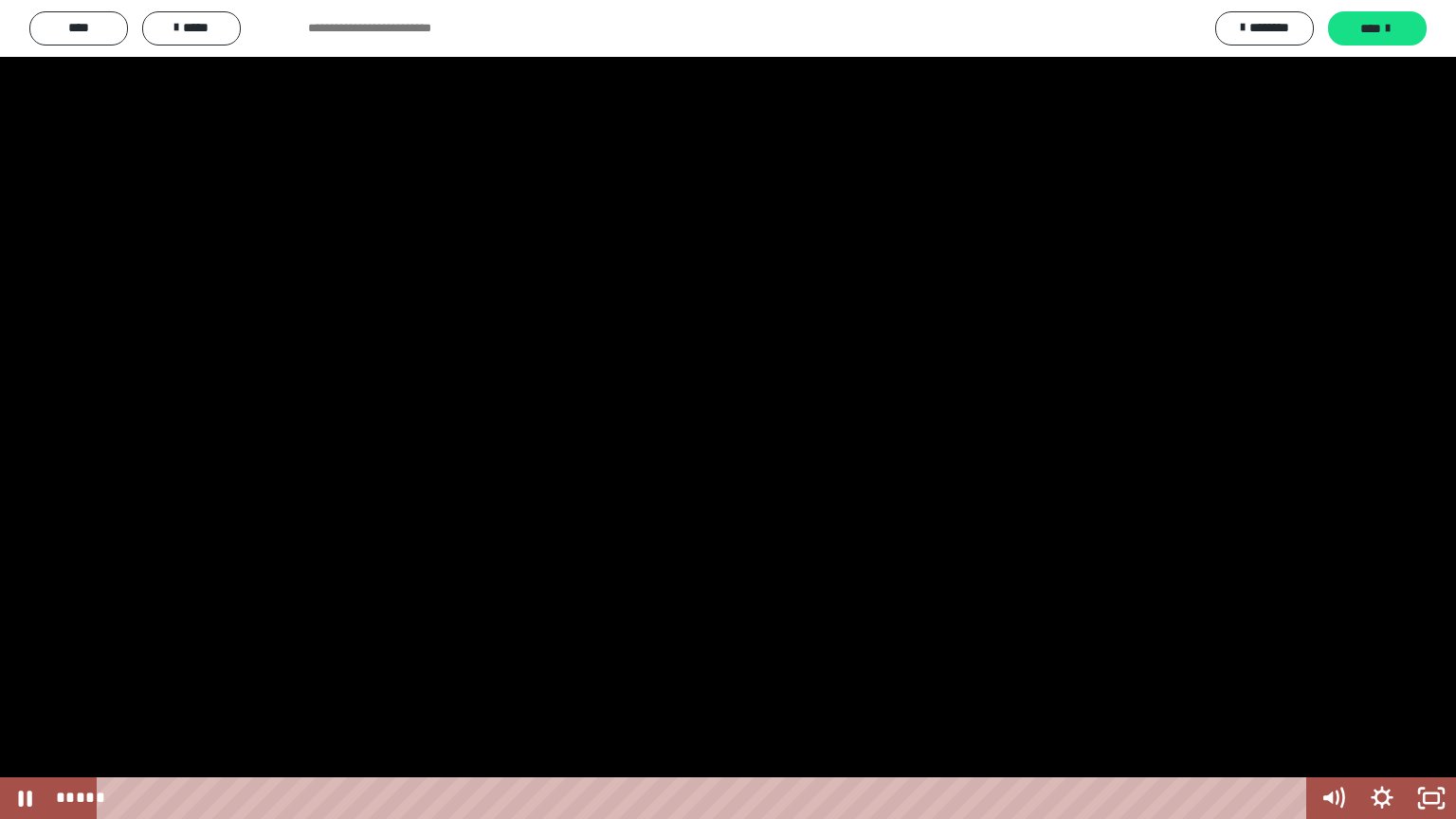 click at bounding box center (728, 410) 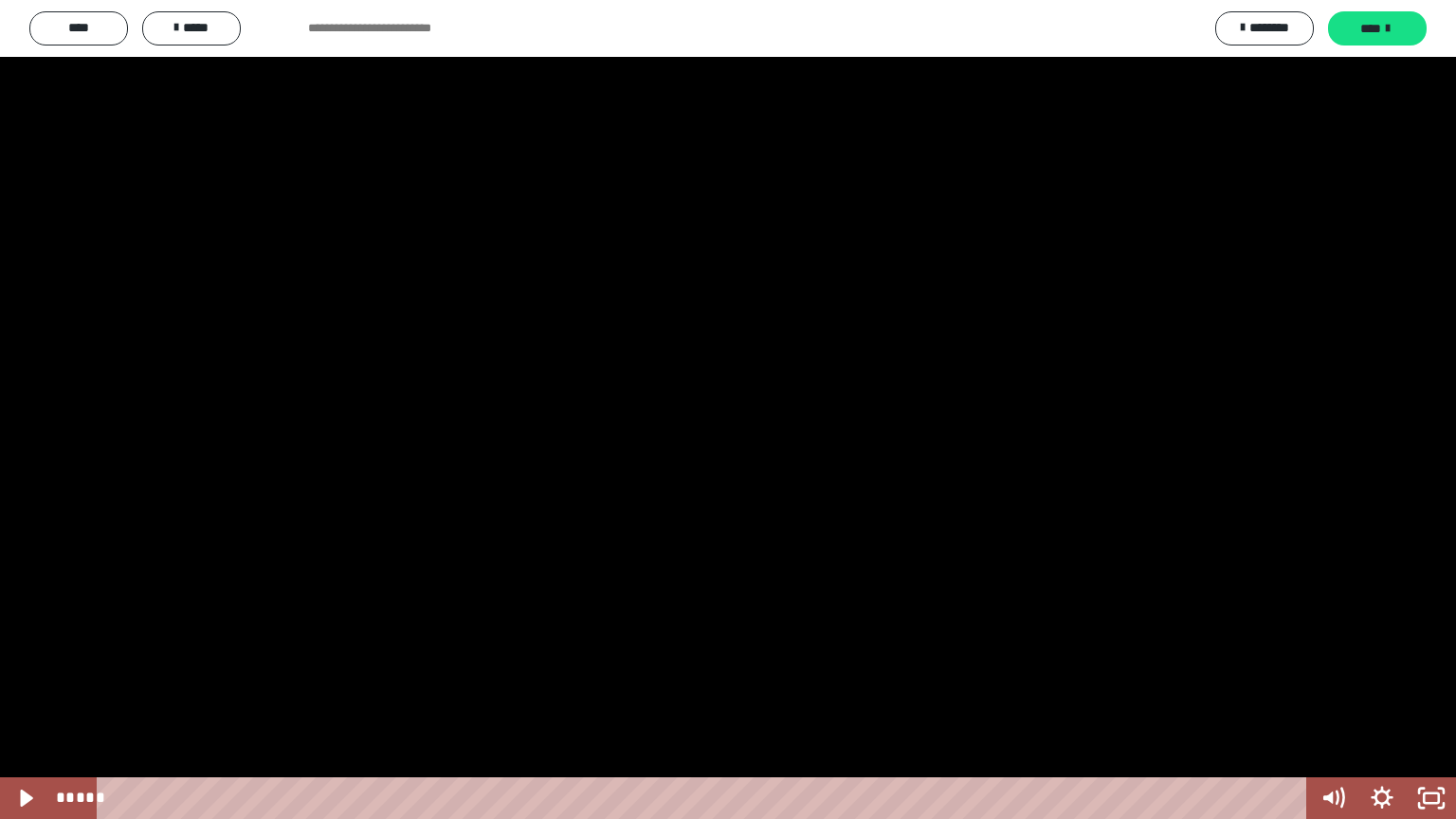 click at bounding box center [728, 410] 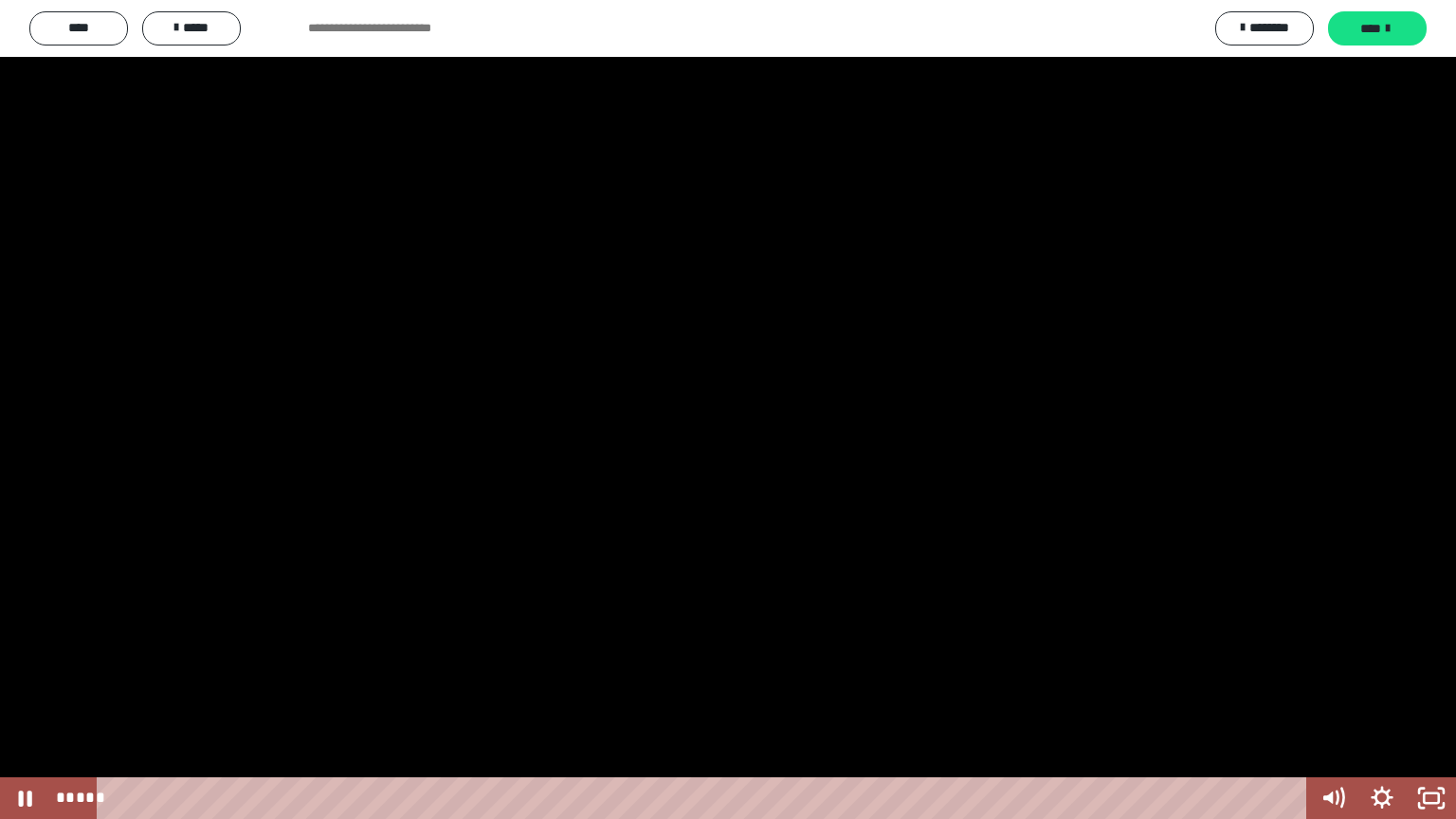 click at bounding box center (728, 410) 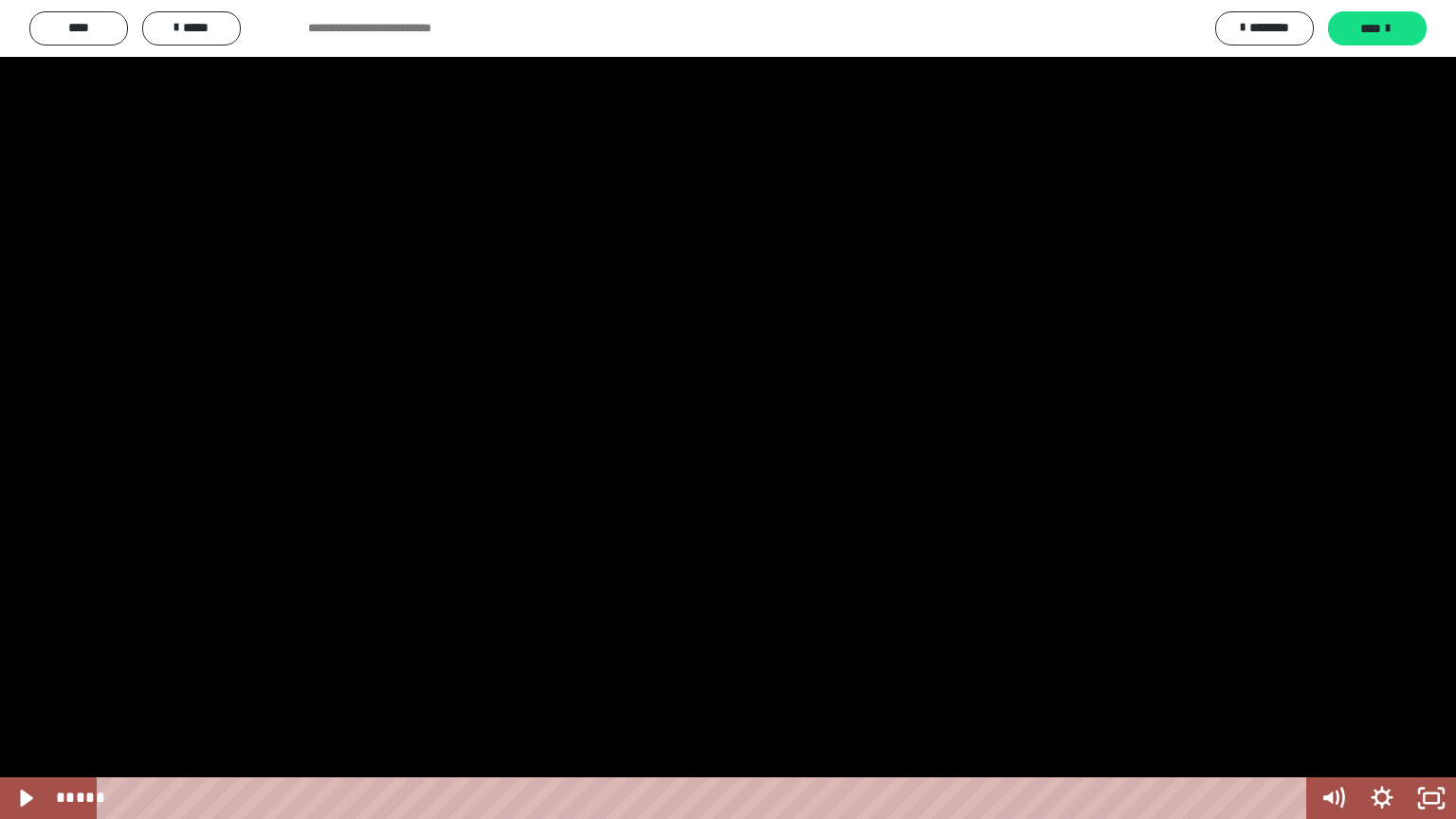 click at bounding box center [728, 410] 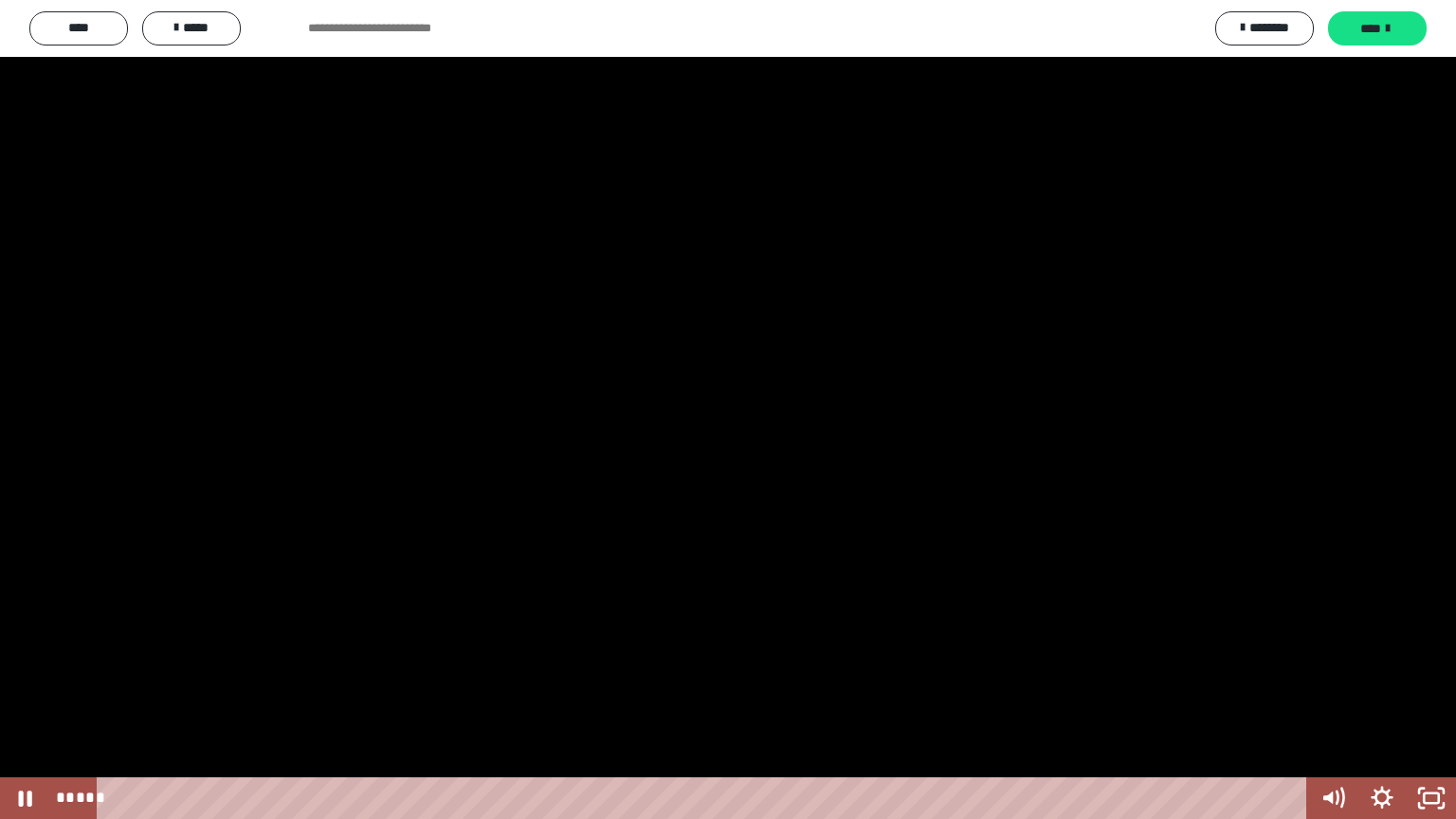 click at bounding box center (728, 410) 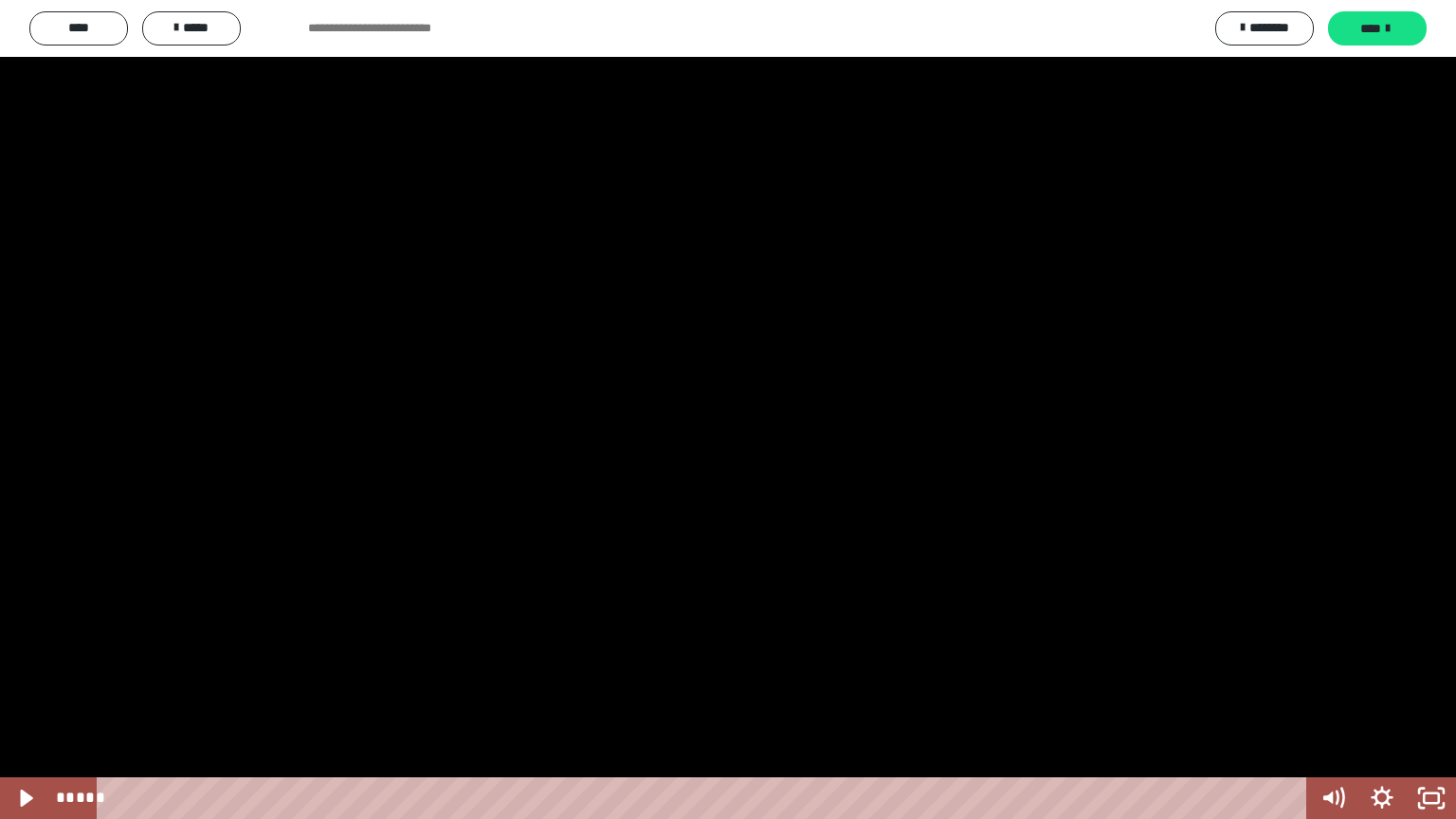 click at bounding box center (728, 410) 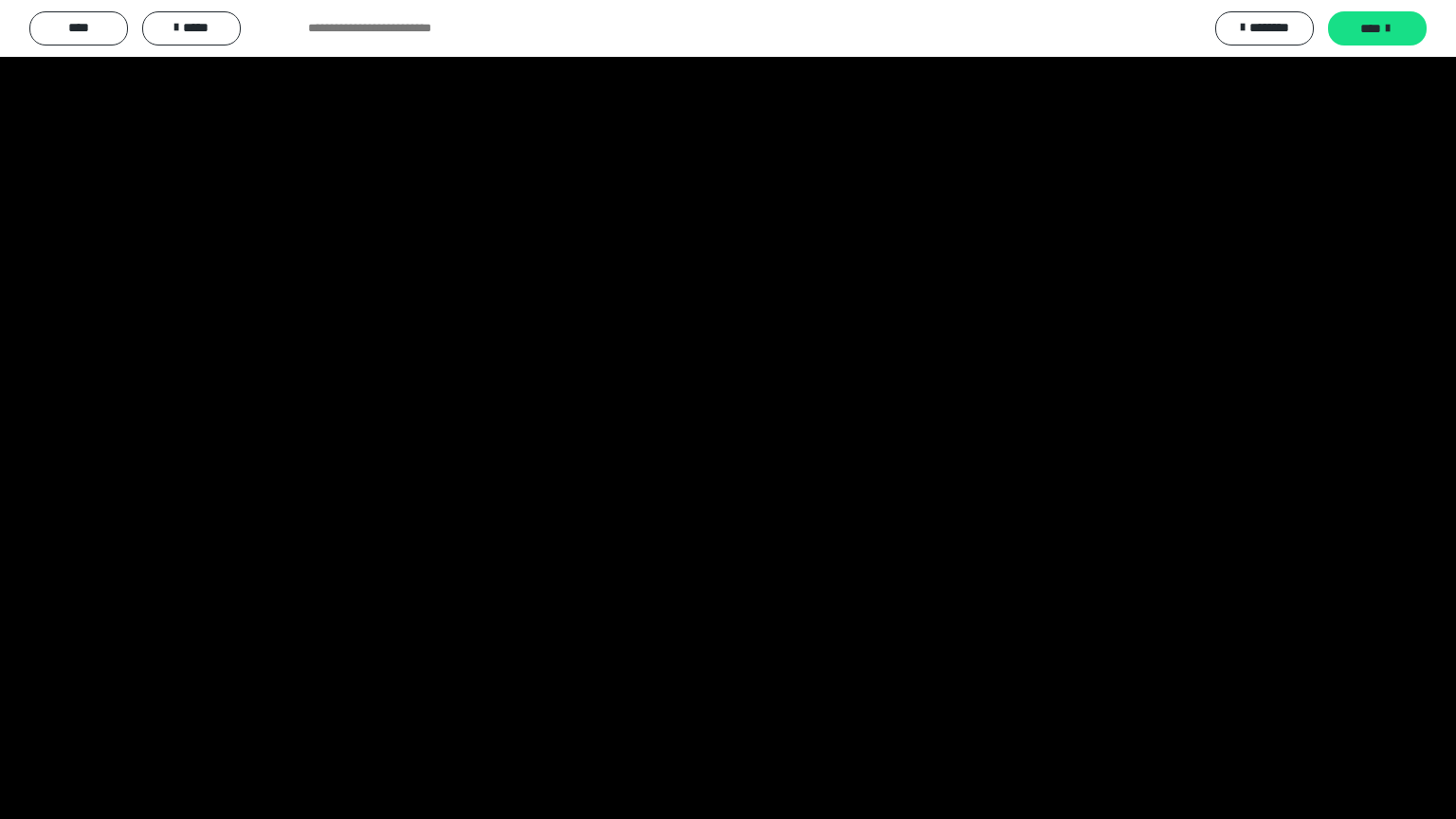 click at bounding box center [728, 410] 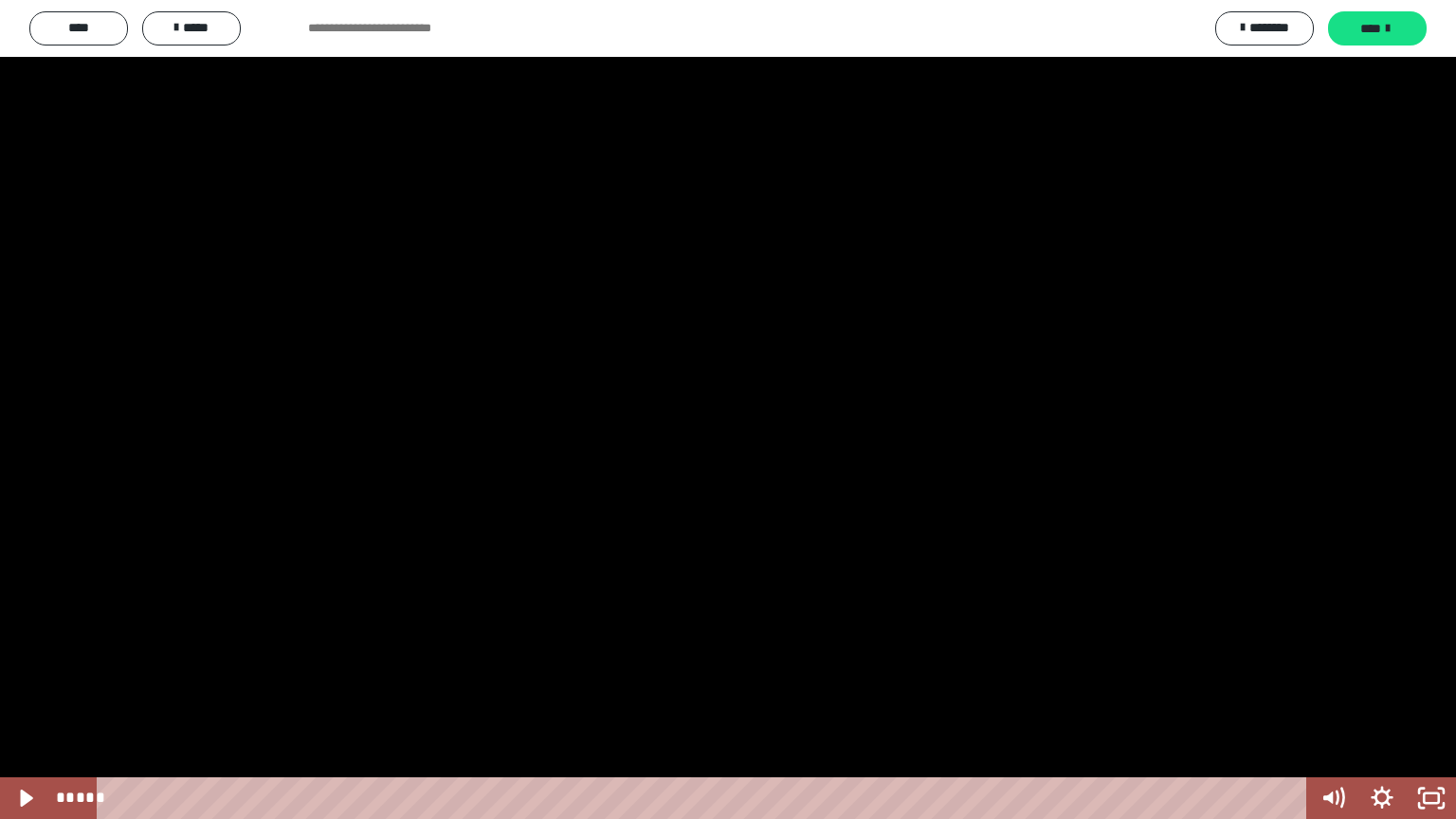 click at bounding box center (728, 410) 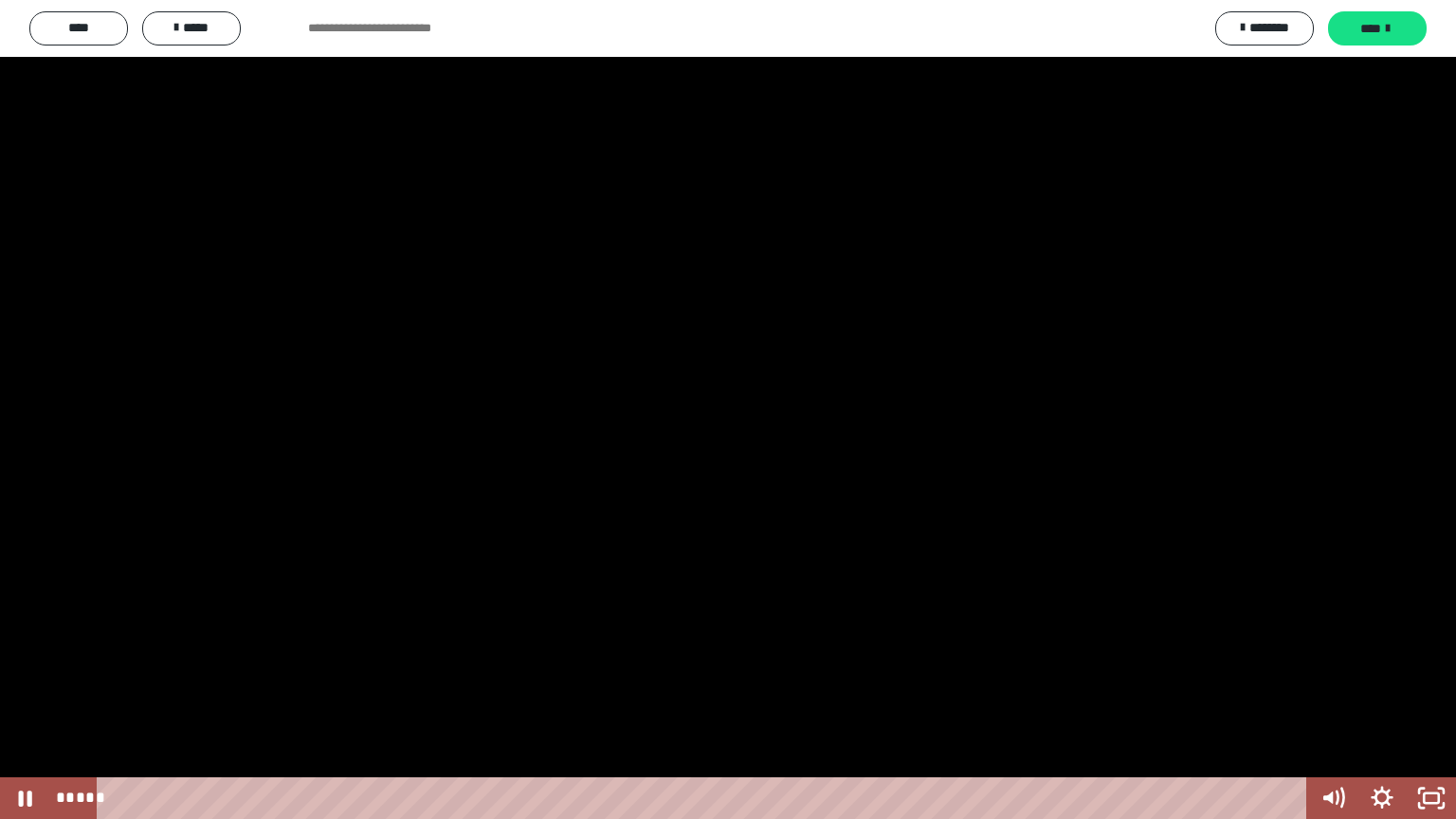 click at bounding box center (728, 410) 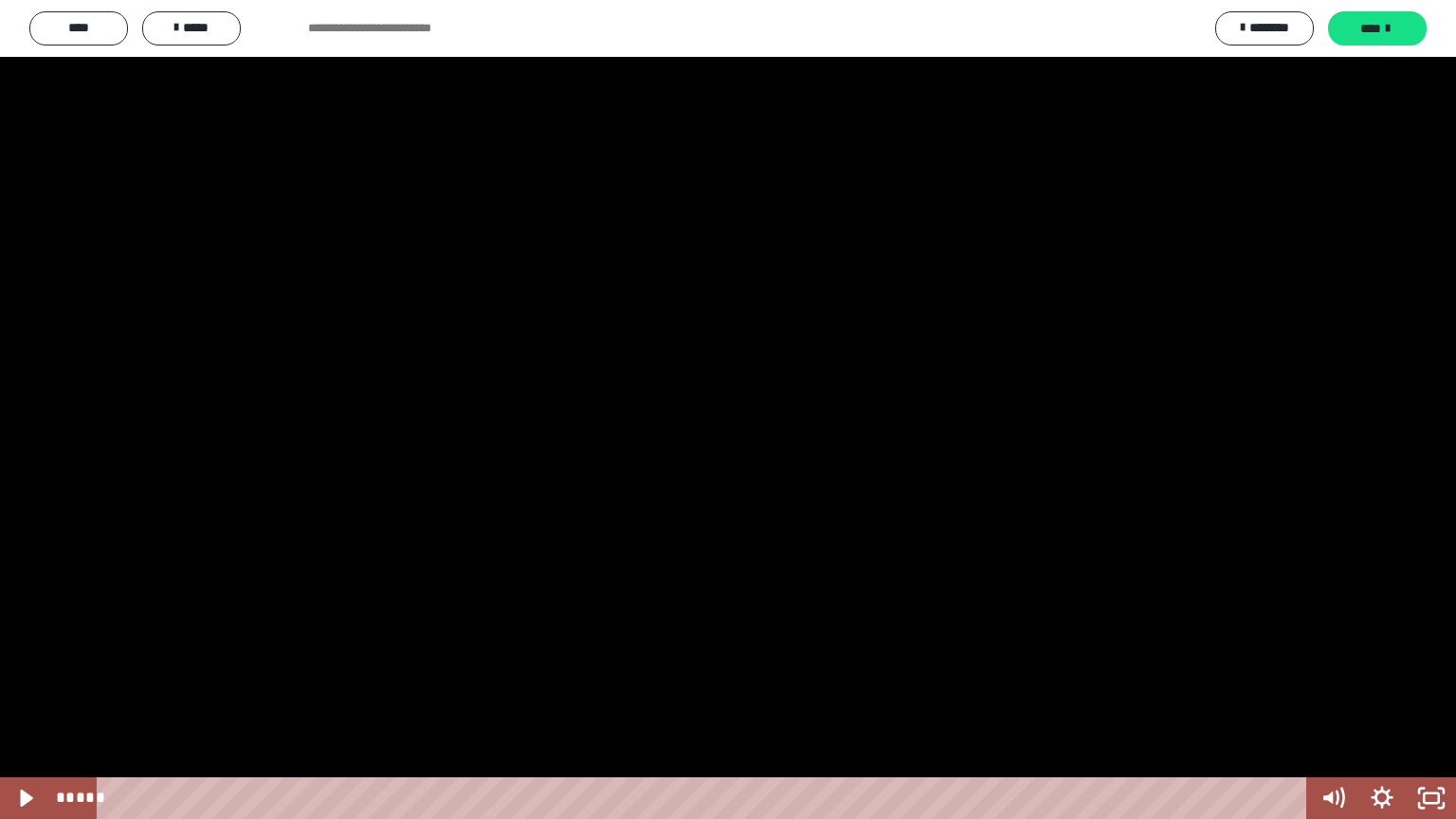 click at bounding box center (728, 410) 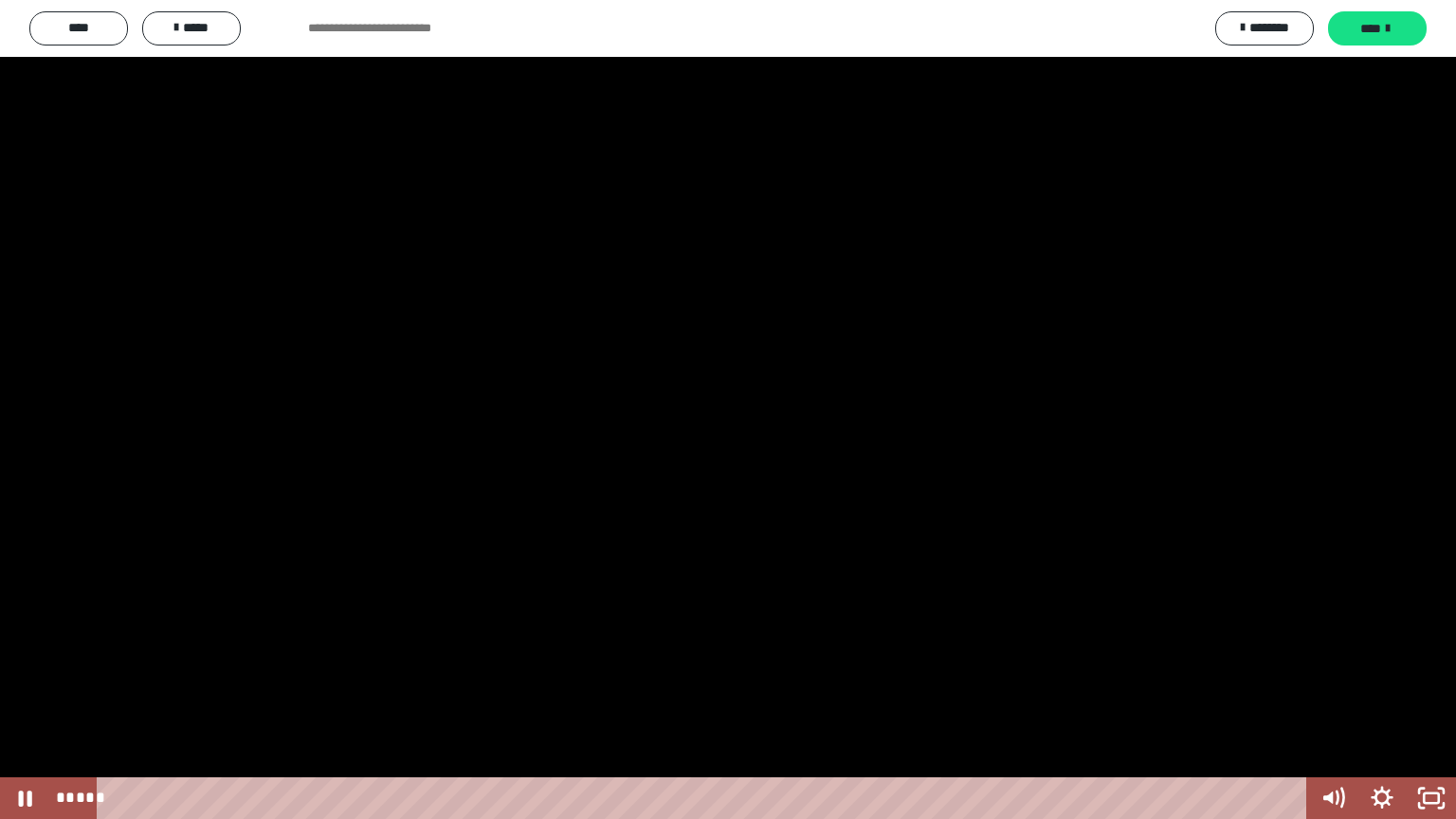 click at bounding box center [728, 410] 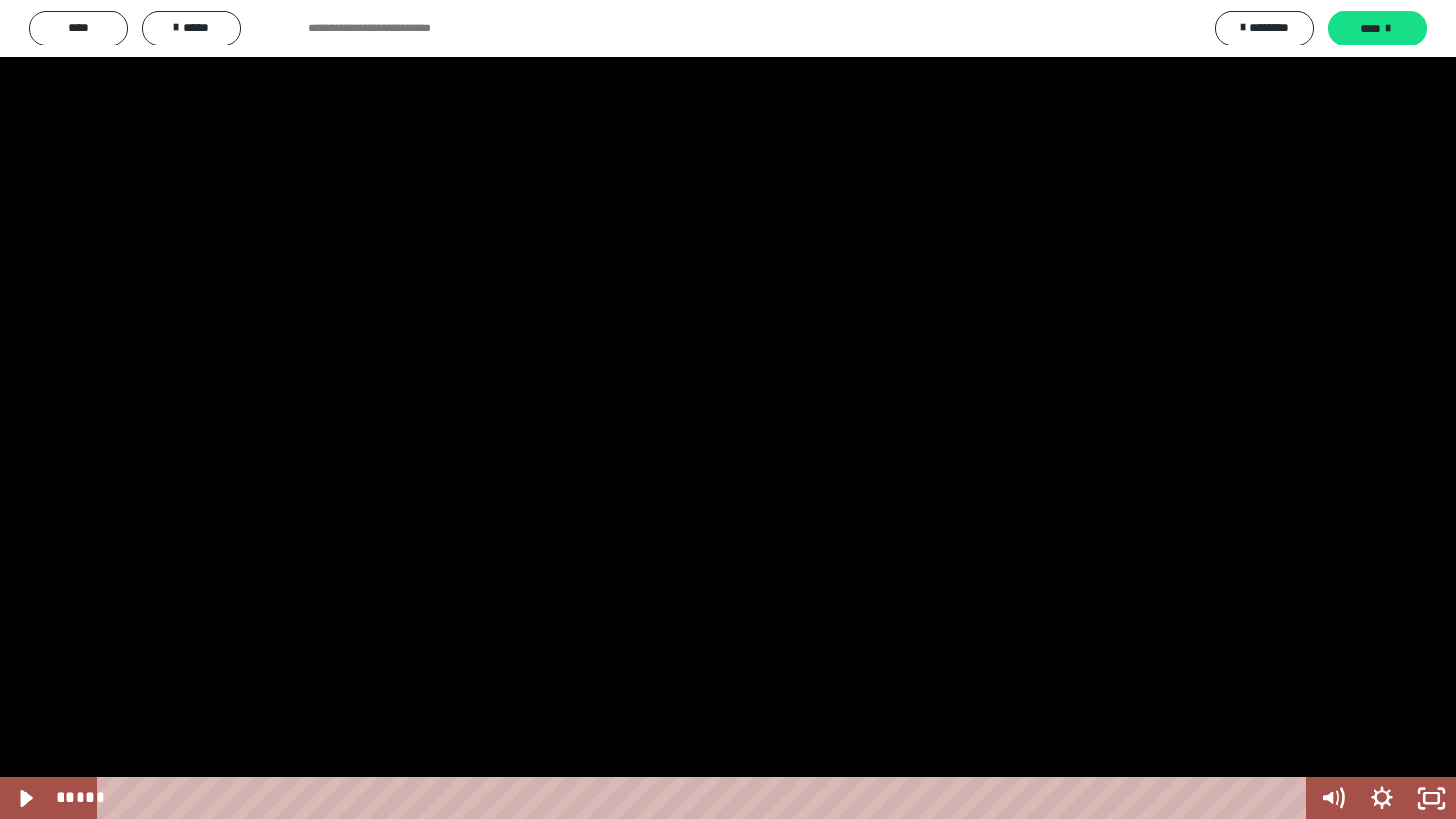 click at bounding box center [728, 410] 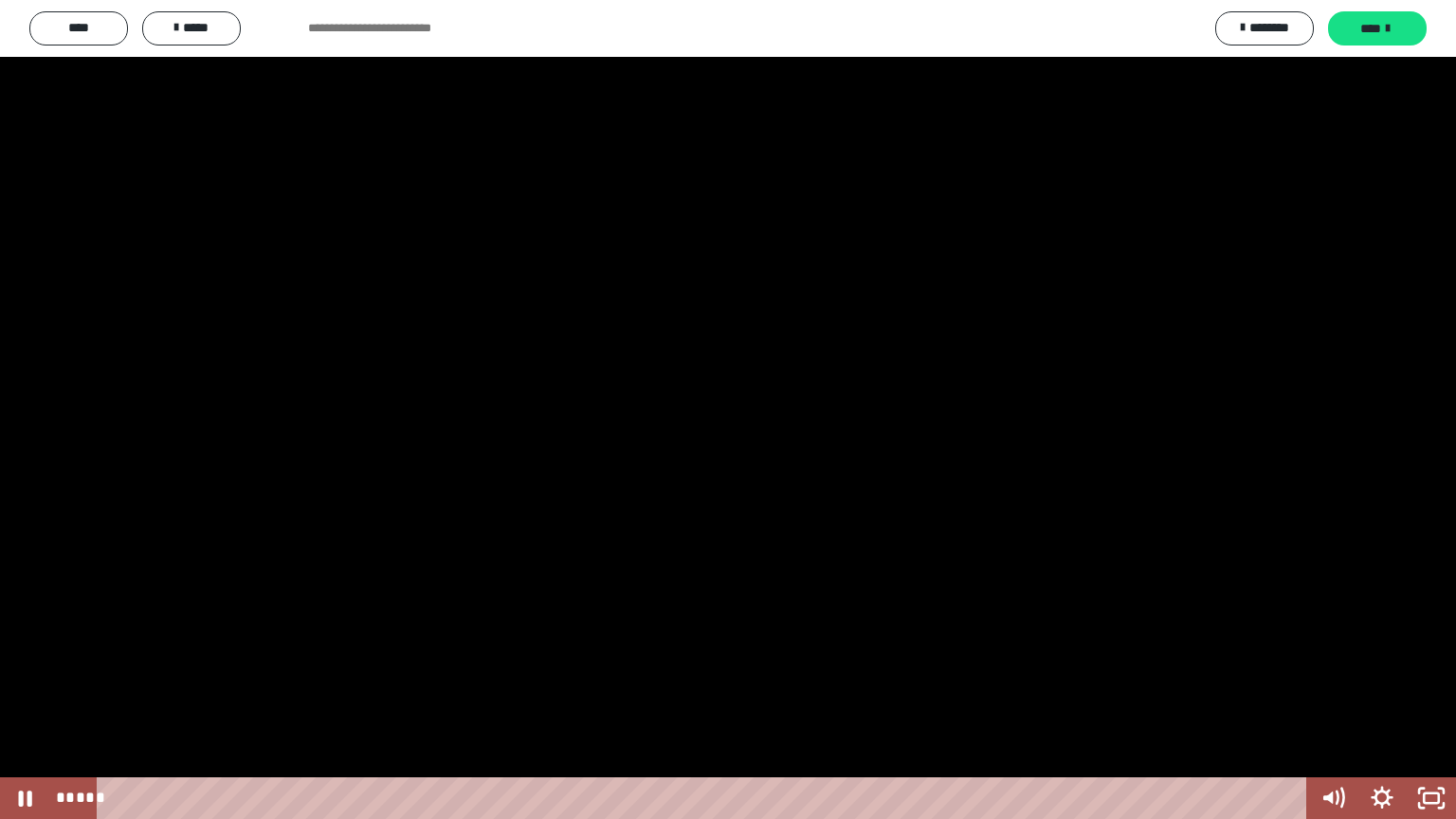 click at bounding box center (728, 410) 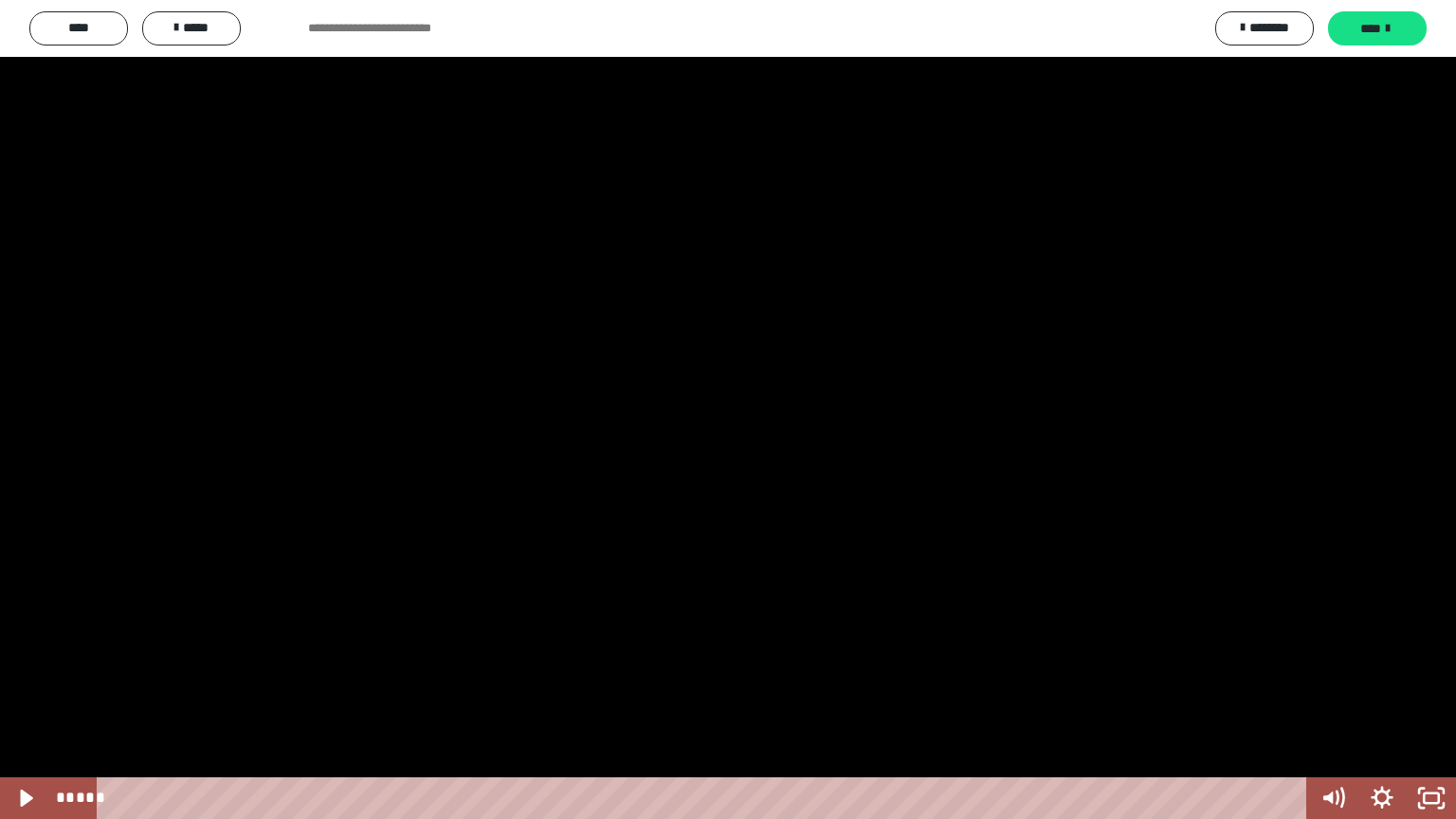 click at bounding box center [728, 410] 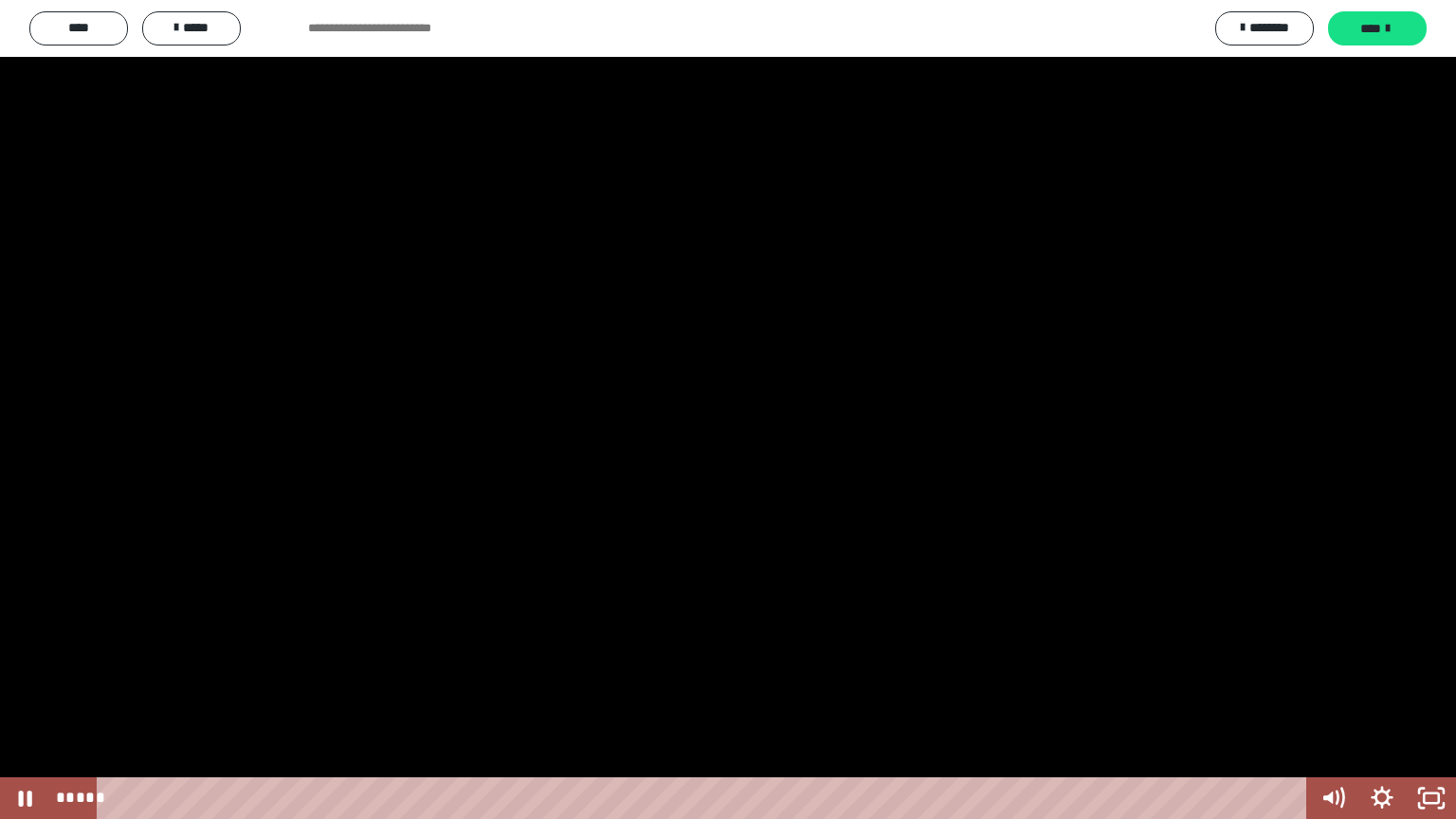 click at bounding box center [728, 410] 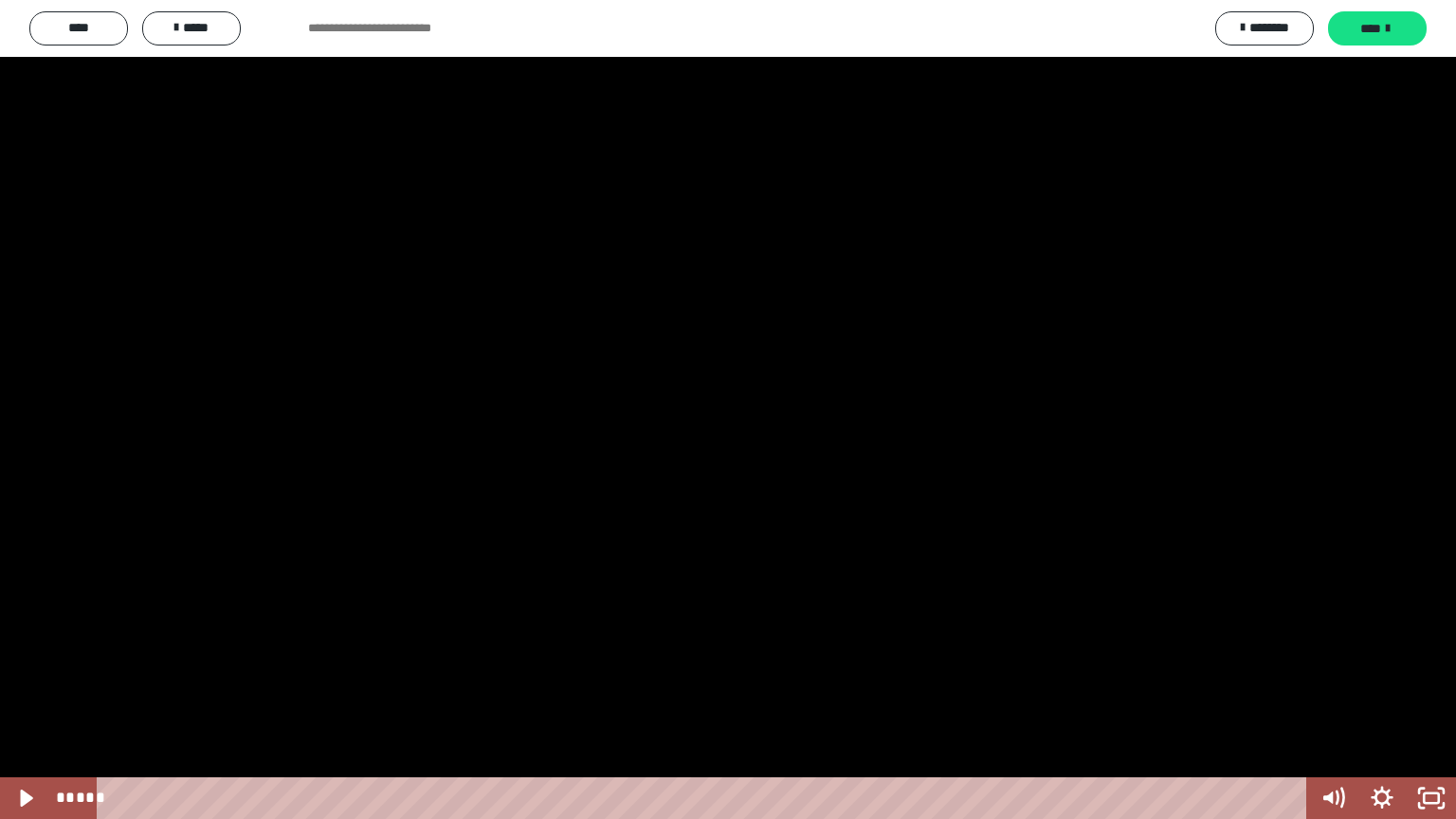 click at bounding box center (728, 410) 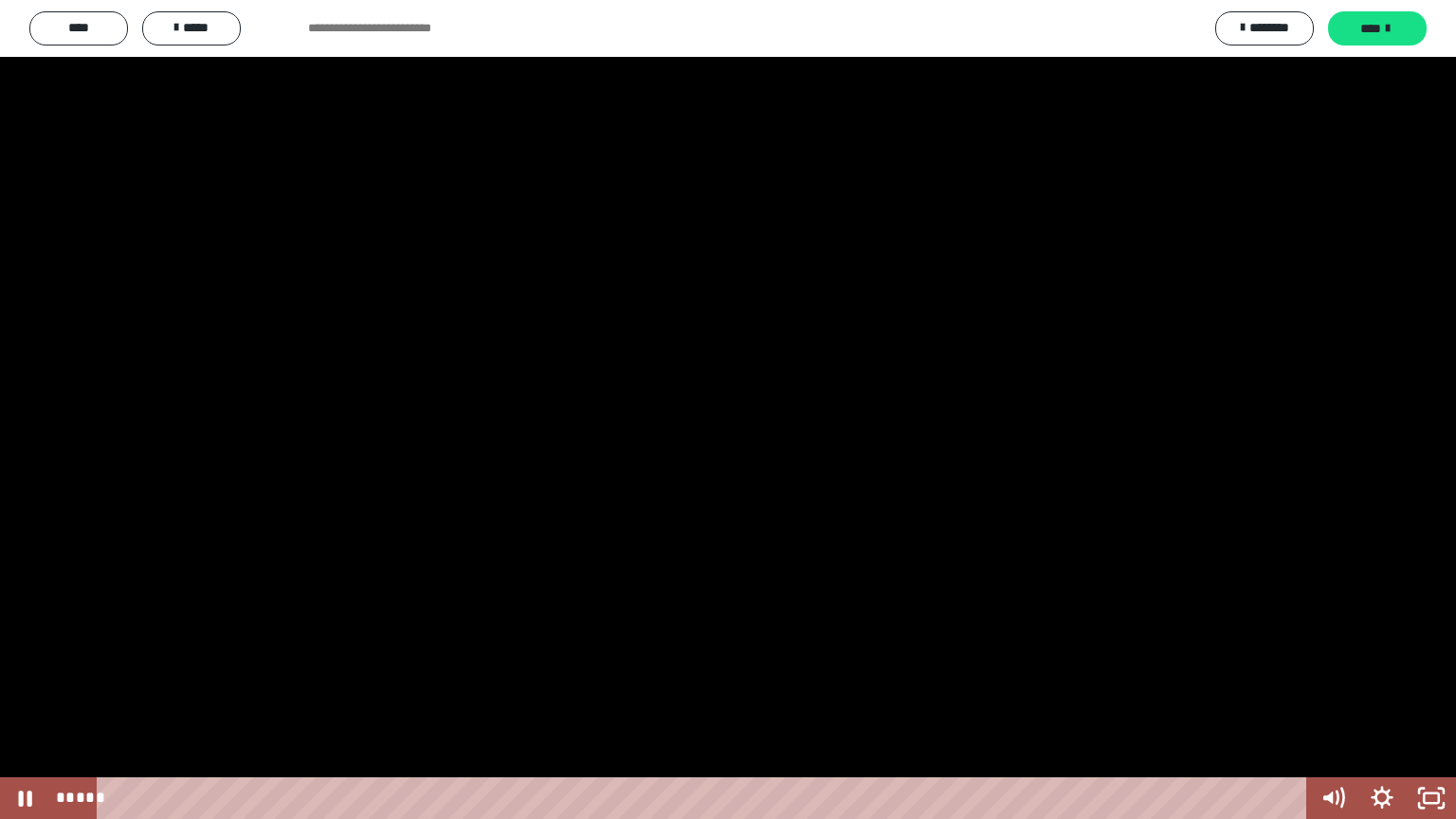 click at bounding box center (728, 410) 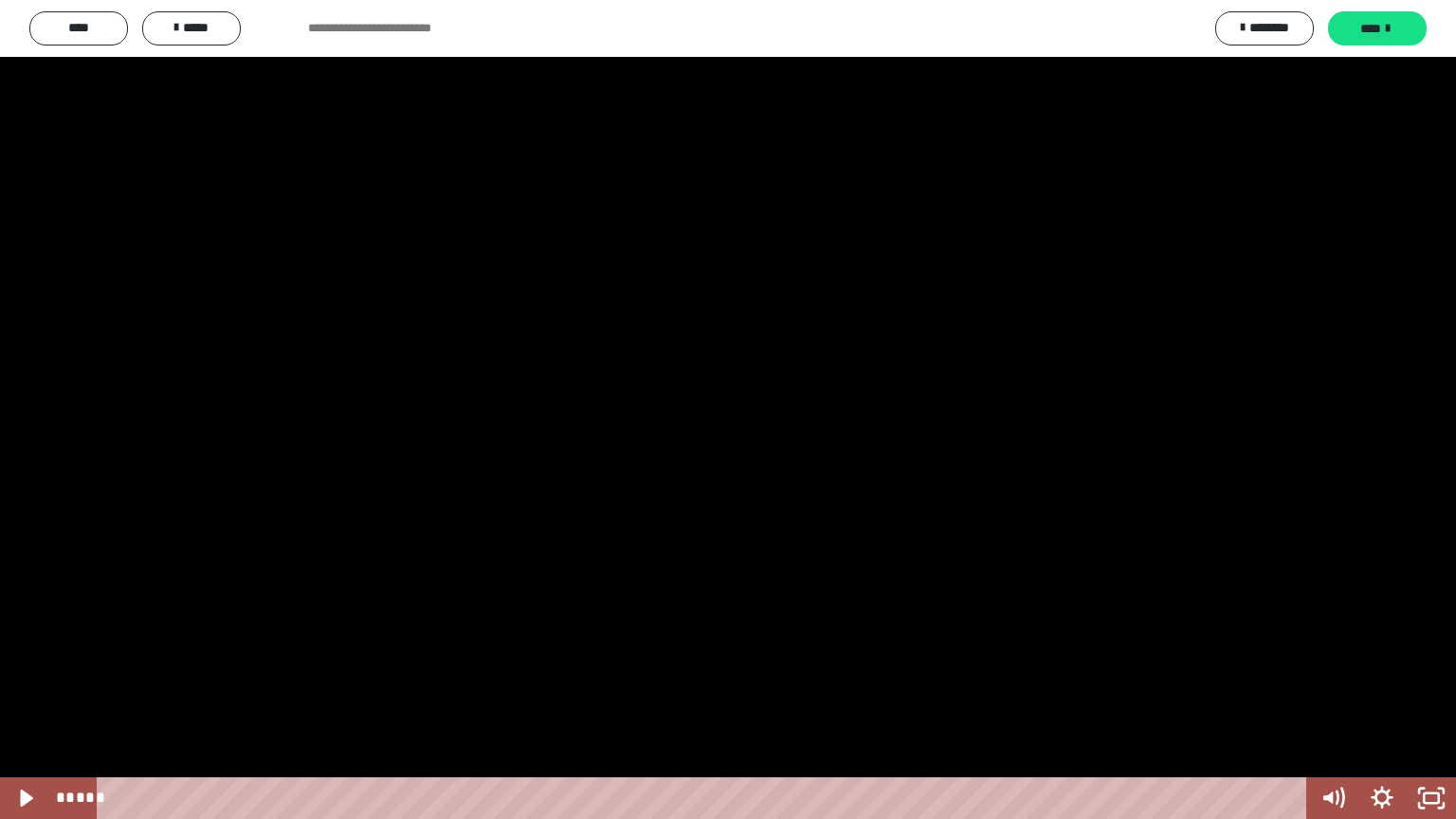 click at bounding box center [728, 410] 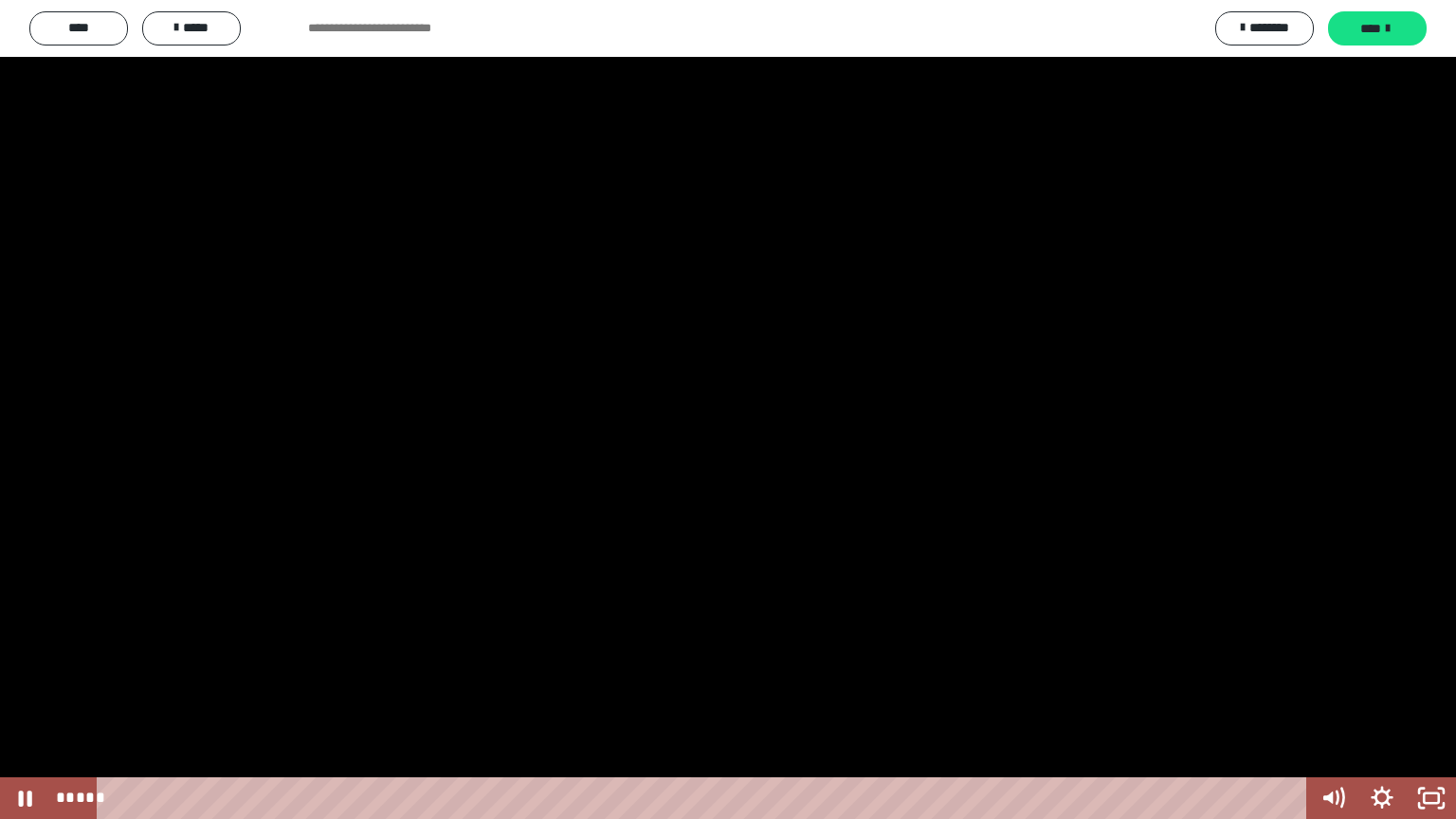 click at bounding box center (728, 410) 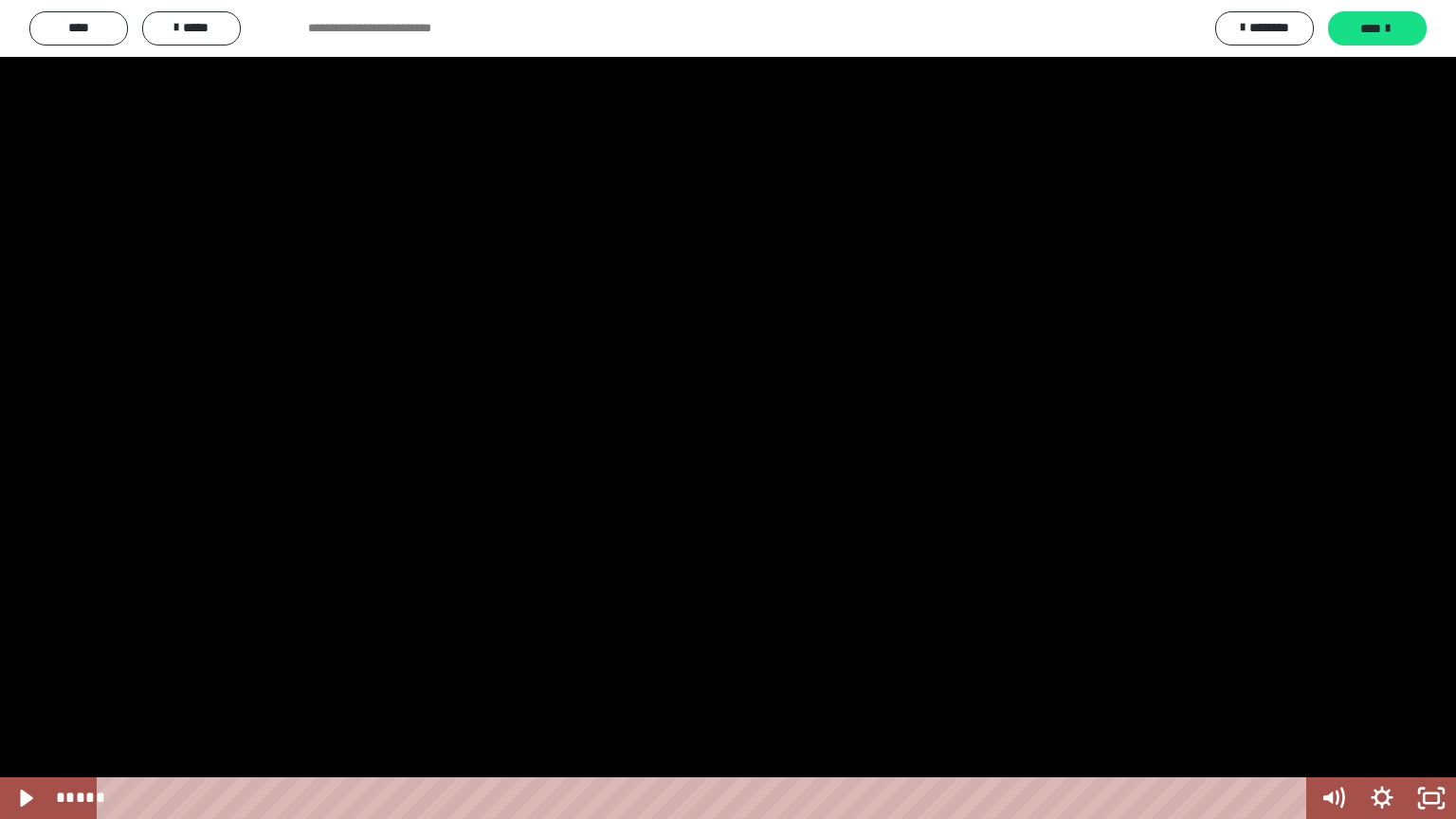 click at bounding box center (728, 410) 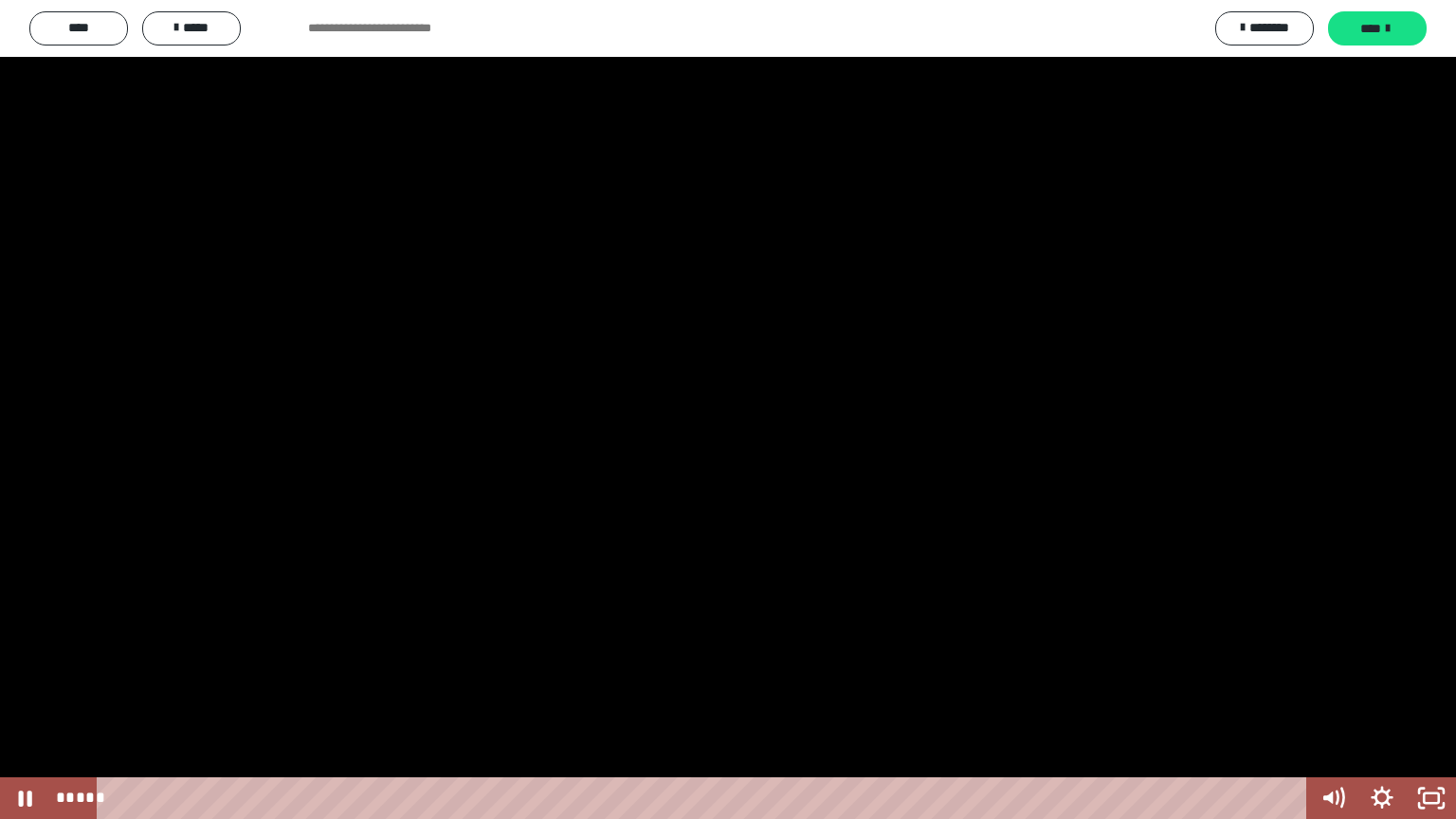 click at bounding box center (728, 410) 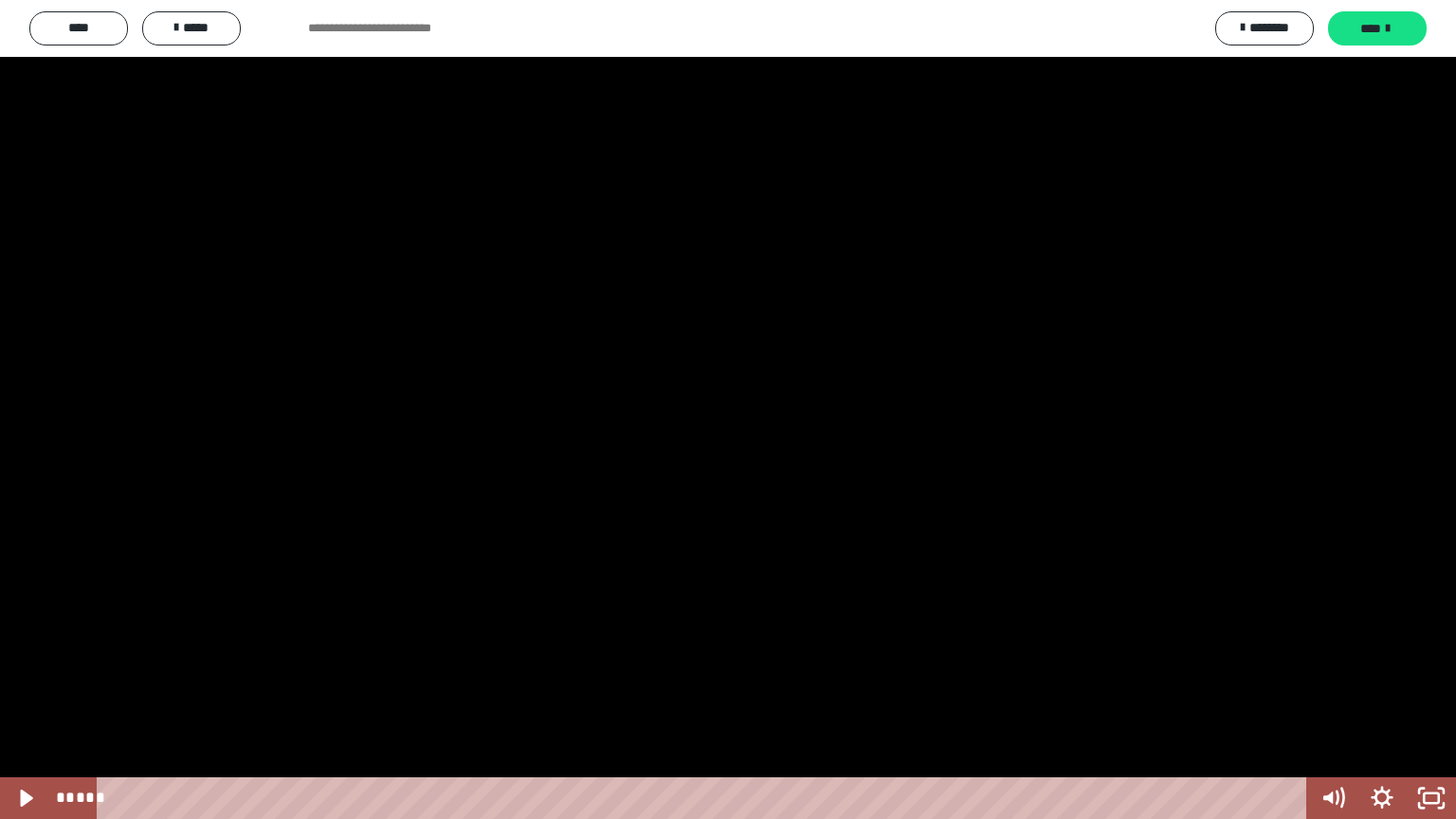 click at bounding box center [728, 410] 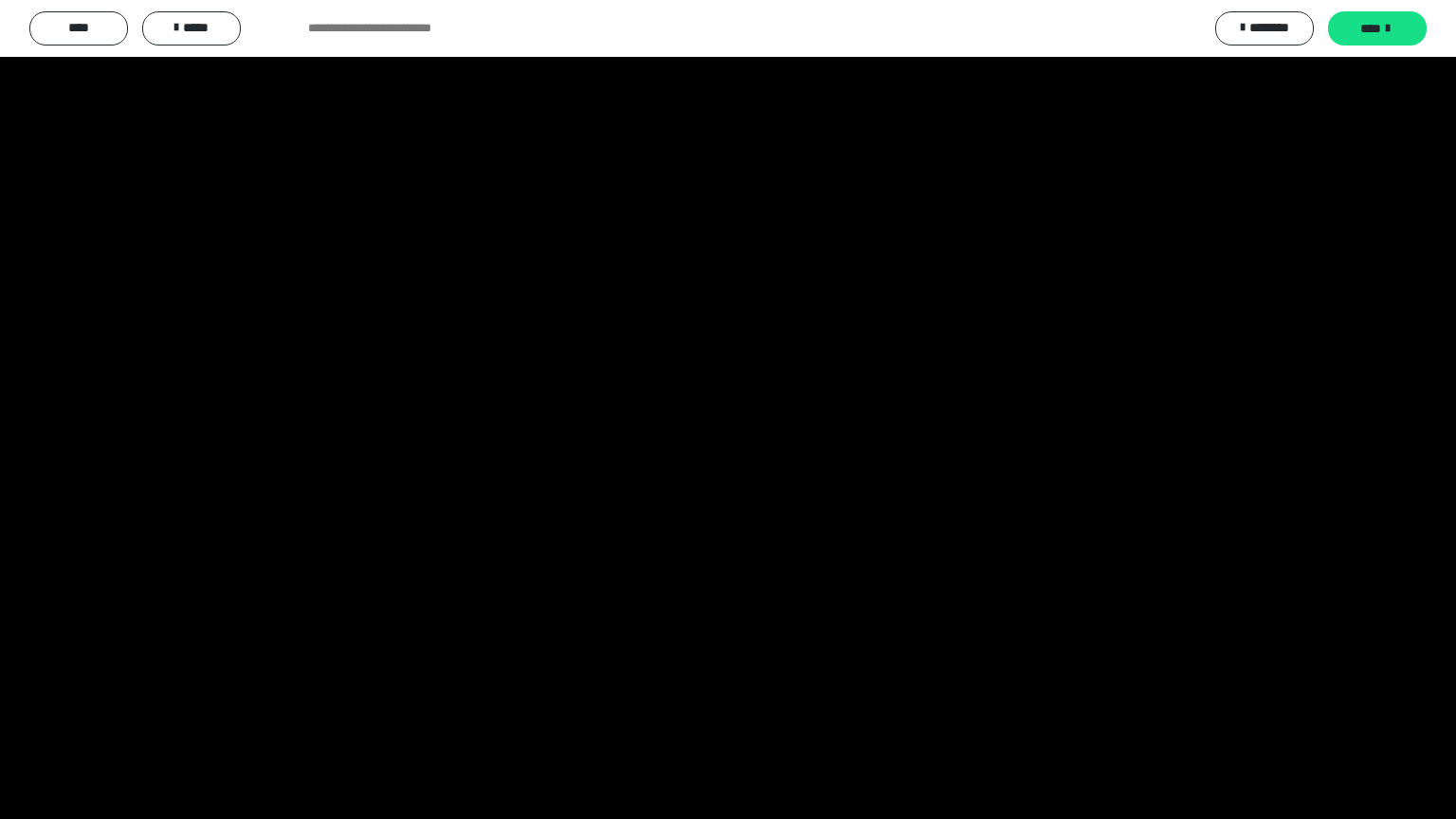click at bounding box center [728, 410] 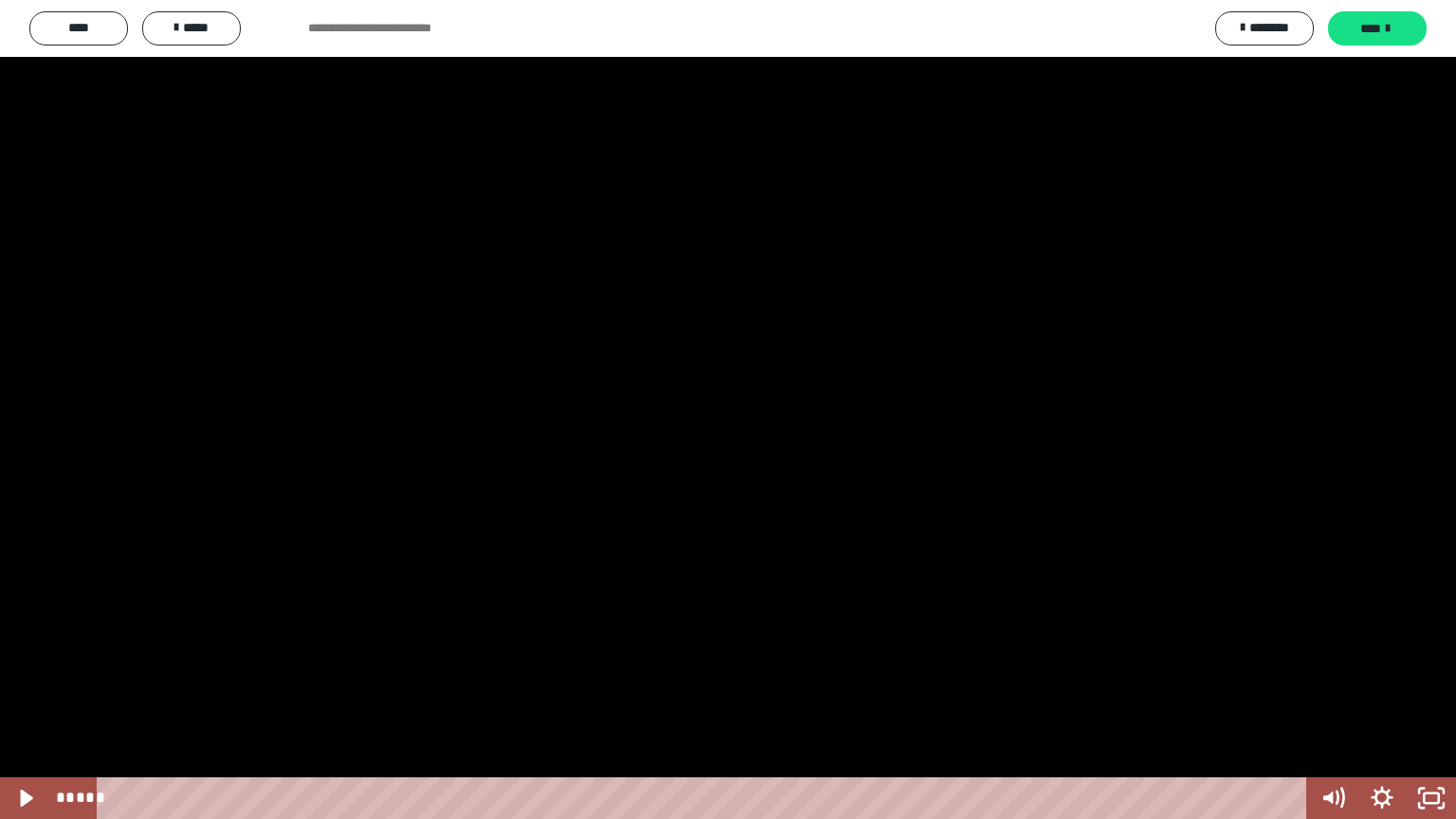 click at bounding box center (728, 410) 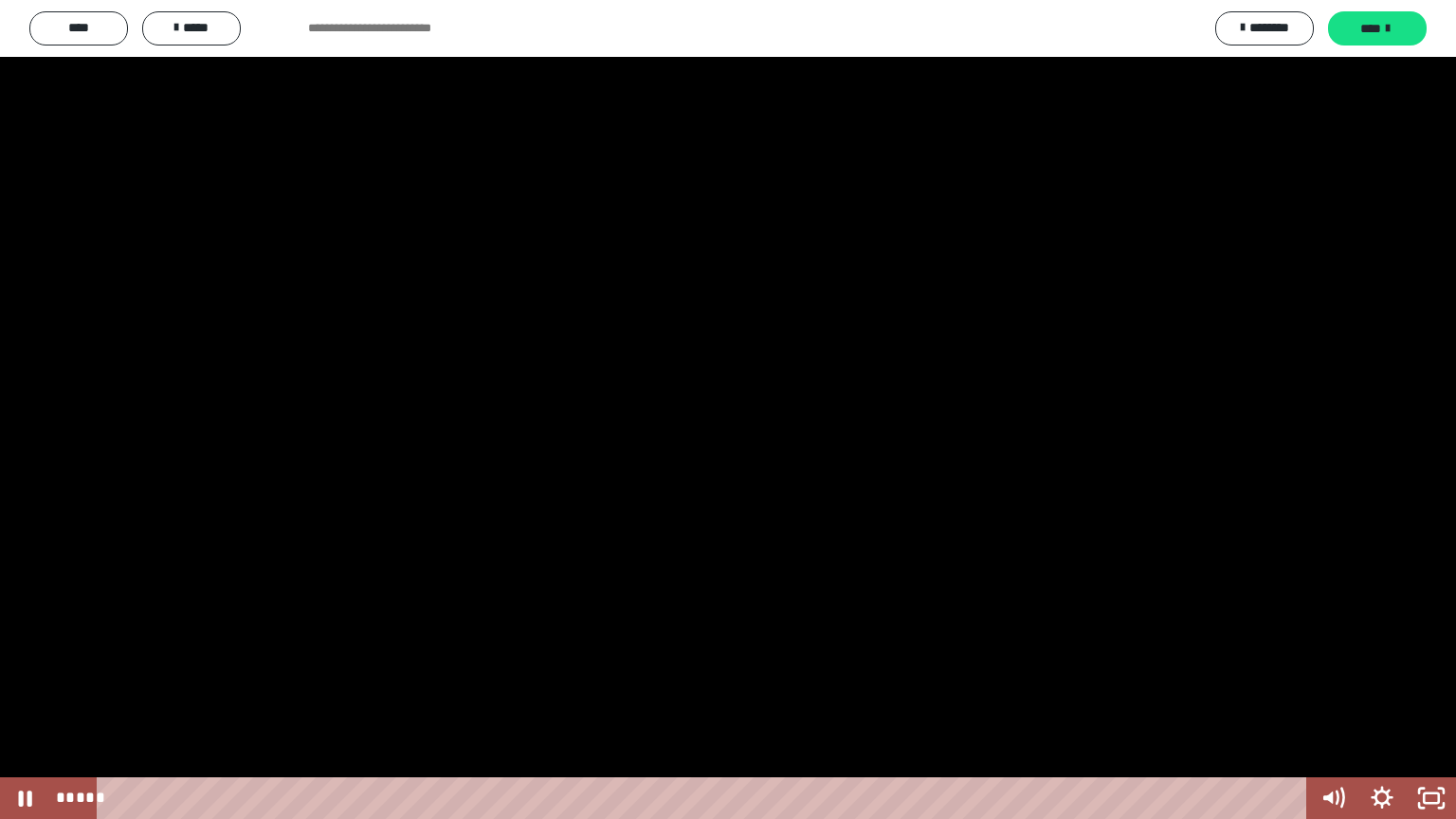 click at bounding box center [728, 410] 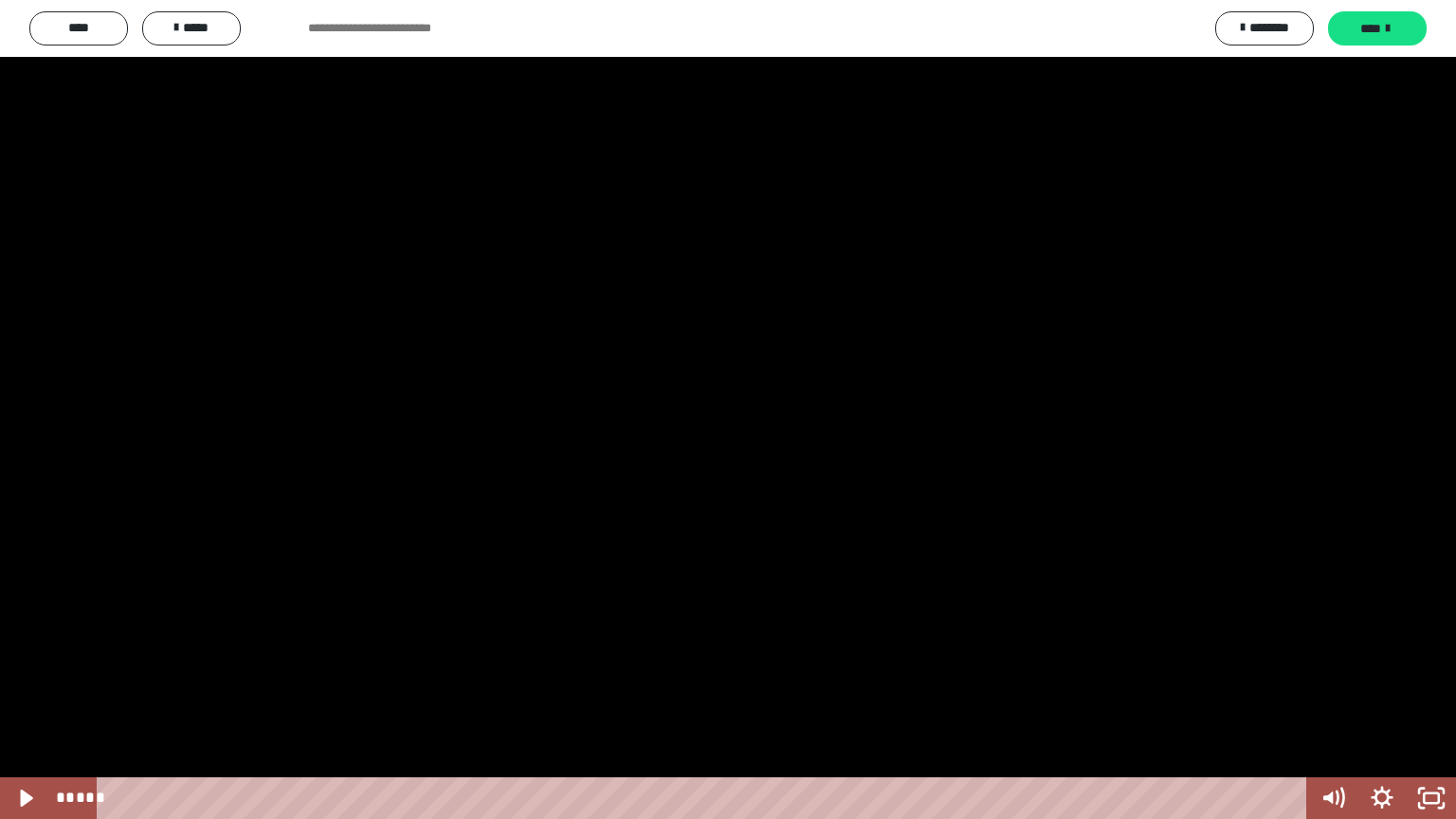 click at bounding box center (728, 410) 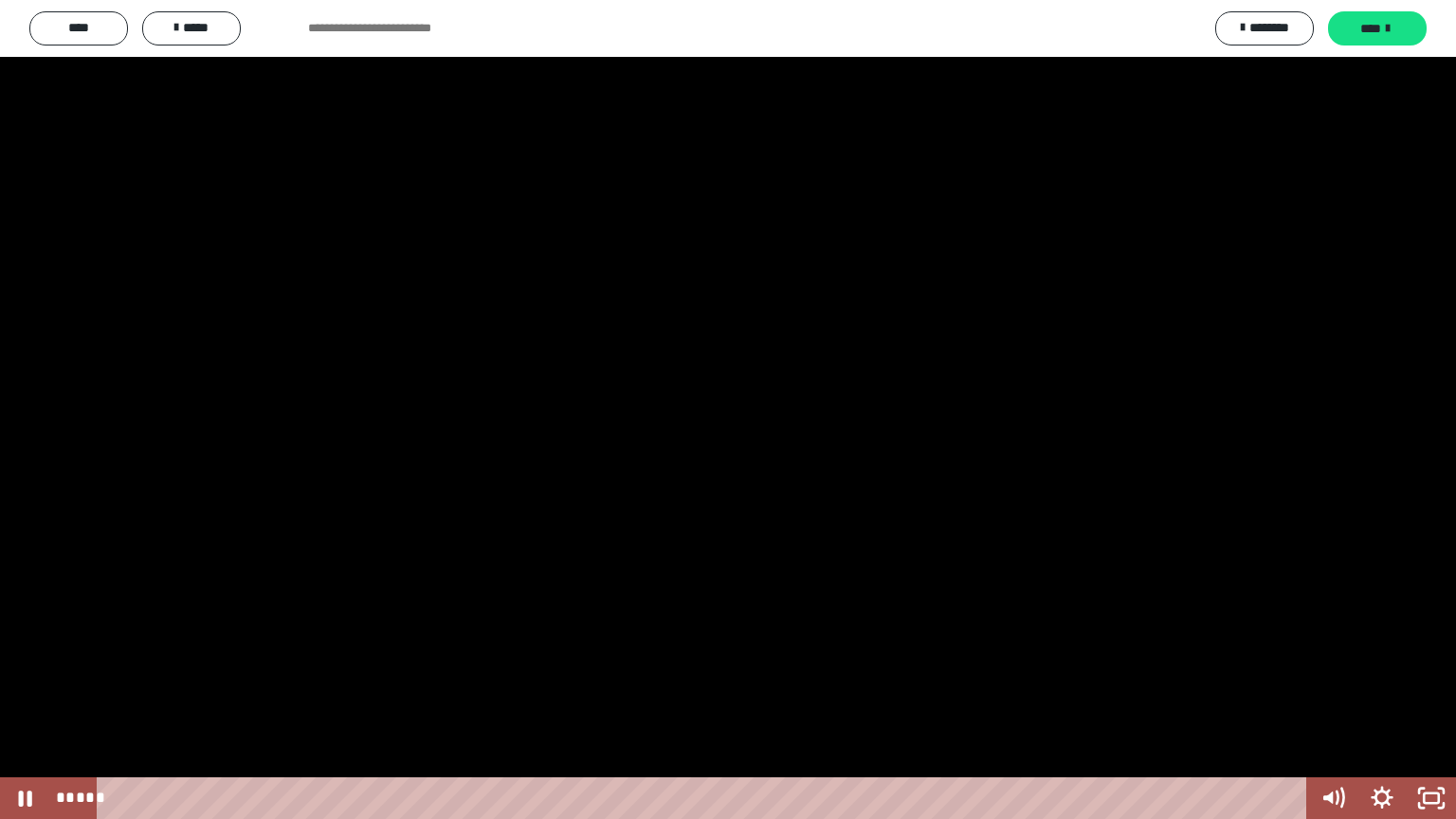 click at bounding box center (728, 410) 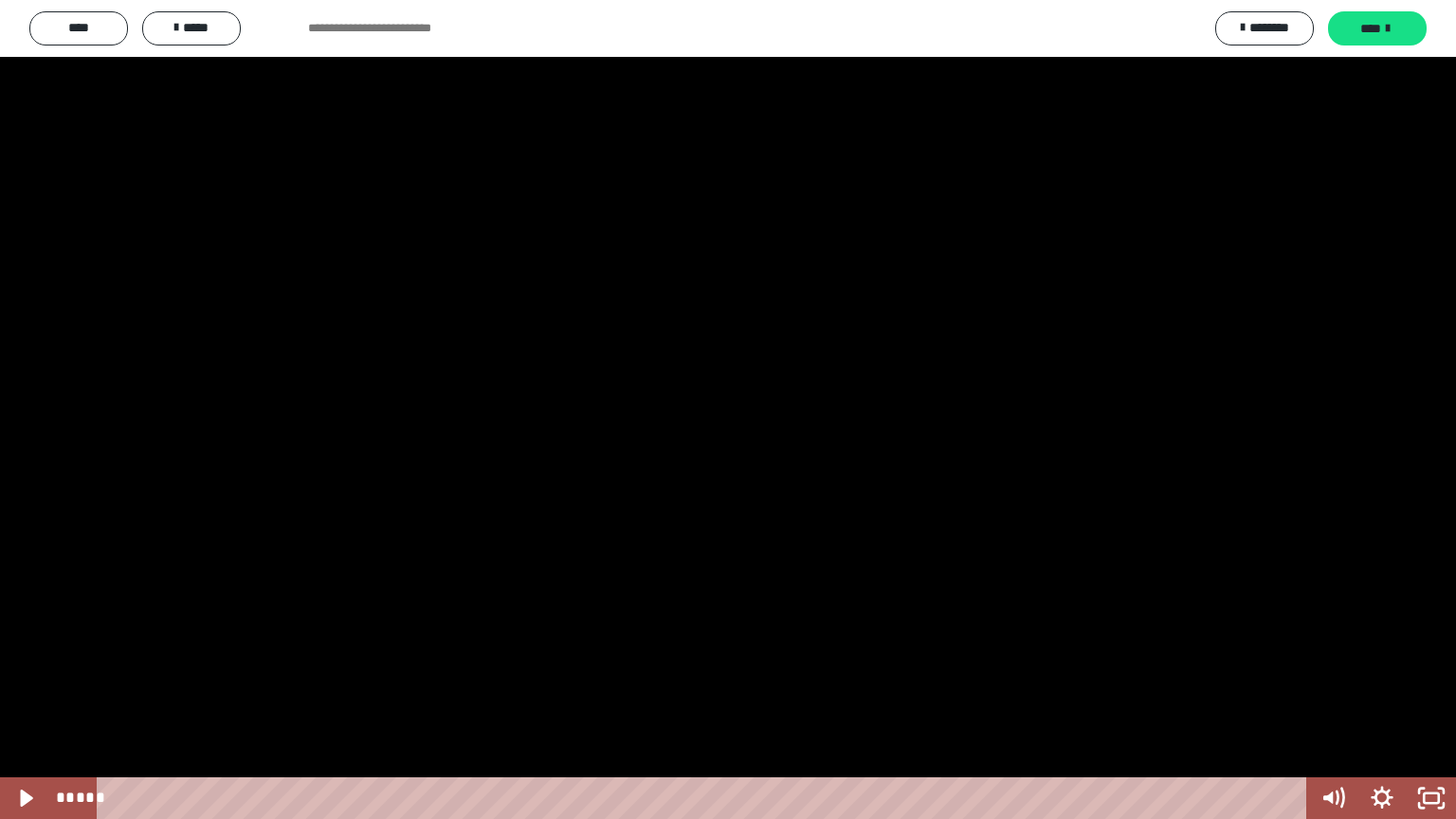 click at bounding box center [728, 410] 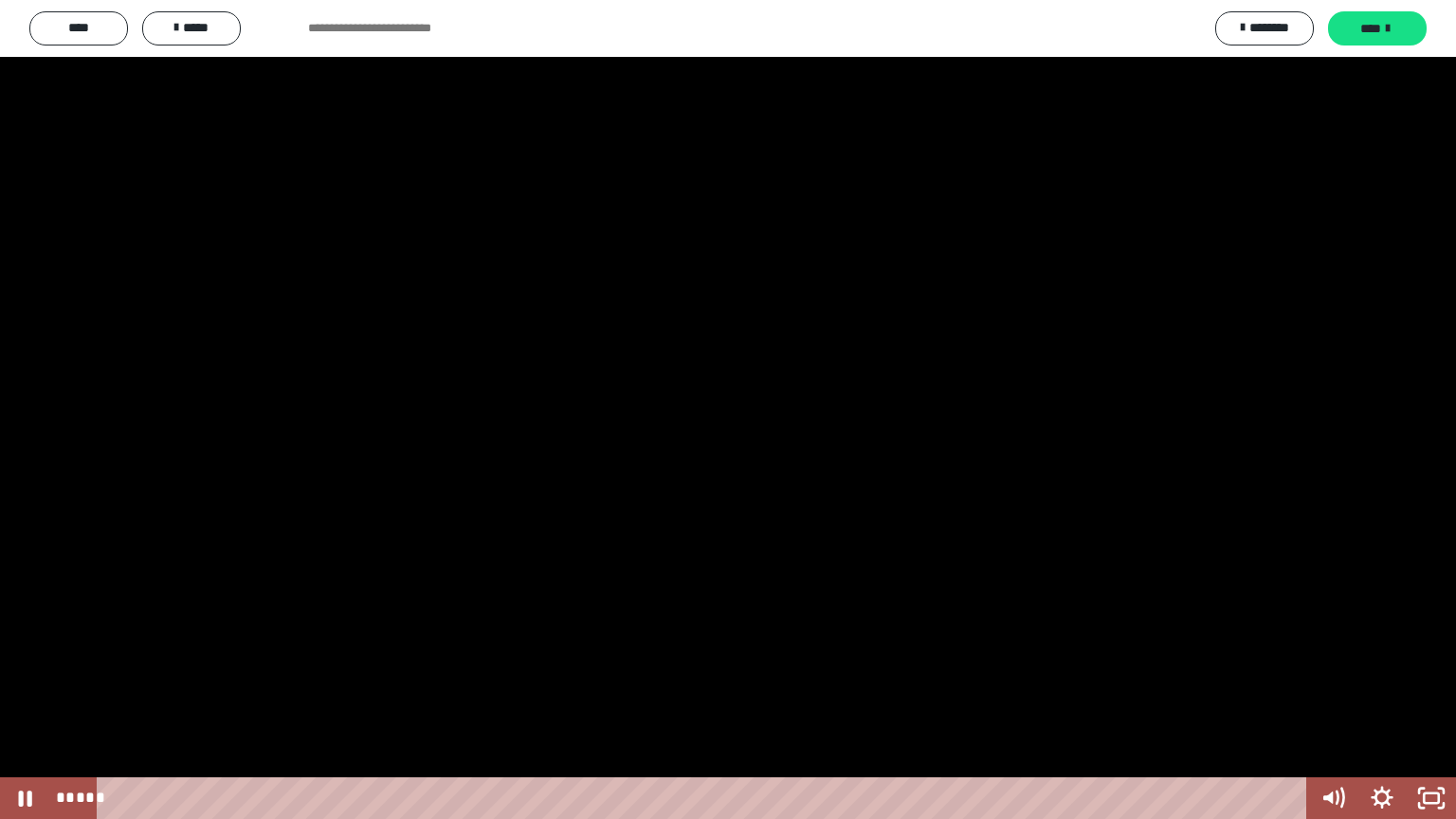 click at bounding box center (728, 410) 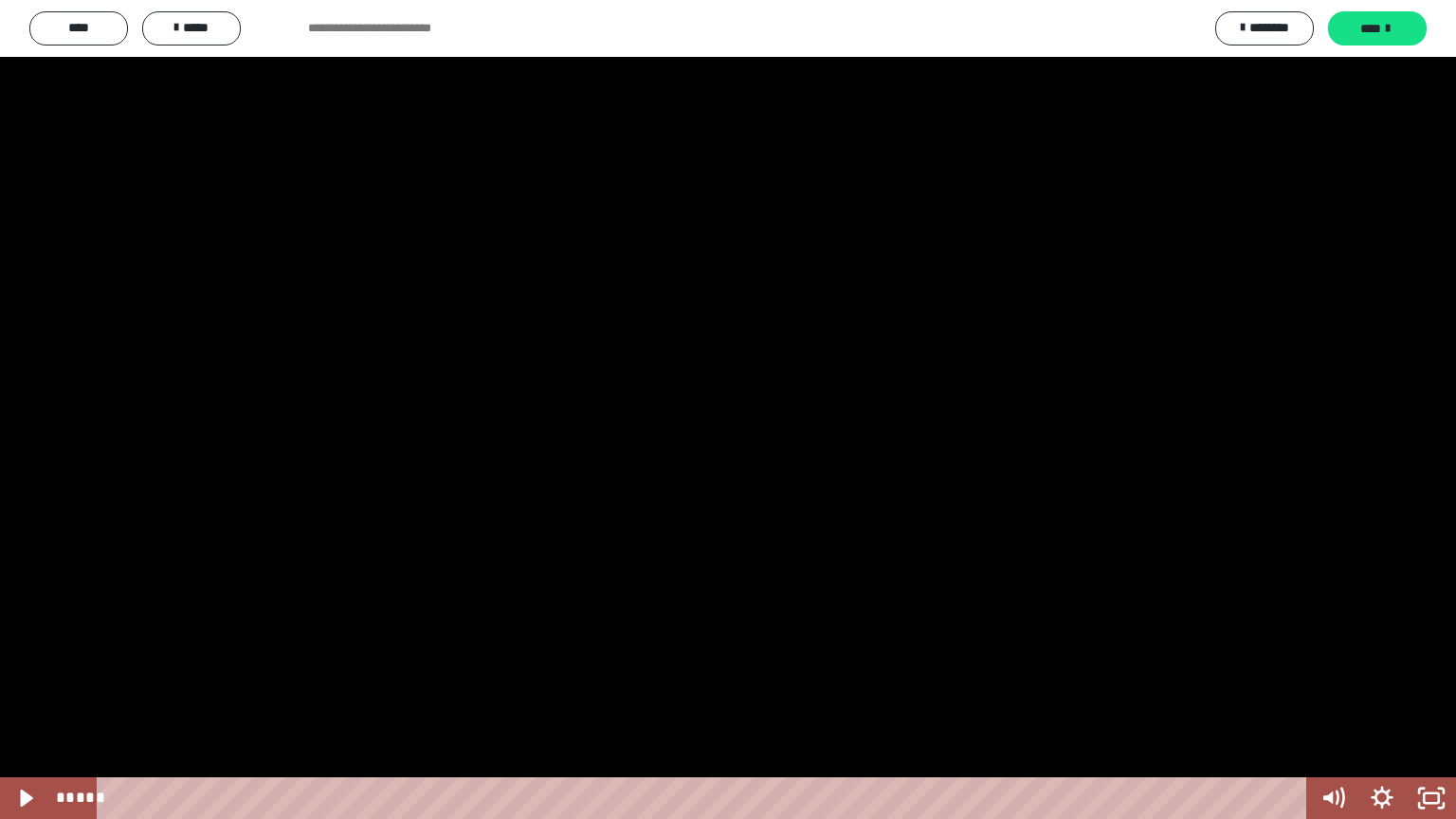click at bounding box center [728, 410] 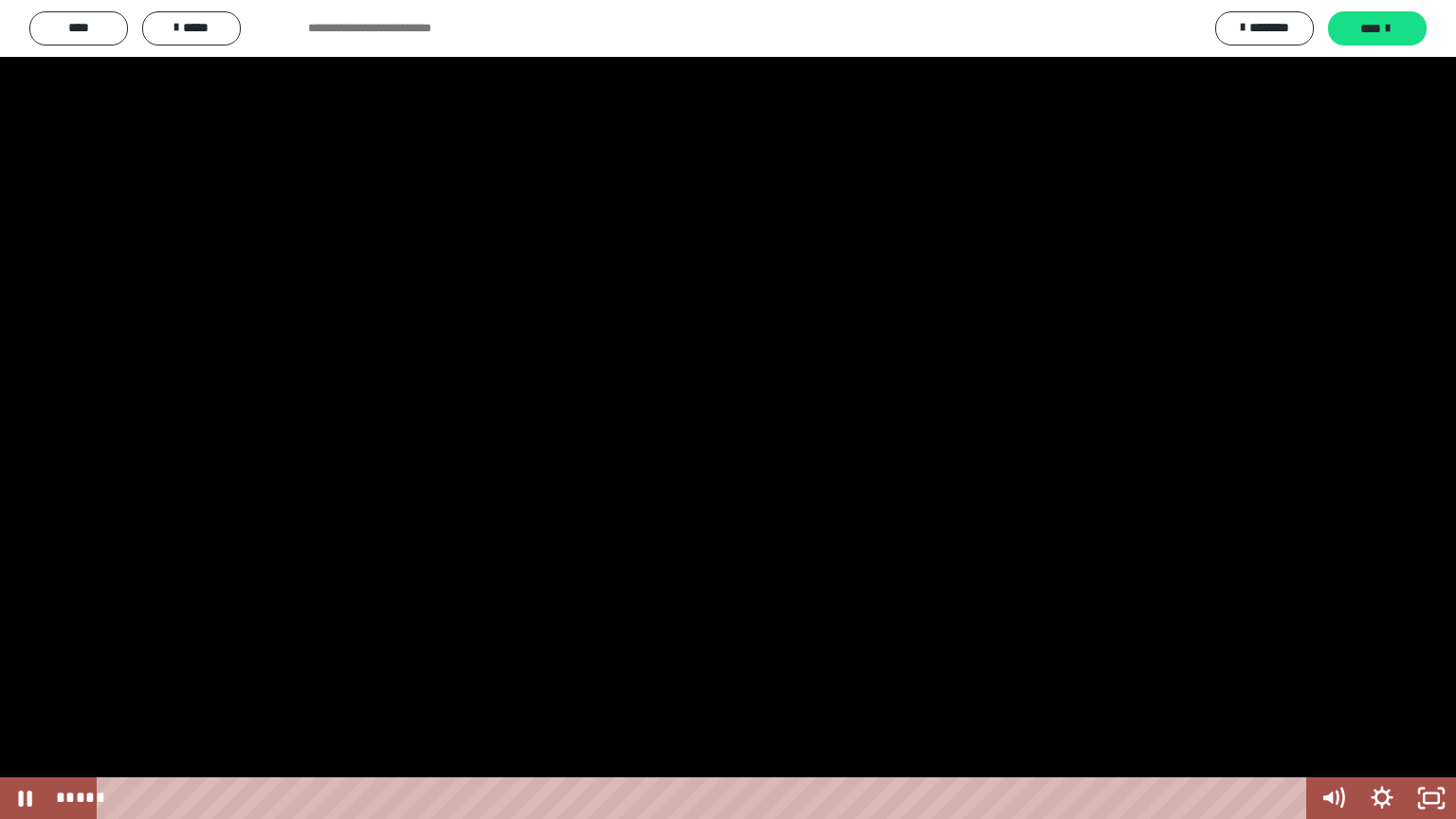 click at bounding box center [728, 410] 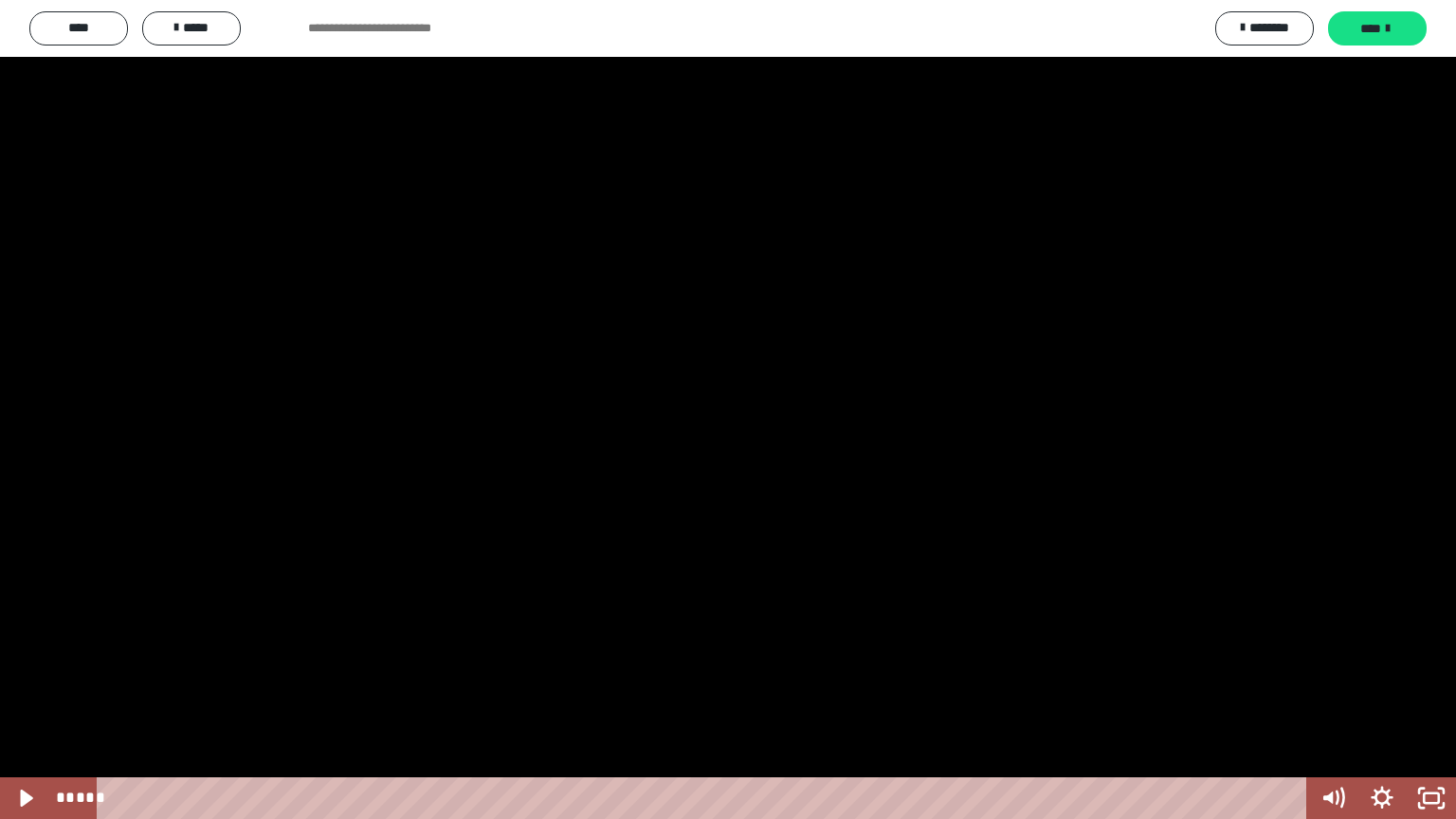 click at bounding box center [728, 410] 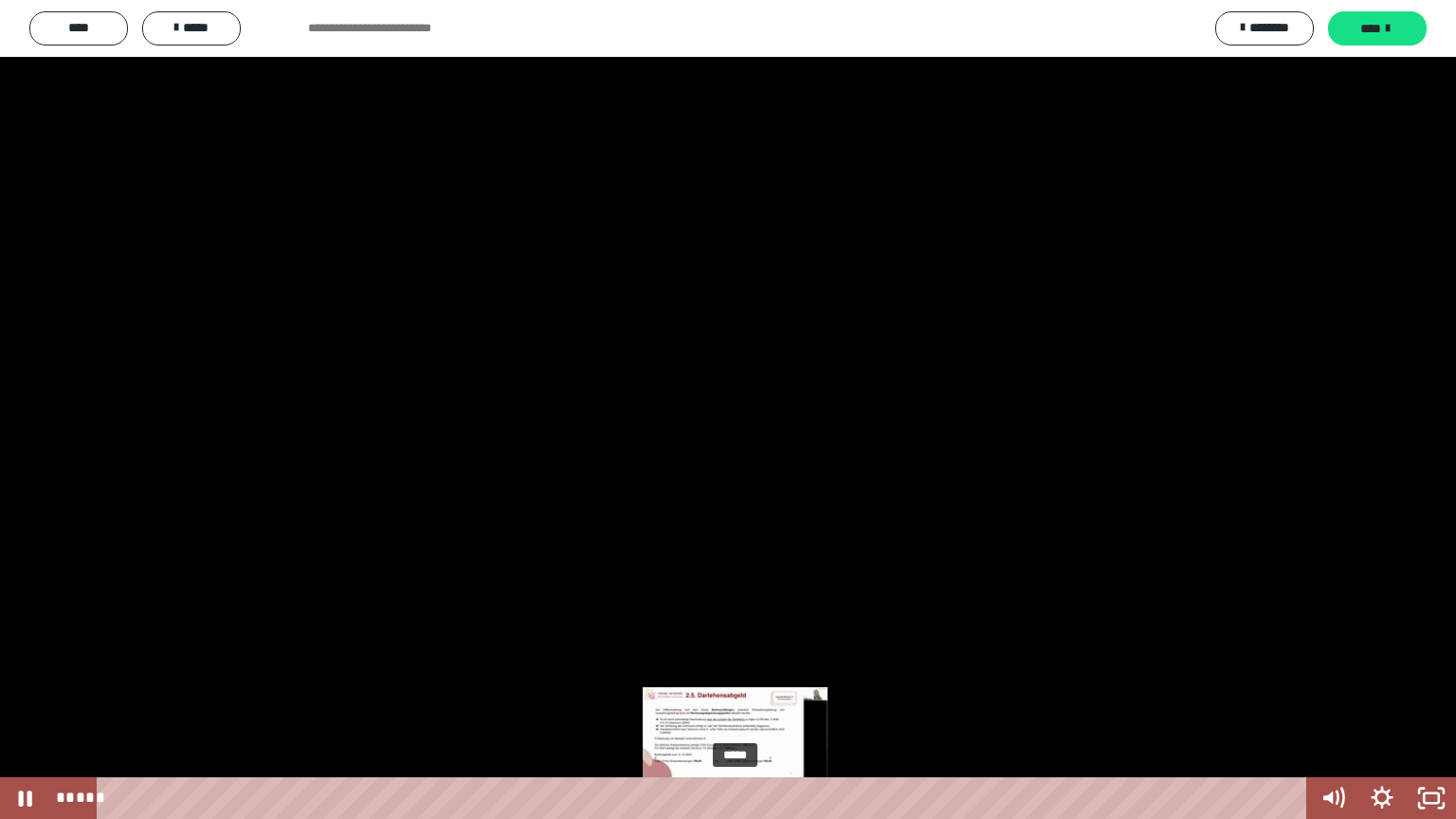 click at bounding box center (743, 798) 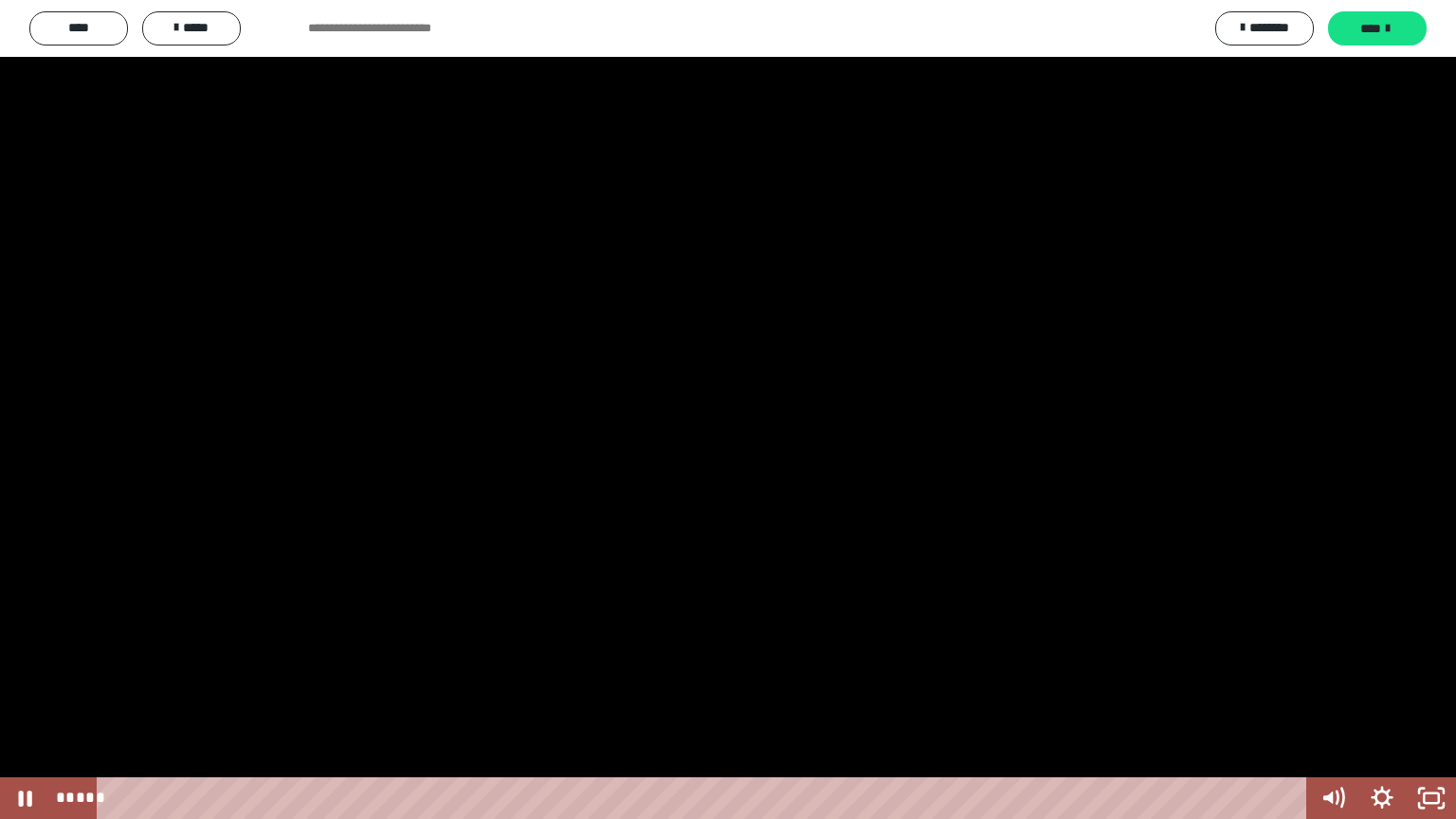 click at bounding box center [728, 410] 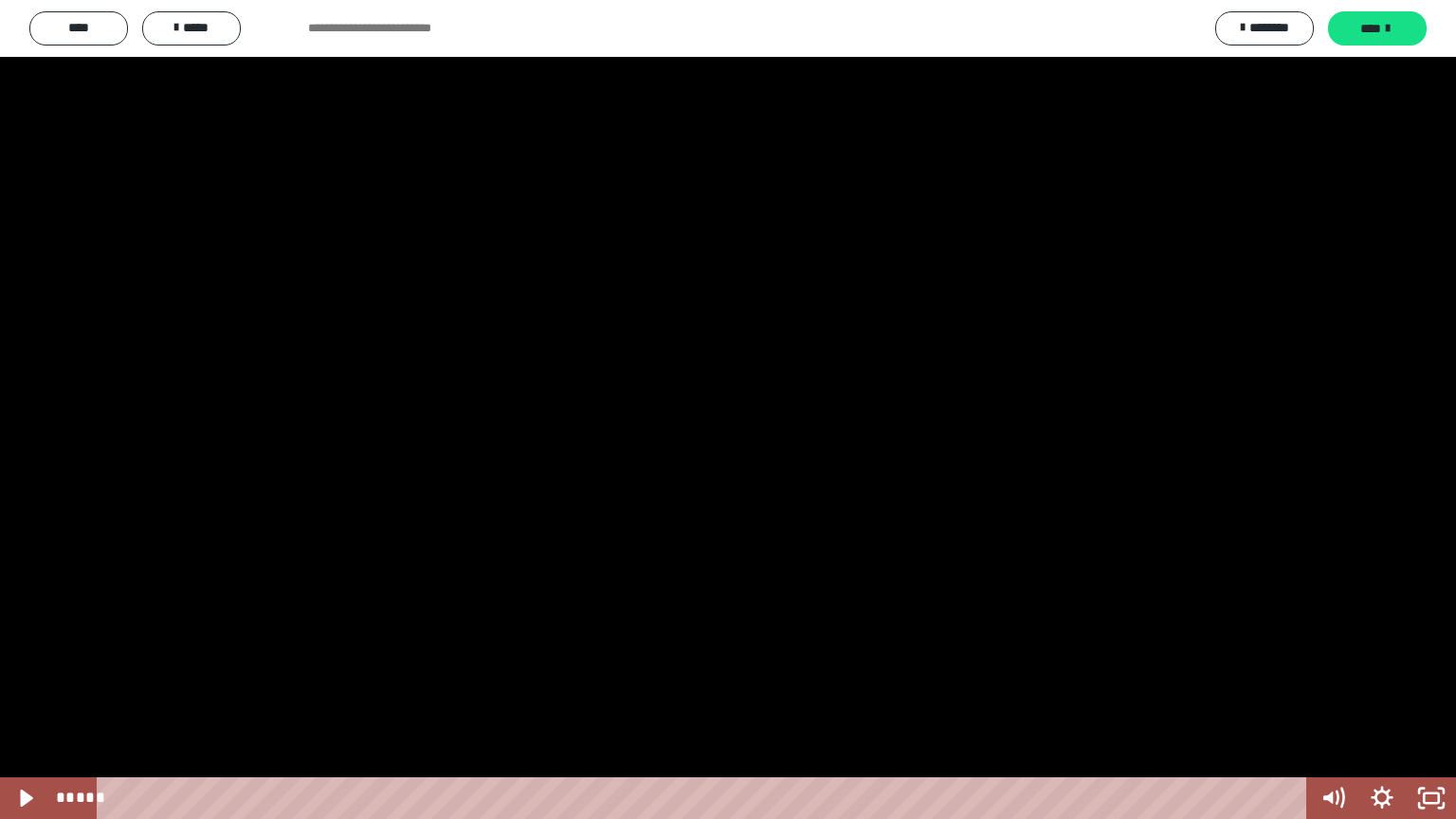 click at bounding box center [728, 410] 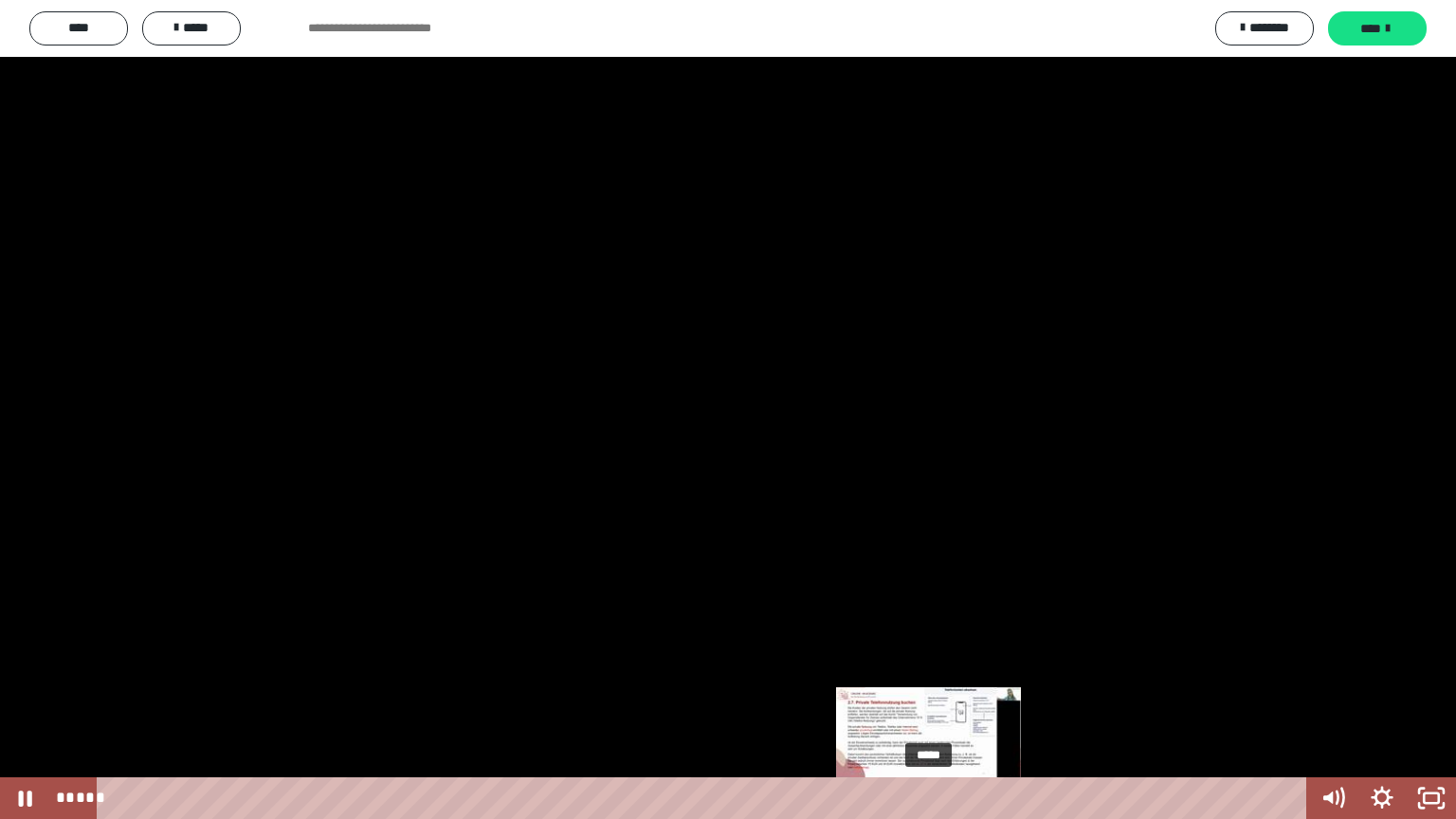 click at bounding box center [937, 798] 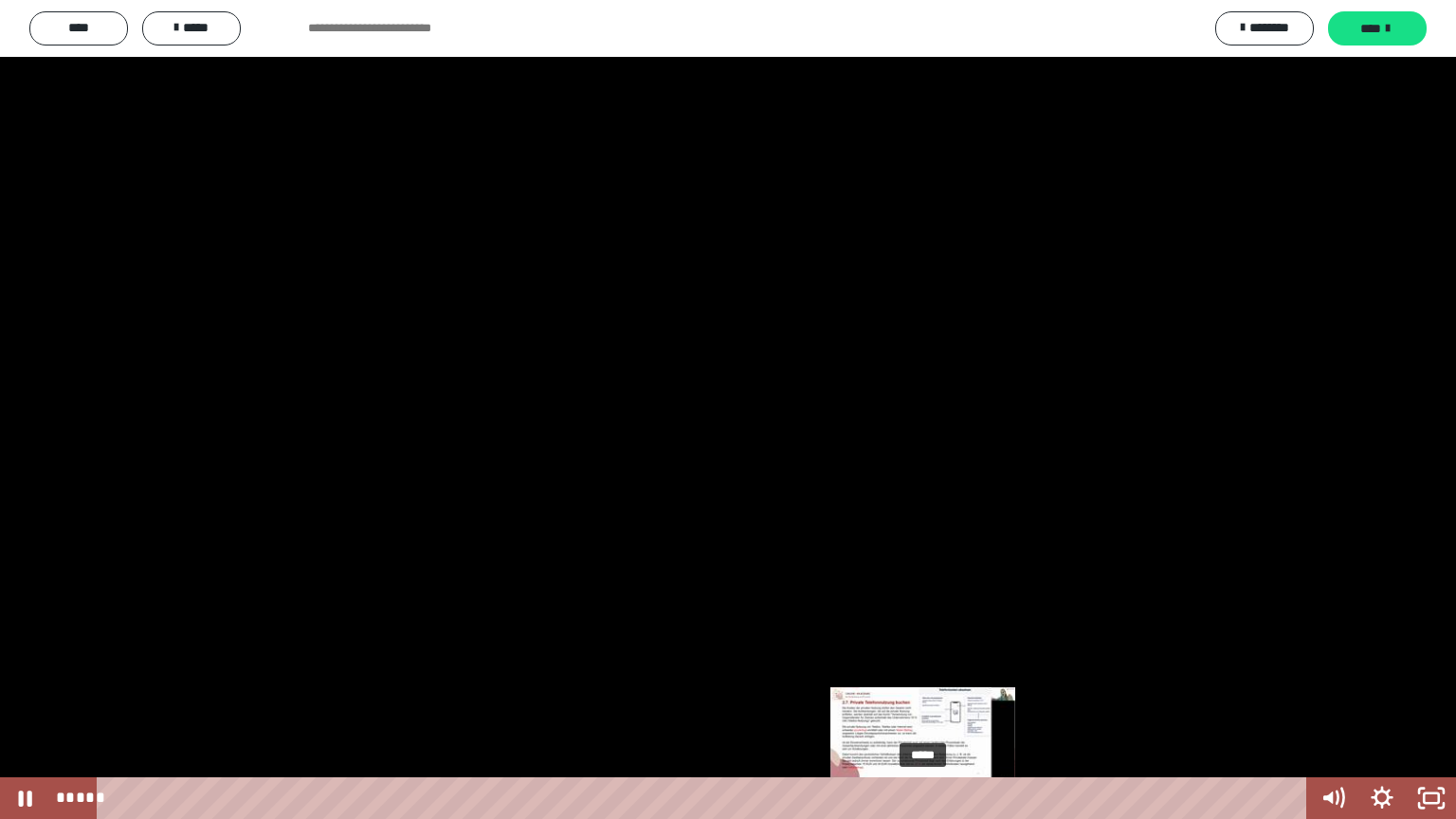 click at bounding box center (923, 798) 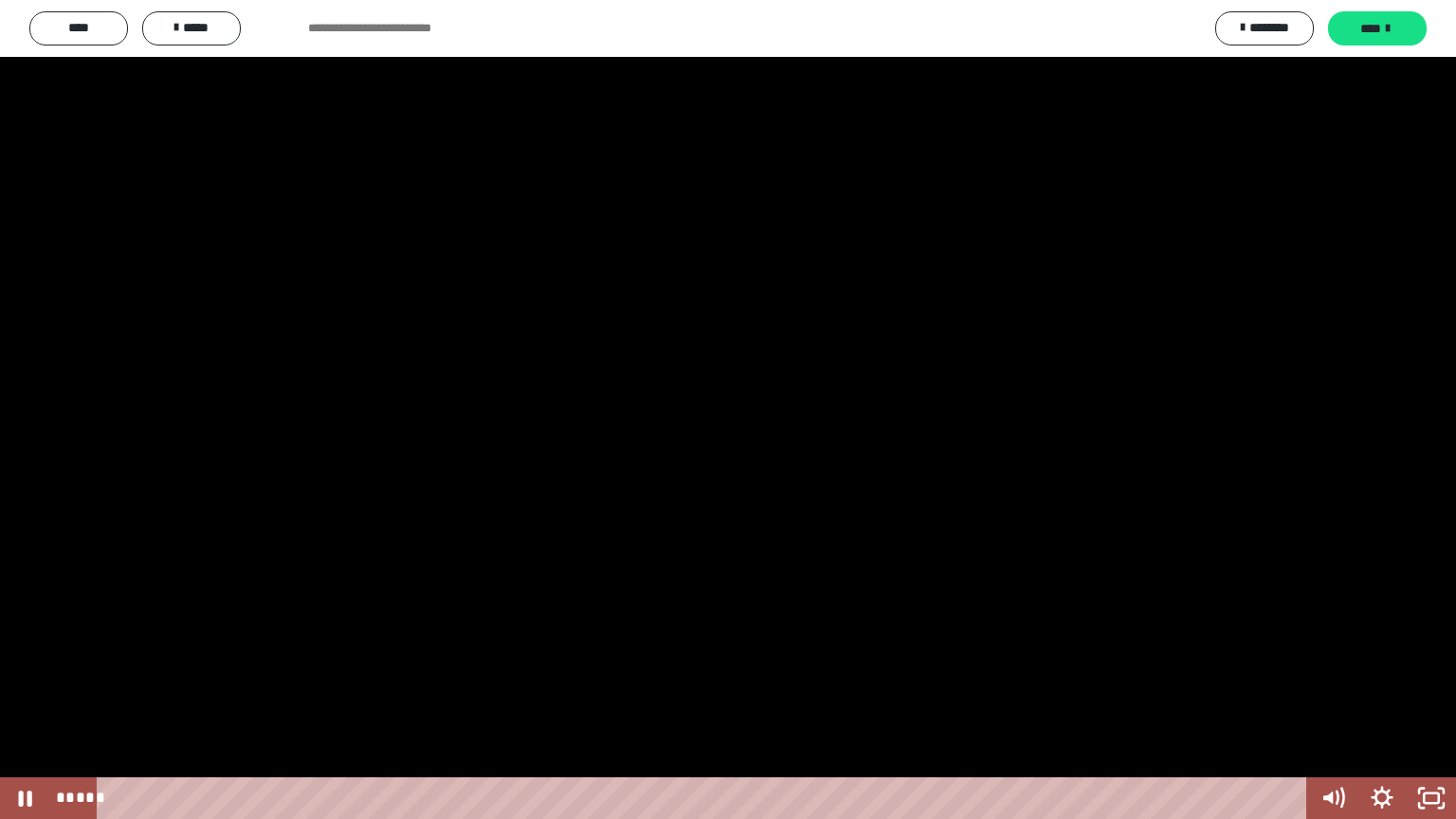 click at bounding box center [728, 410] 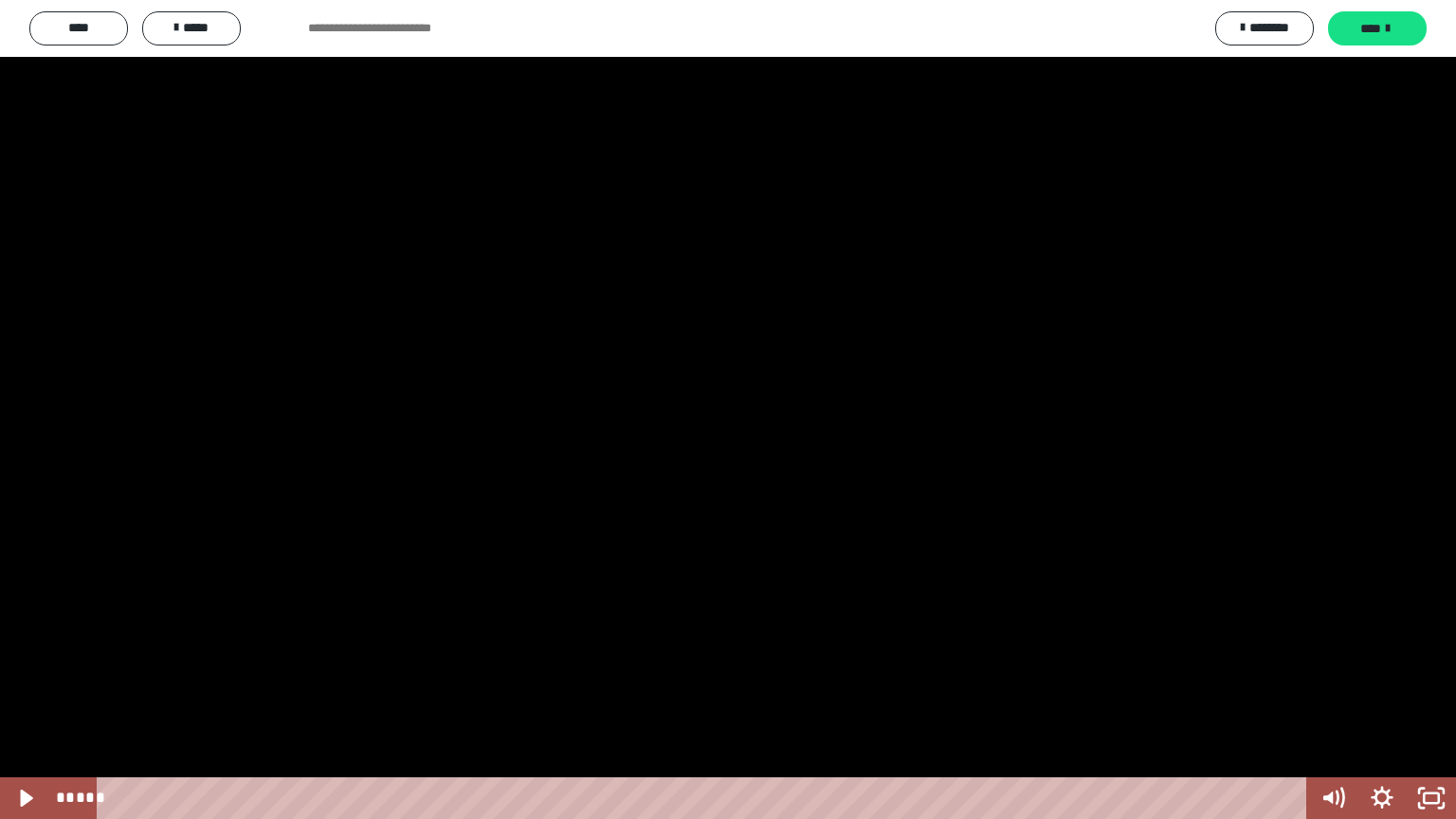 click at bounding box center (728, 410) 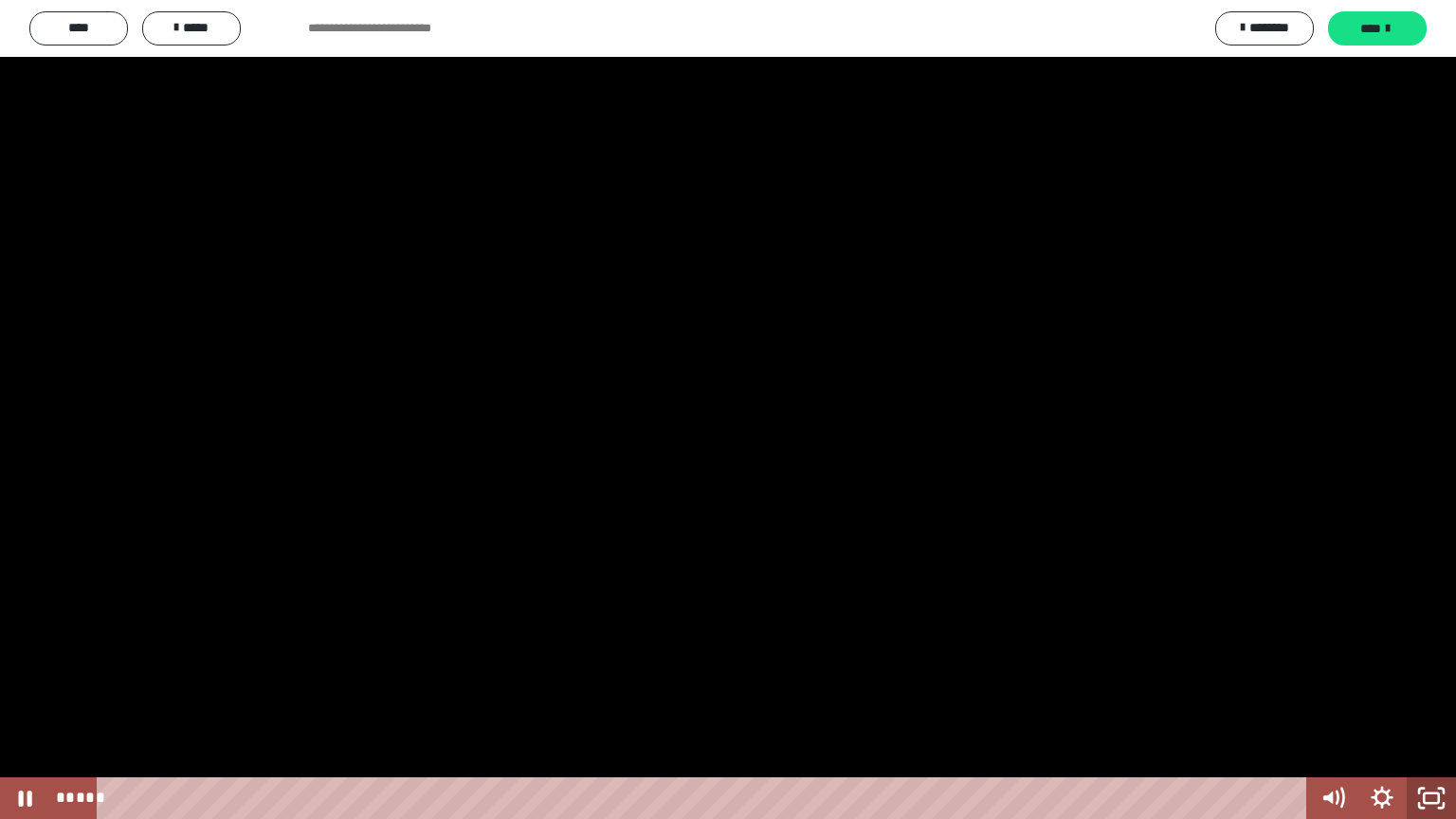 click 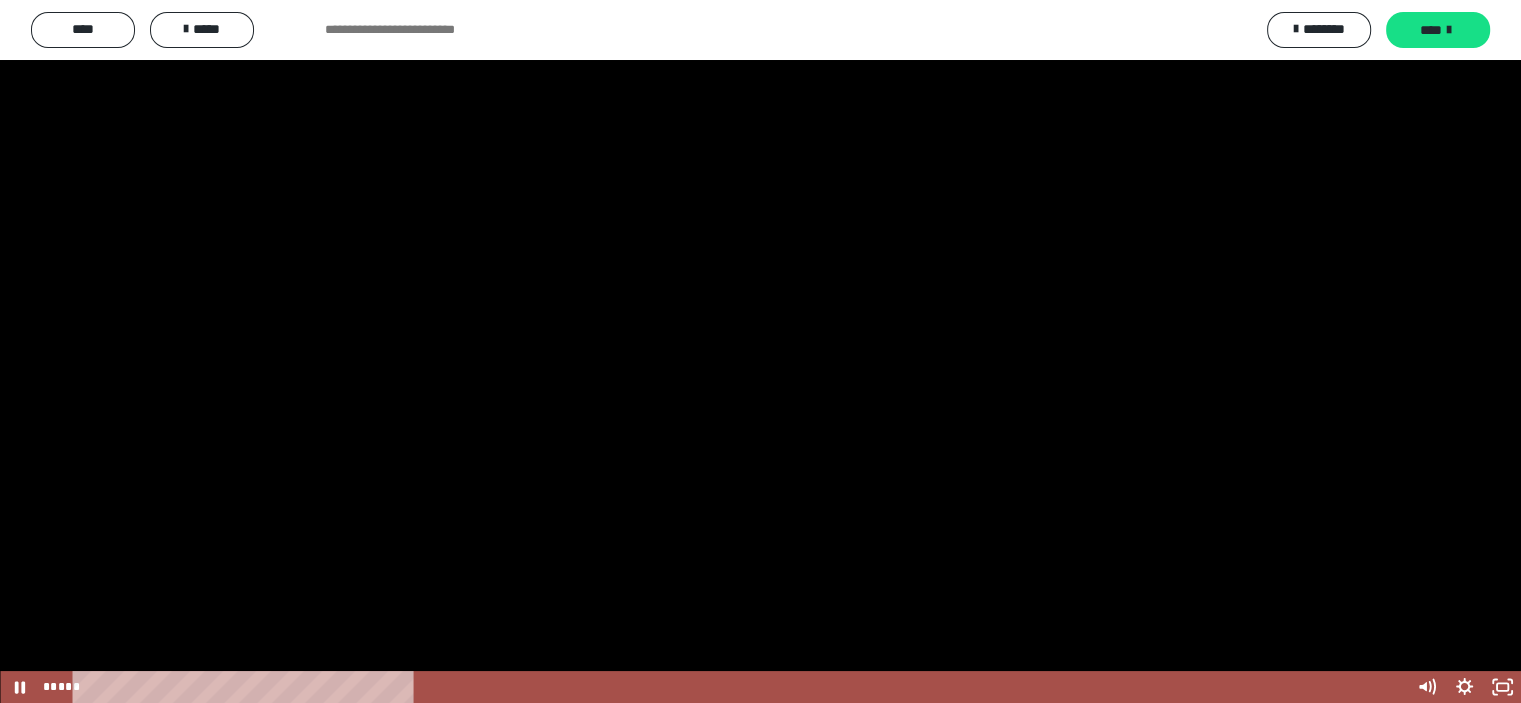 scroll, scrollTop: 2908, scrollLeft: 0, axis: vertical 